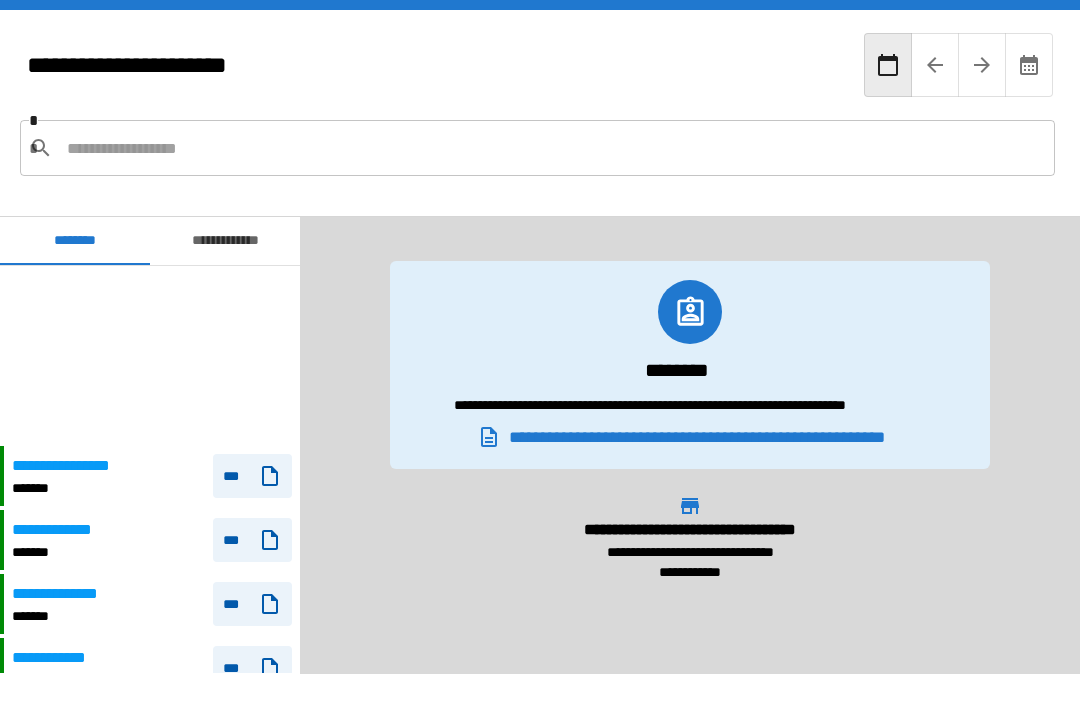 scroll, scrollTop: 68, scrollLeft: 0, axis: vertical 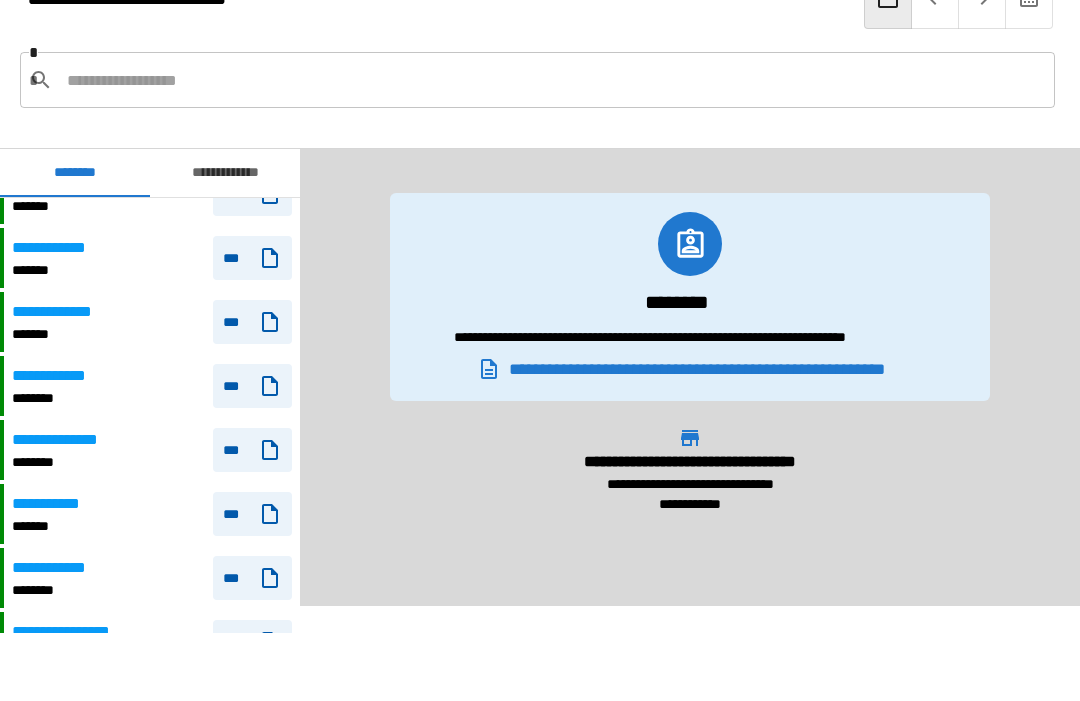 click on "**********" at bounding box center [77, 633] 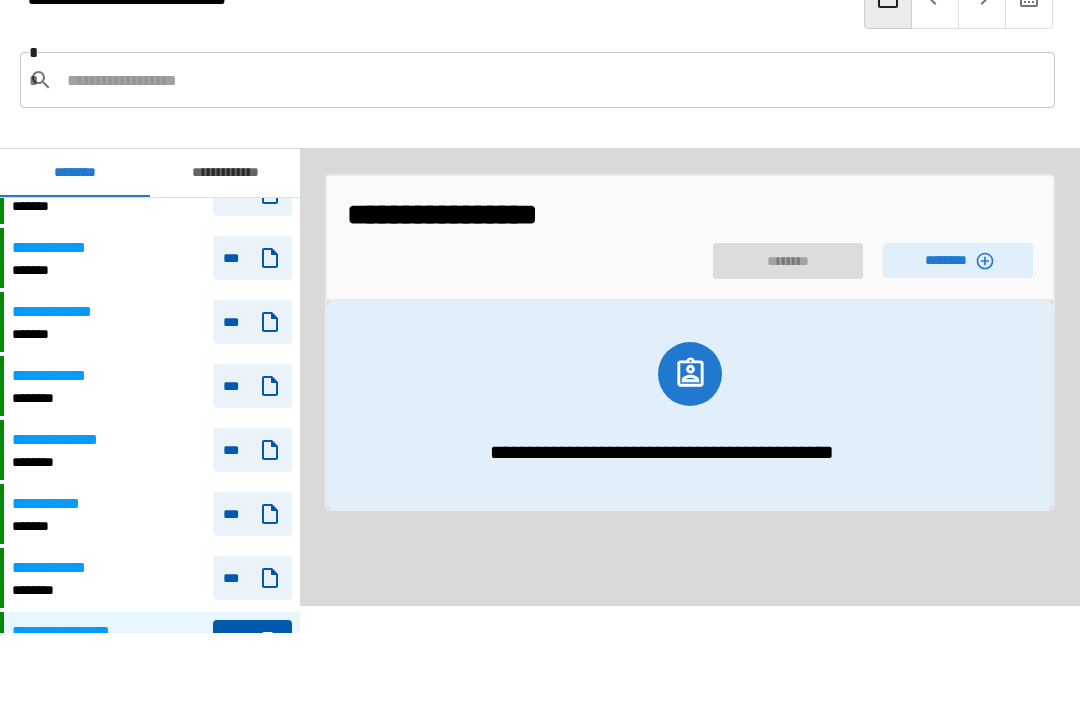 click on "********" at bounding box center (958, 261) 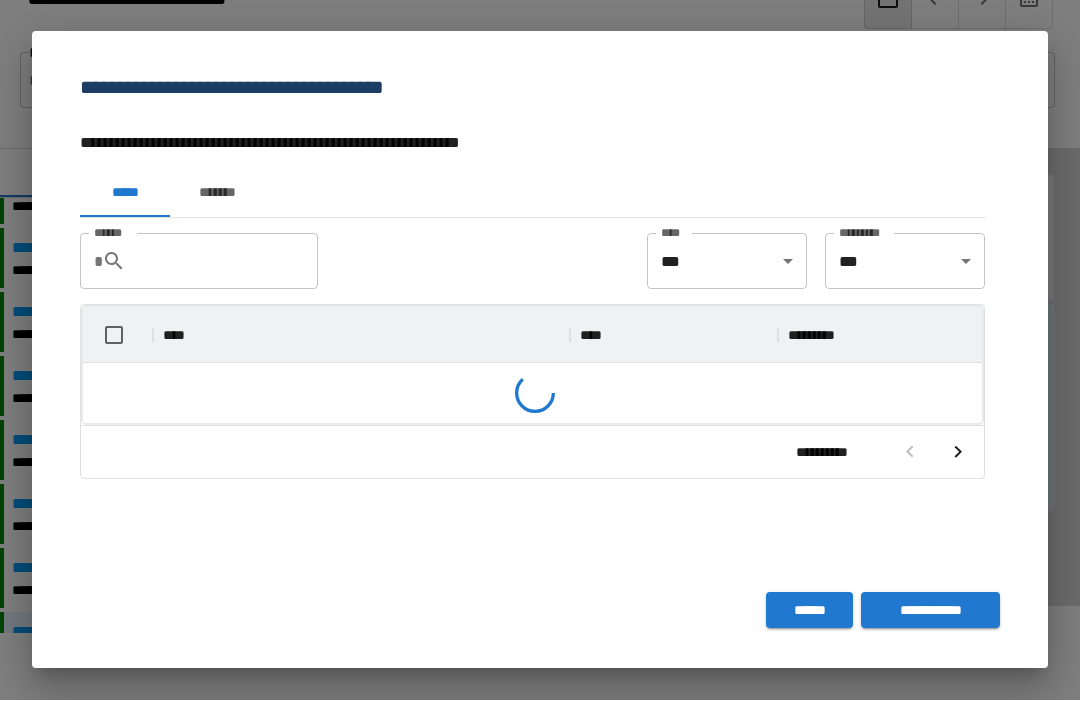 scroll, scrollTop: 356, scrollLeft: 899, axis: both 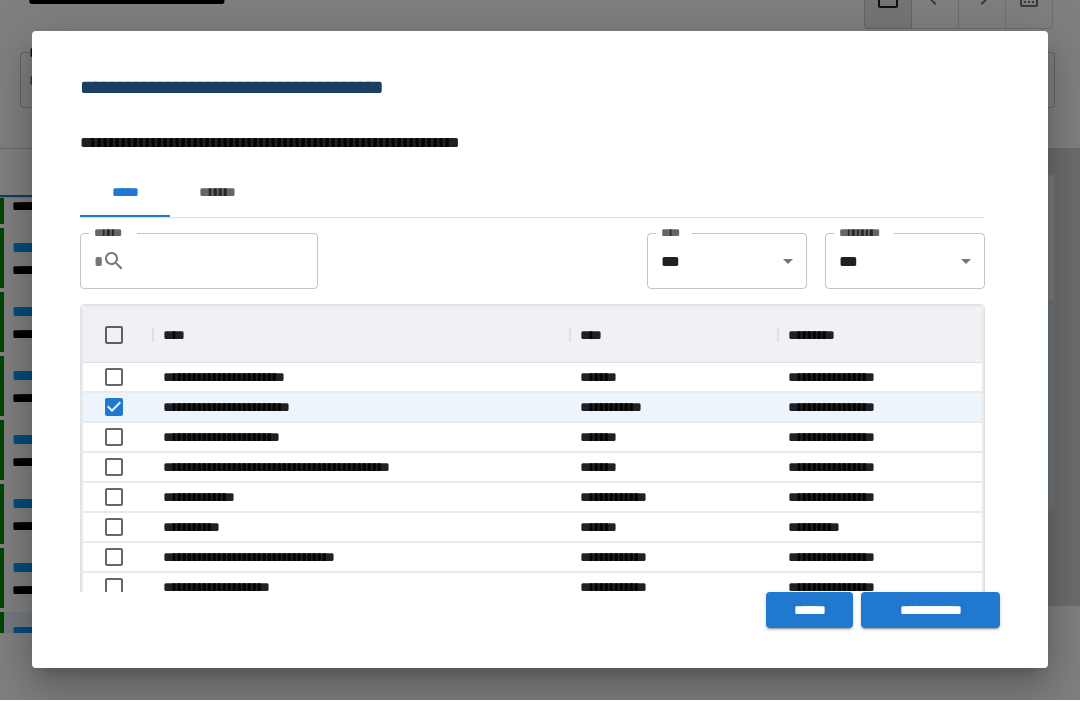 click on "**********" at bounding box center (930, 611) 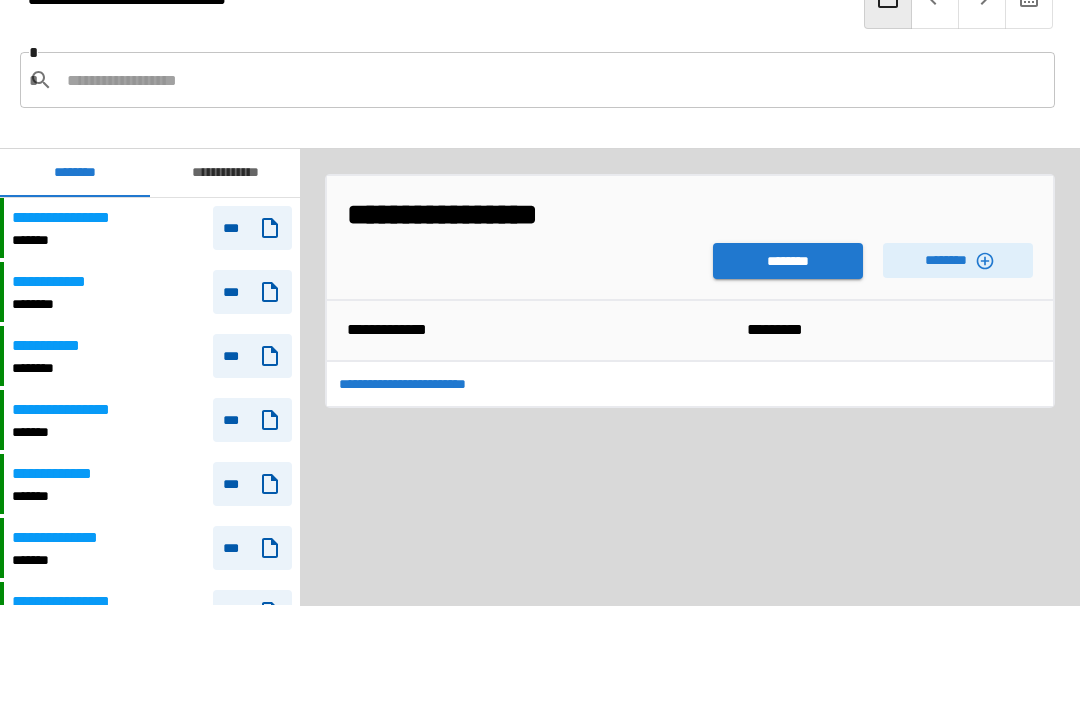 scroll, scrollTop: 420, scrollLeft: 0, axis: vertical 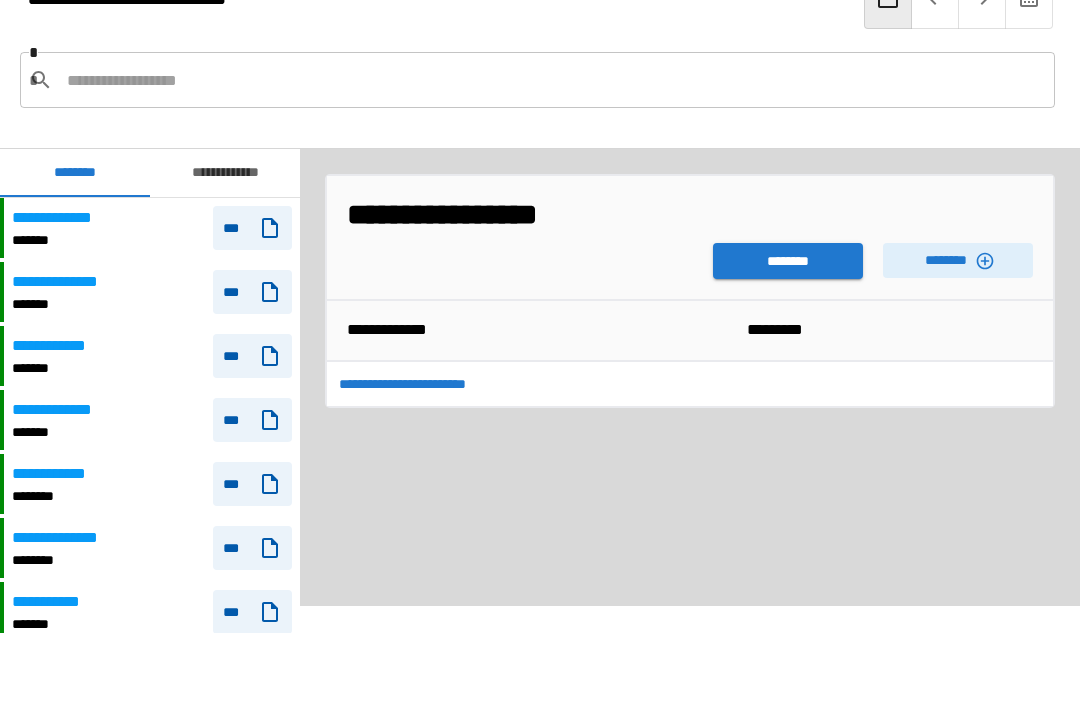 click on "********" at bounding box center [788, 262] 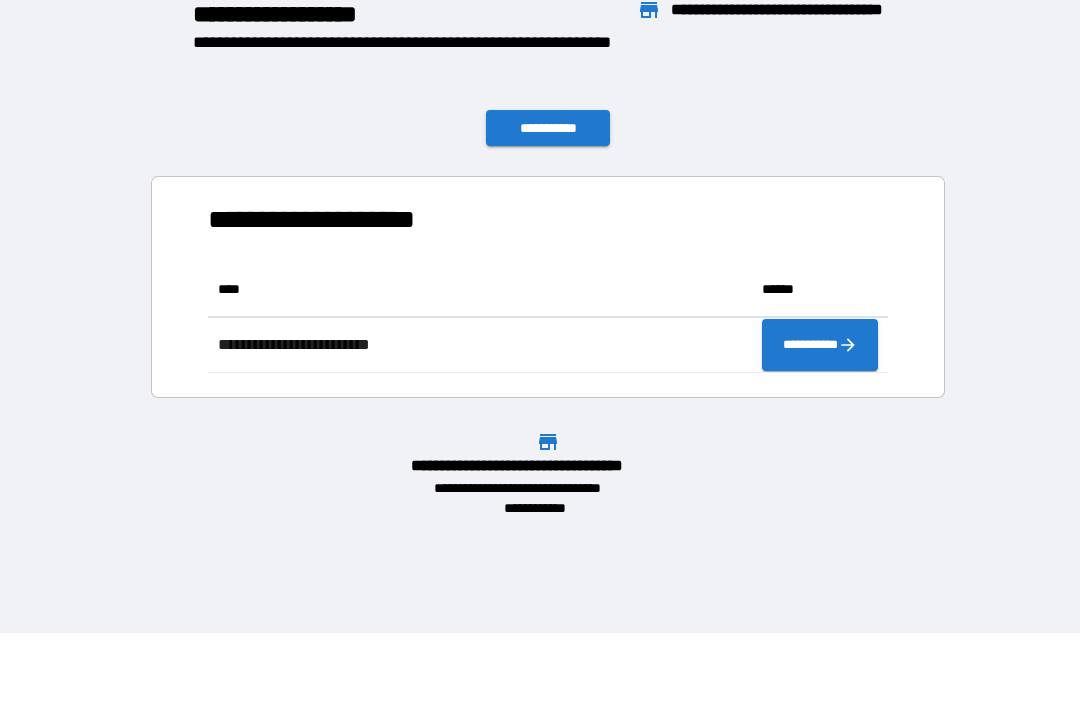 scroll, scrollTop: 1, scrollLeft: 1, axis: both 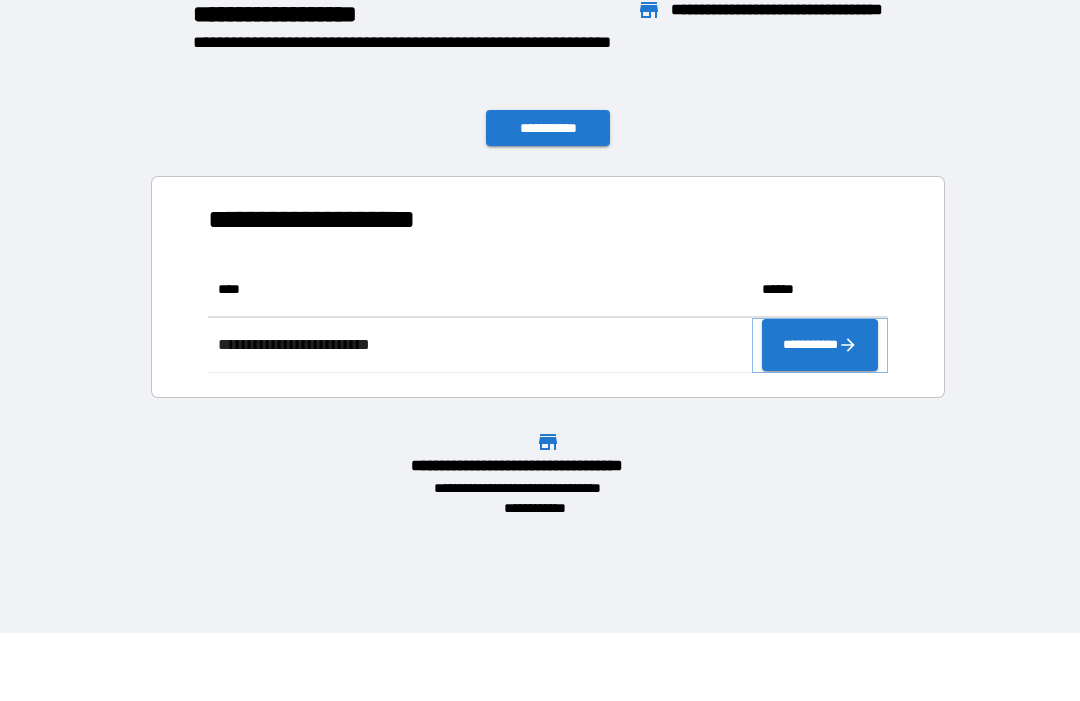 click on "**********" at bounding box center (820, 346) 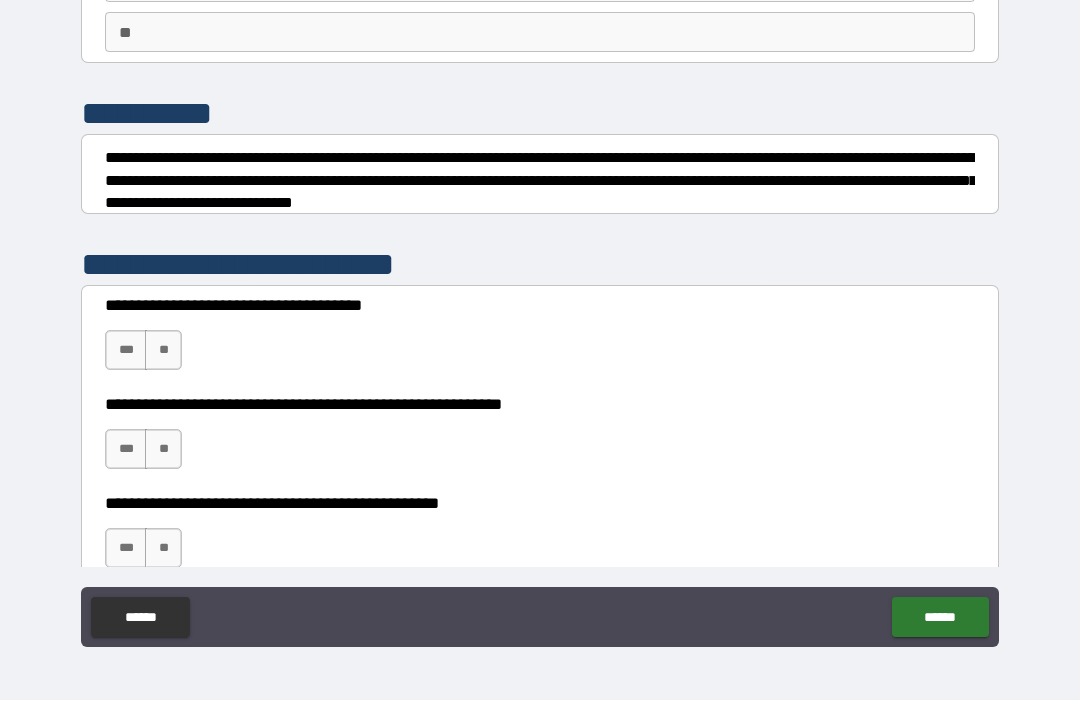 scroll, scrollTop: 166, scrollLeft: 0, axis: vertical 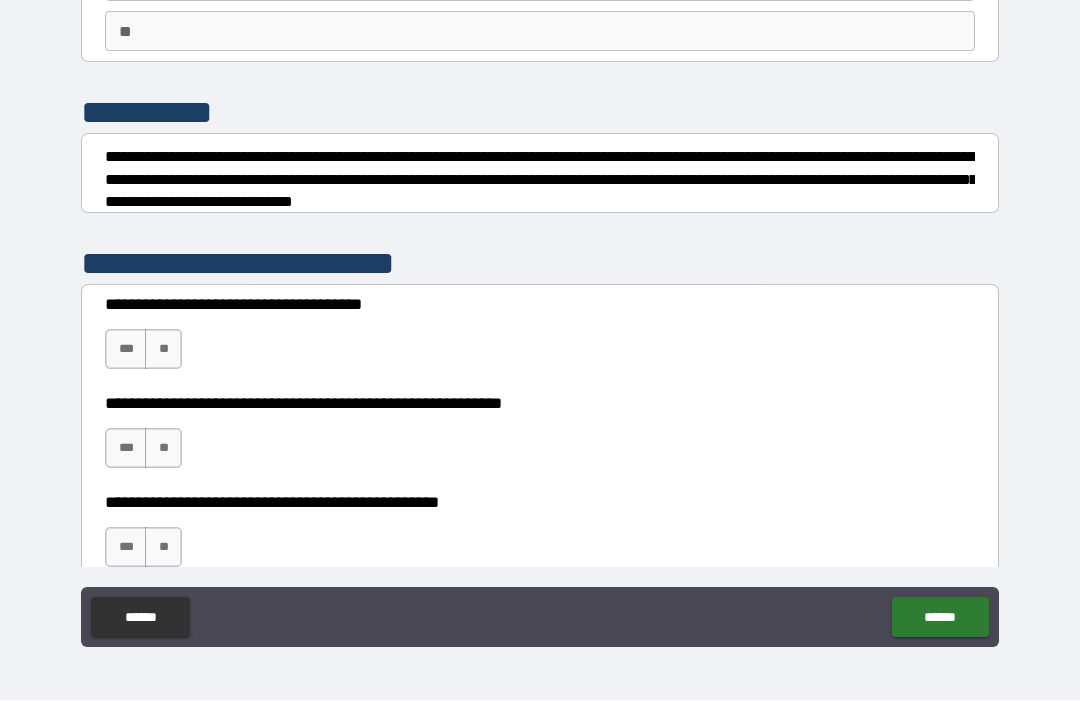 click on "***" at bounding box center (126, 350) 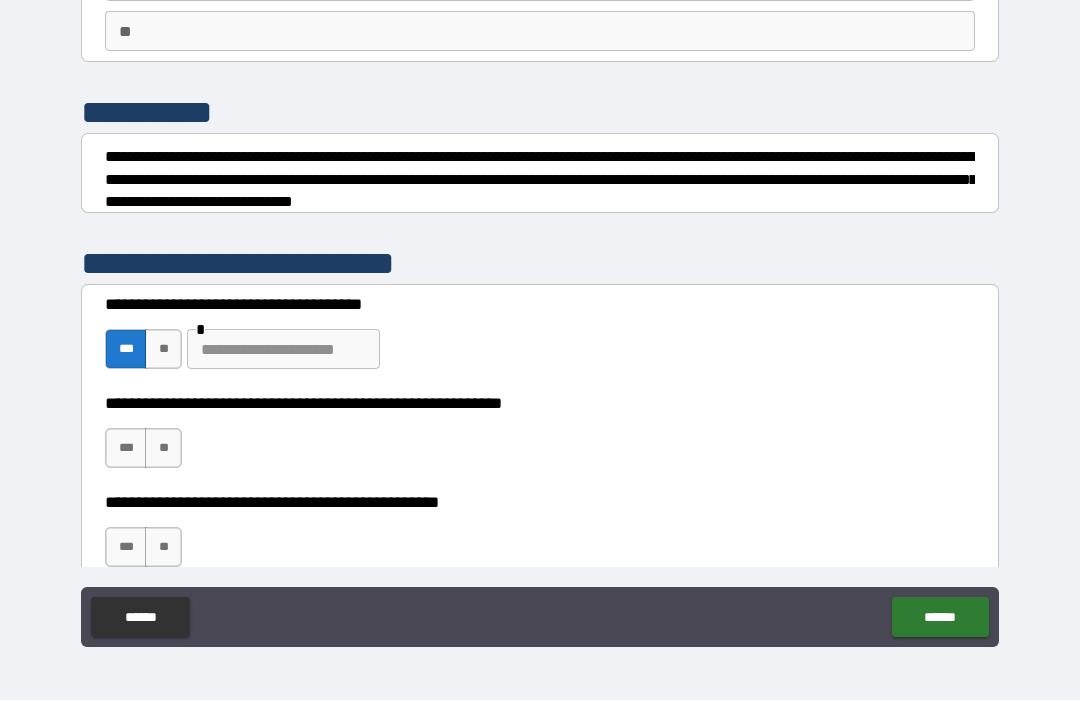 click on "**" at bounding box center [163, 449] 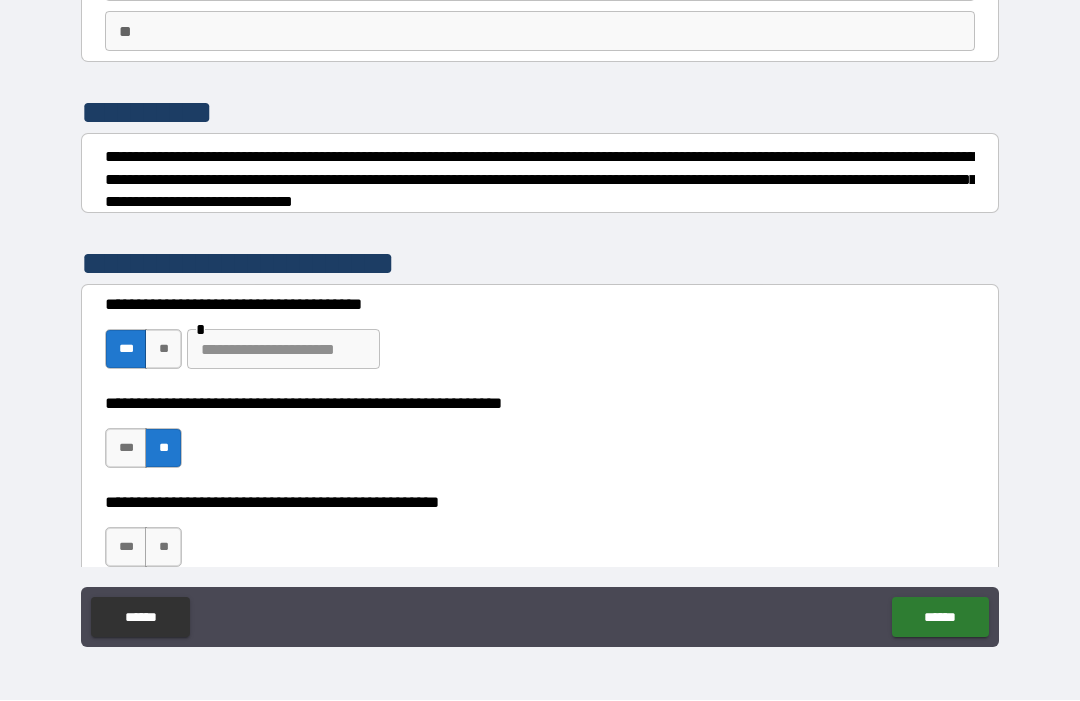 click on "***" at bounding box center (126, 449) 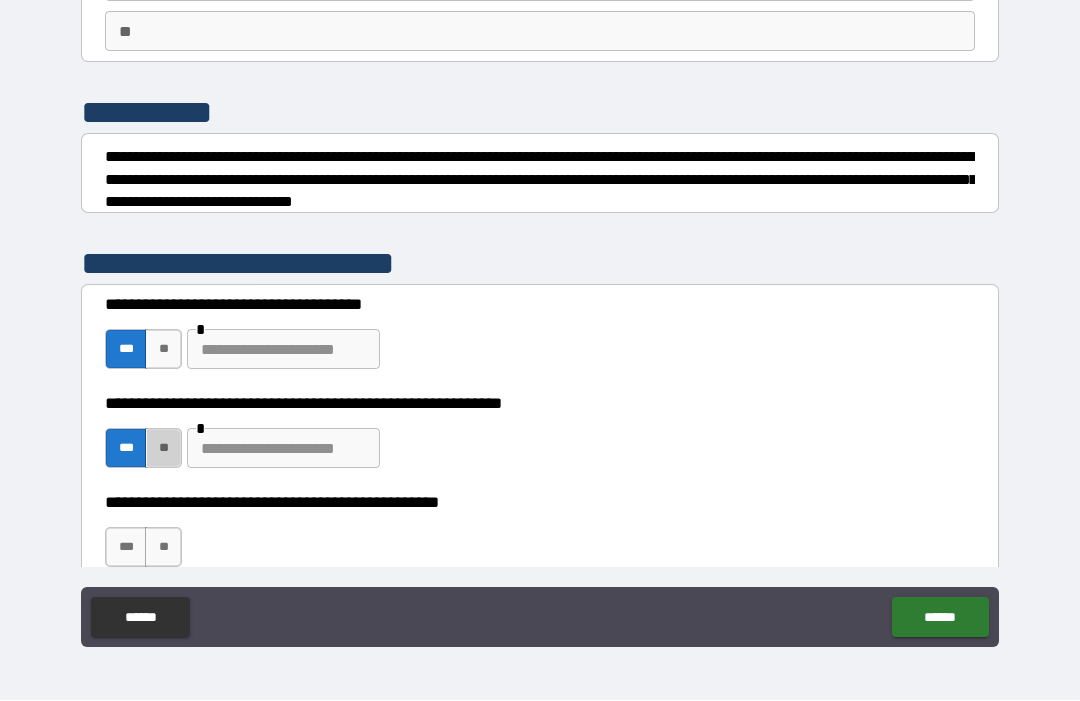 click on "**" at bounding box center [163, 449] 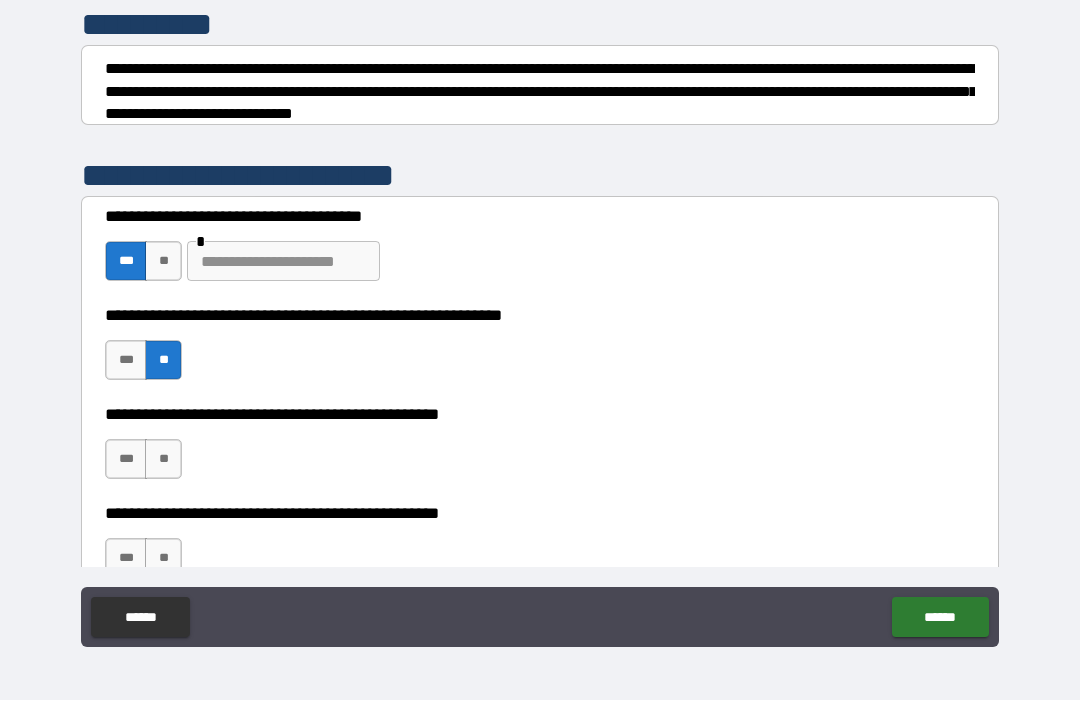 scroll, scrollTop: 257, scrollLeft: 0, axis: vertical 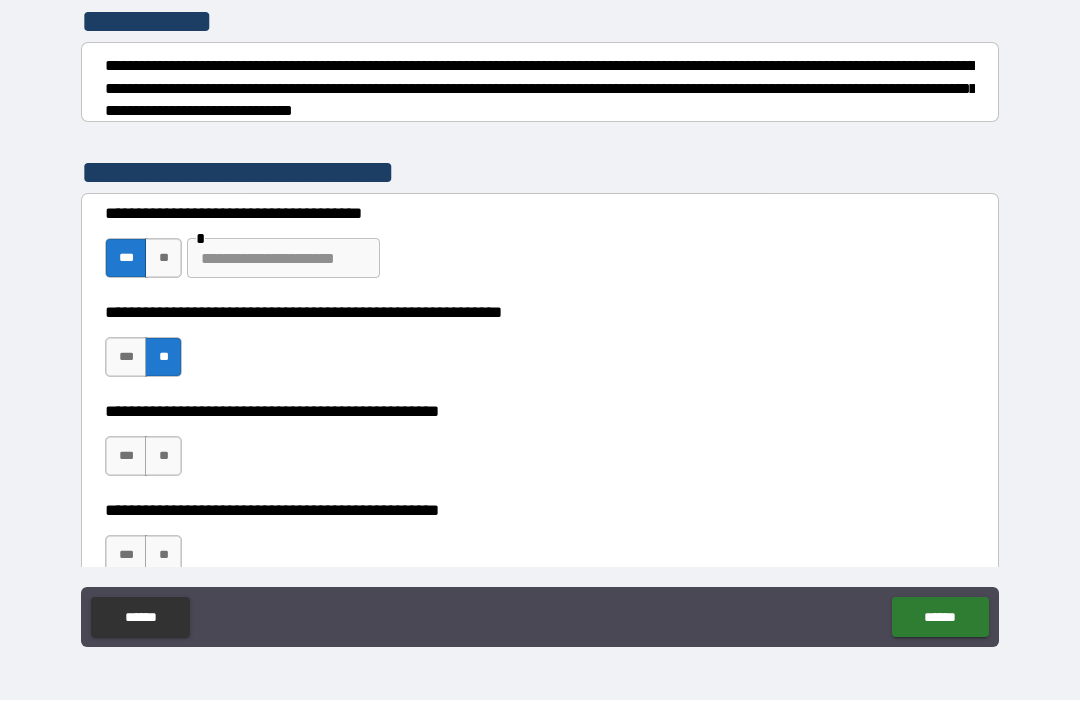 click on "**" at bounding box center (163, 457) 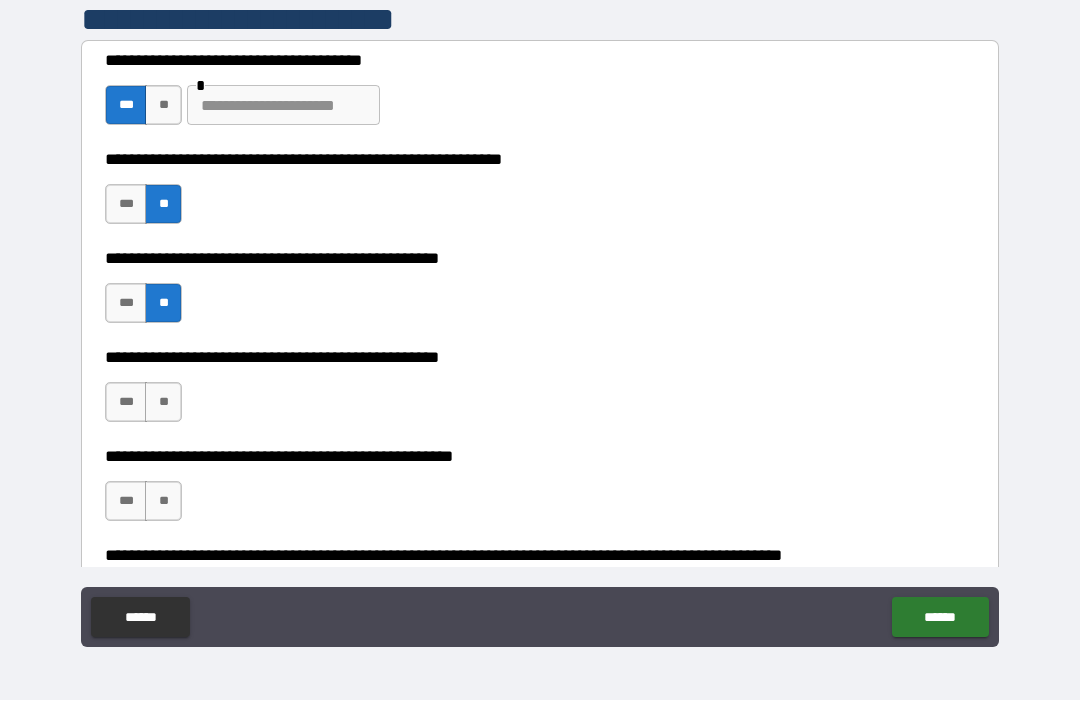 scroll, scrollTop: 419, scrollLeft: 0, axis: vertical 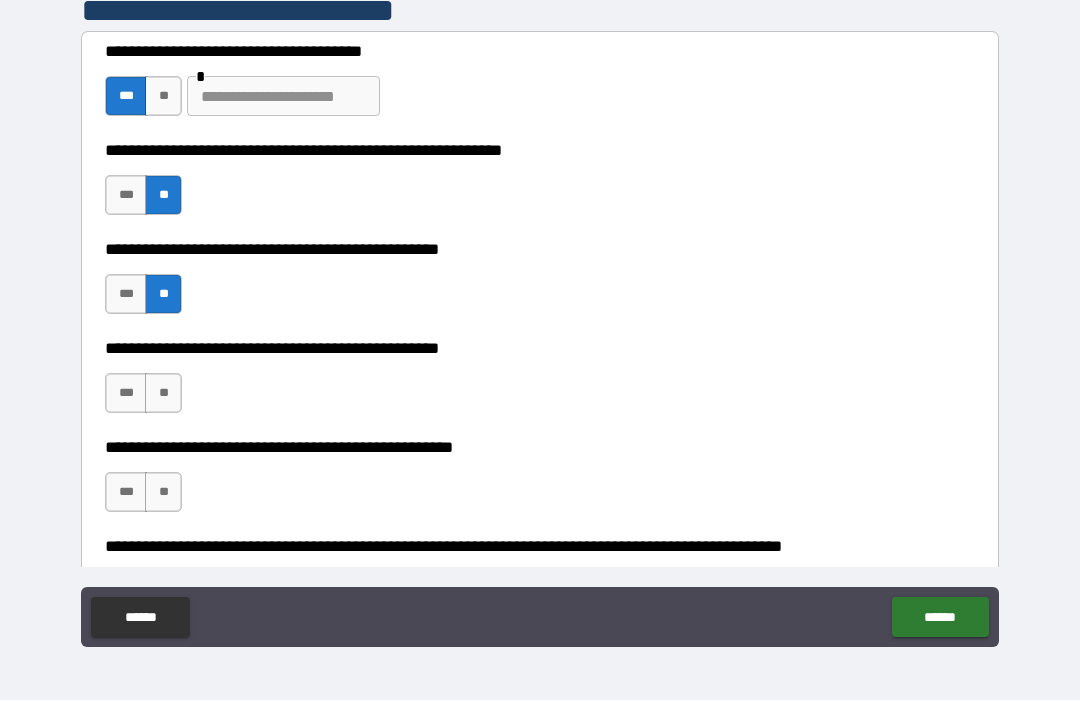 click on "**" at bounding box center [163, 394] 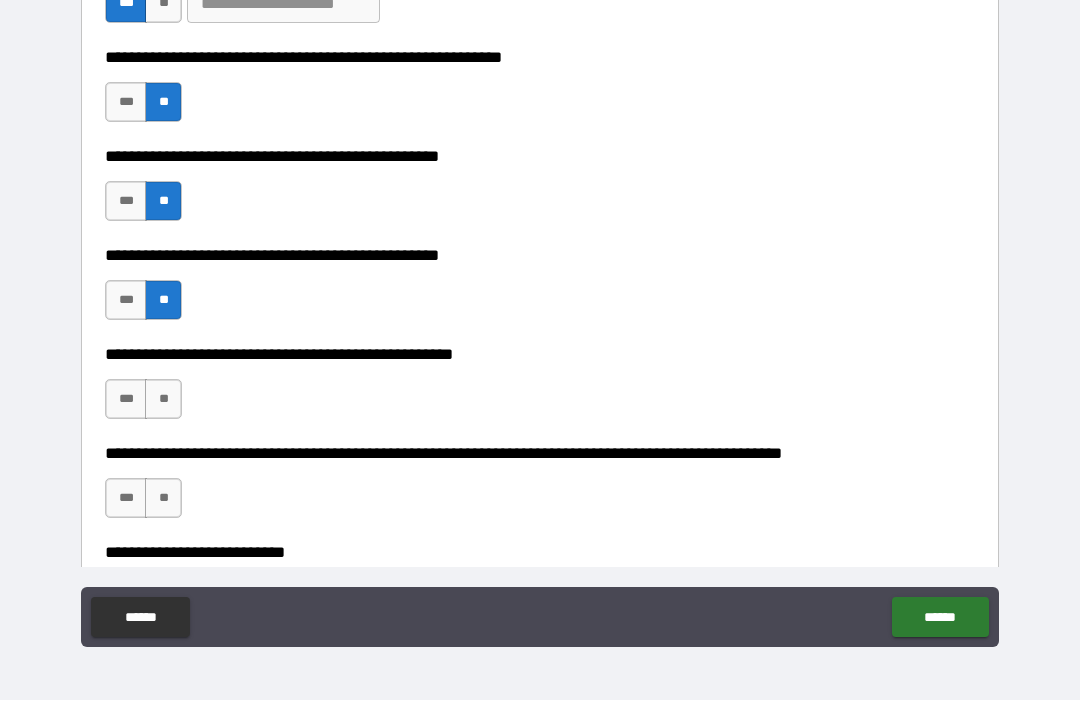 scroll, scrollTop: 542, scrollLeft: 0, axis: vertical 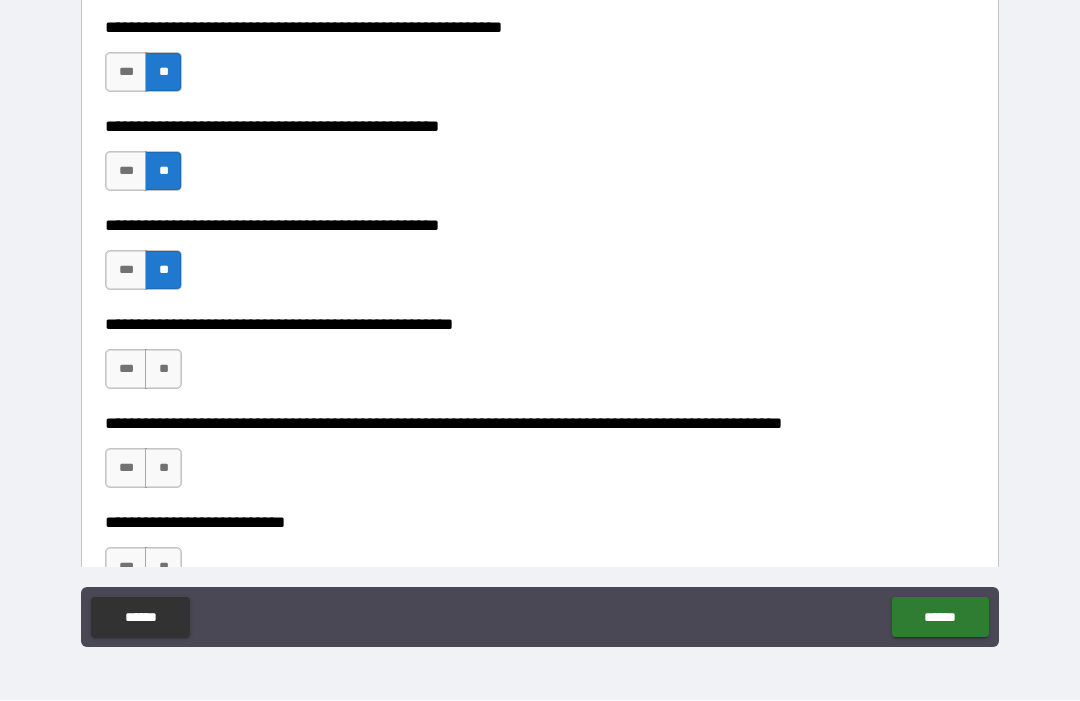 click on "**" at bounding box center [163, 370] 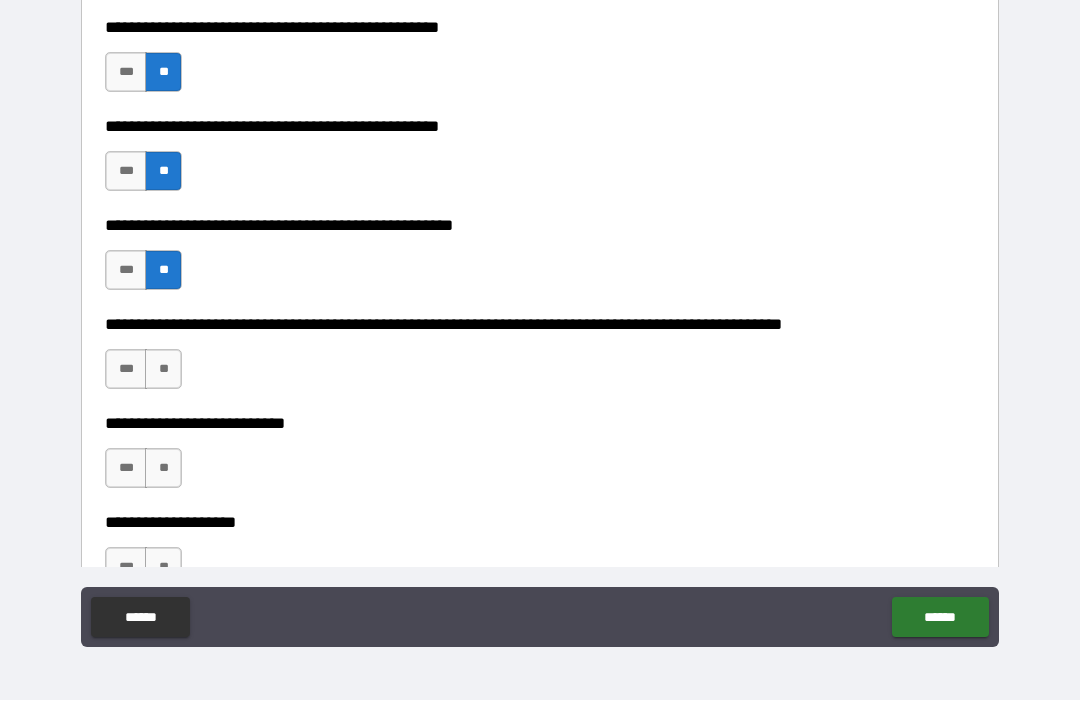 scroll, scrollTop: 649, scrollLeft: 0, axis: vertical 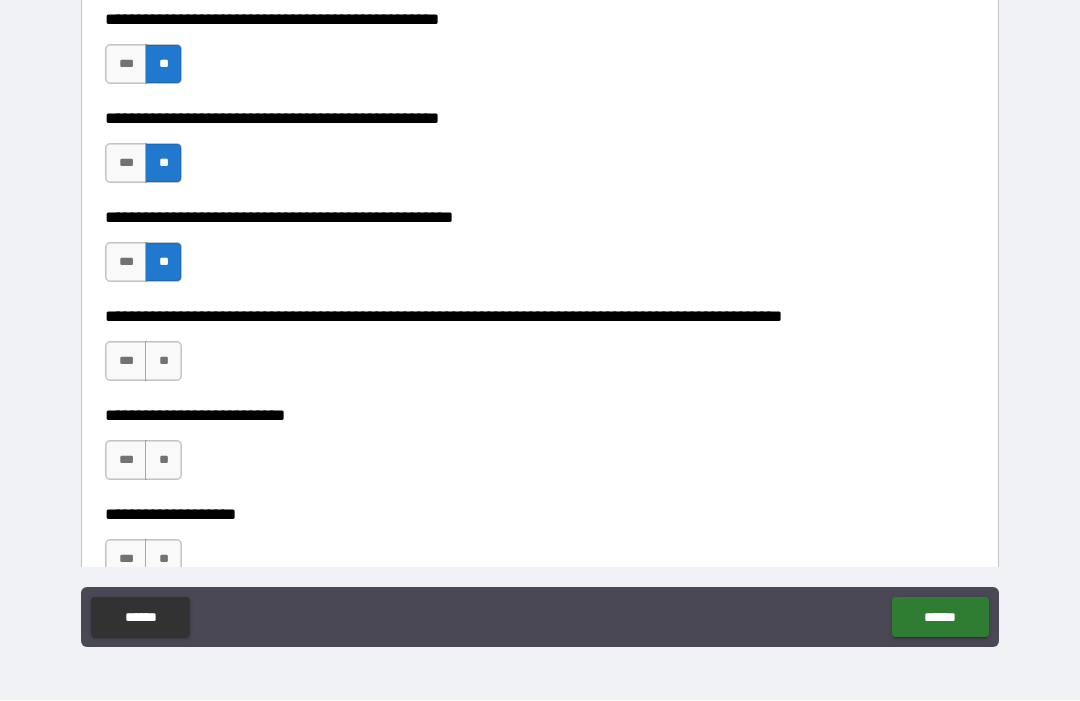 click on "**" at bounding box center (163, 362) 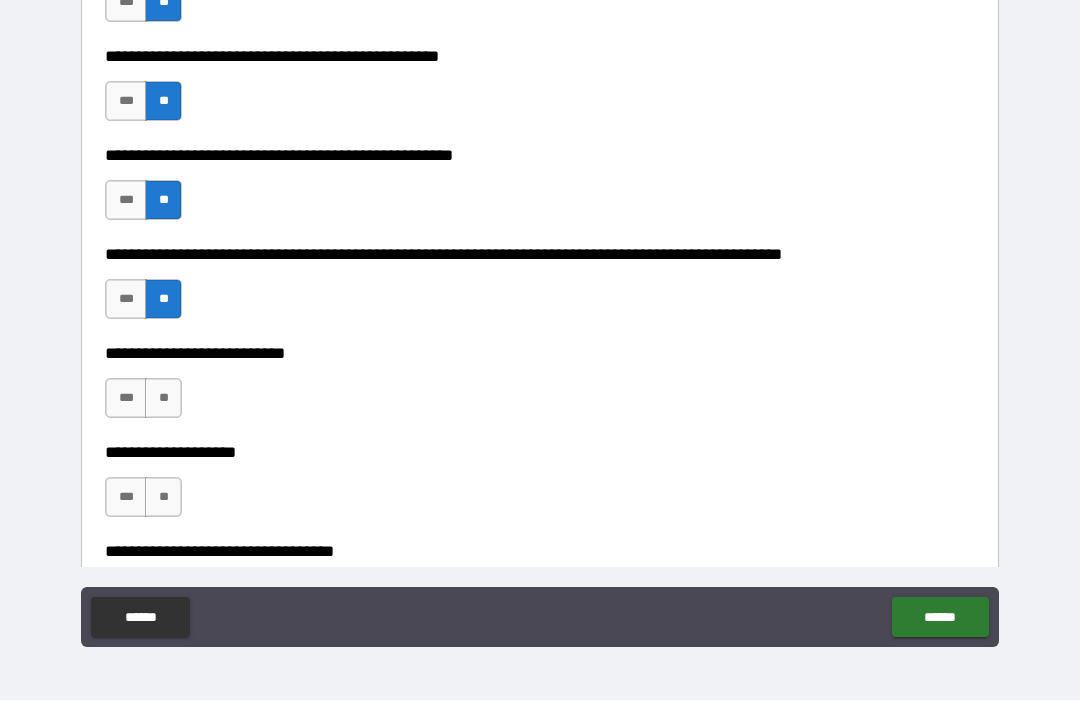 scroll, scrollTop: 726, scrollLeft: 0, axis: vertical 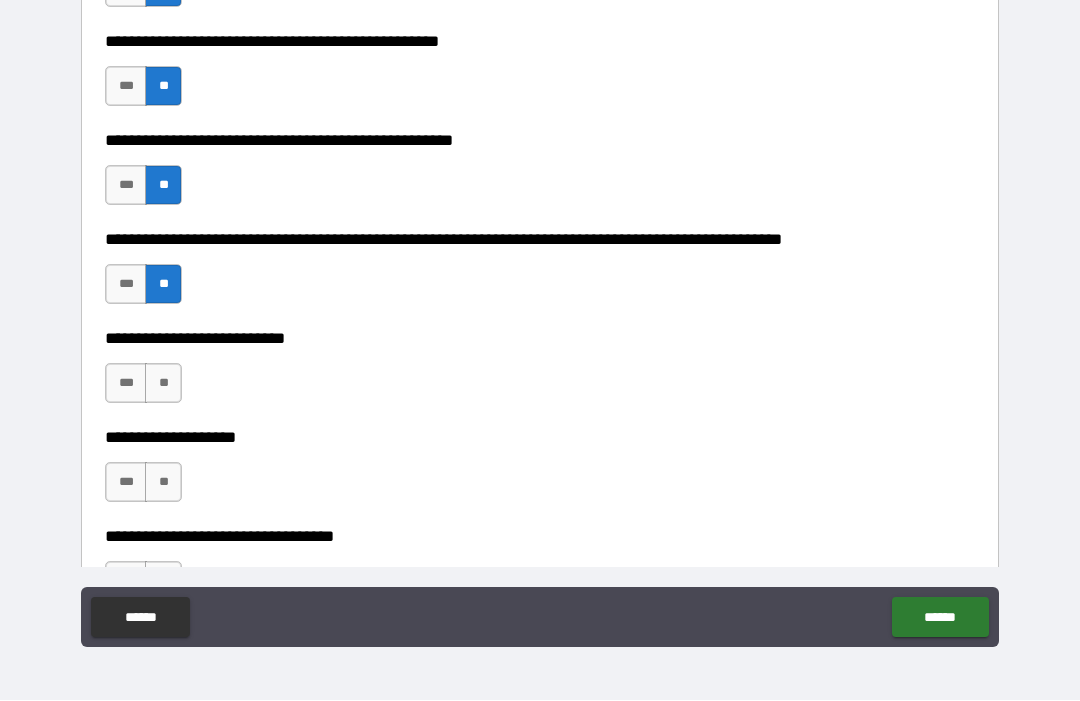 click on "**" at bounding box center [163, 384] 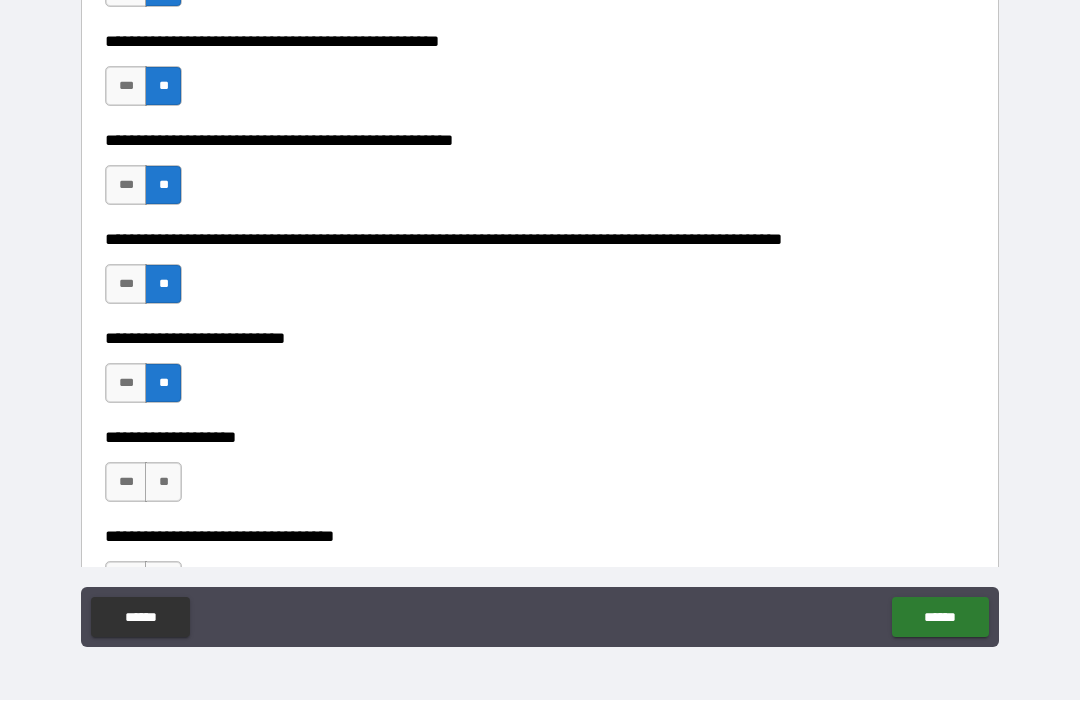 scroll, scrollTop: 792, scrollLeft: 0, axis: vertical 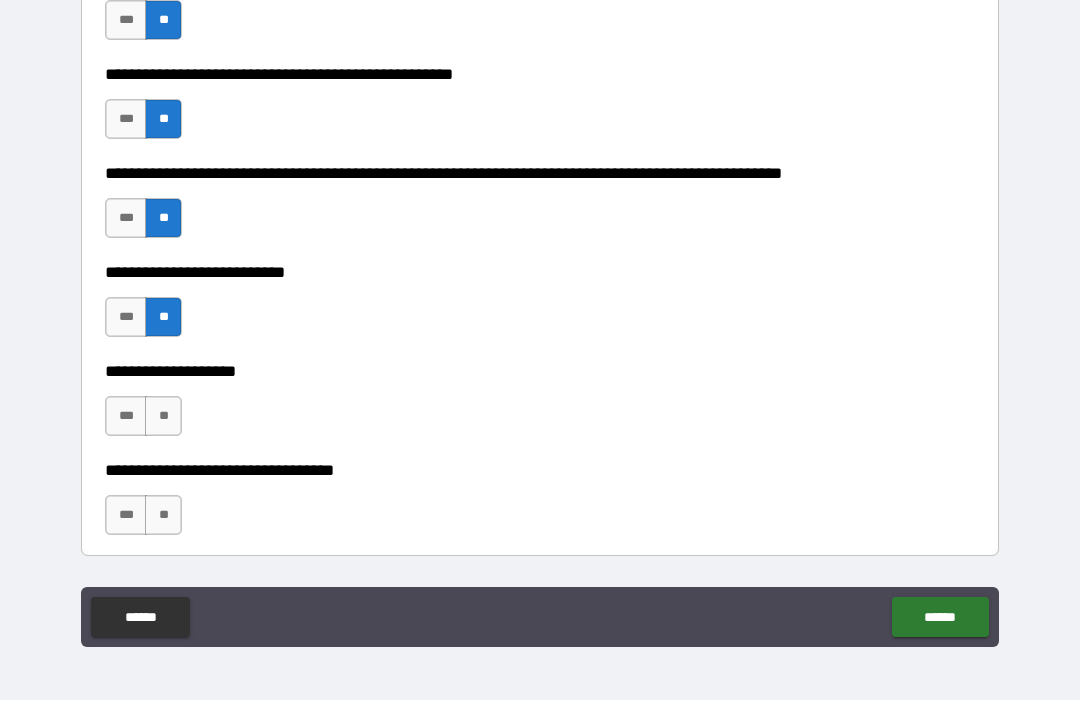 click on "**" at bounding box center [163, 417] 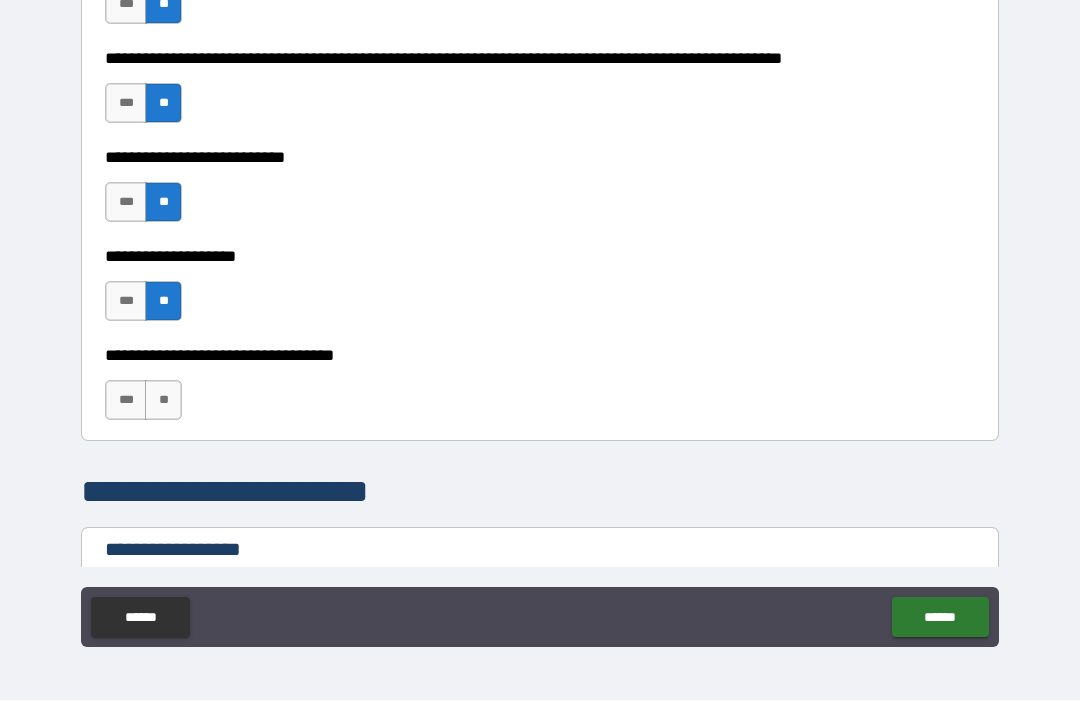 scroll, scrollTop: 933, scrollLeft: 0, axis: vertical 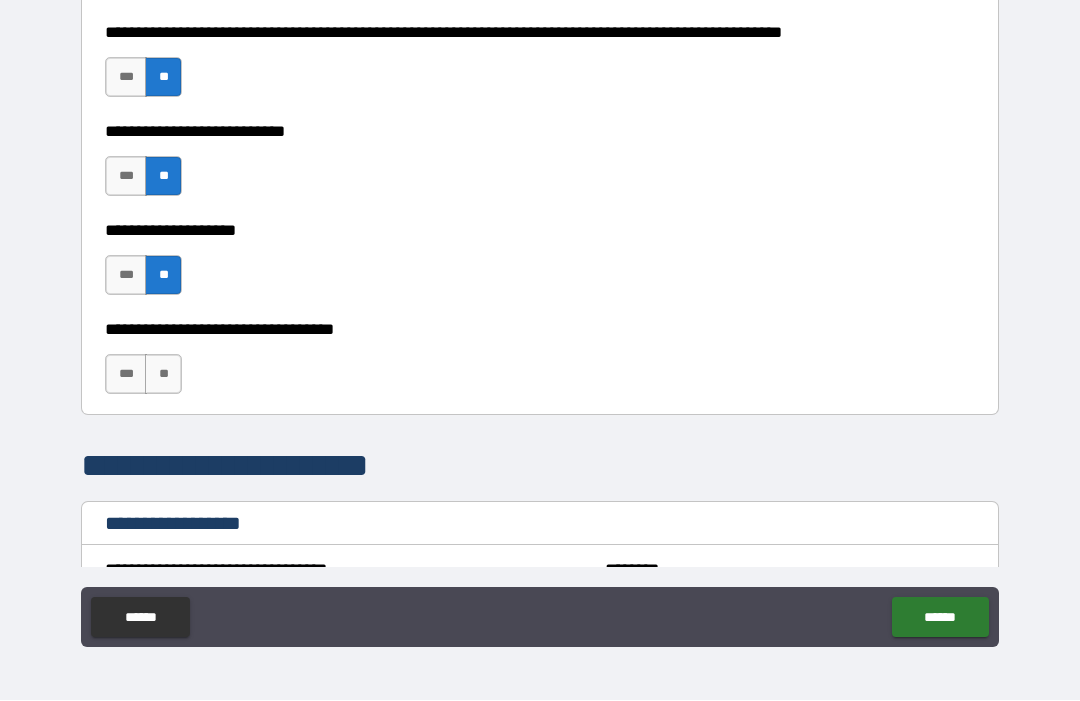 click on "**" at bounding box center [163, 375] 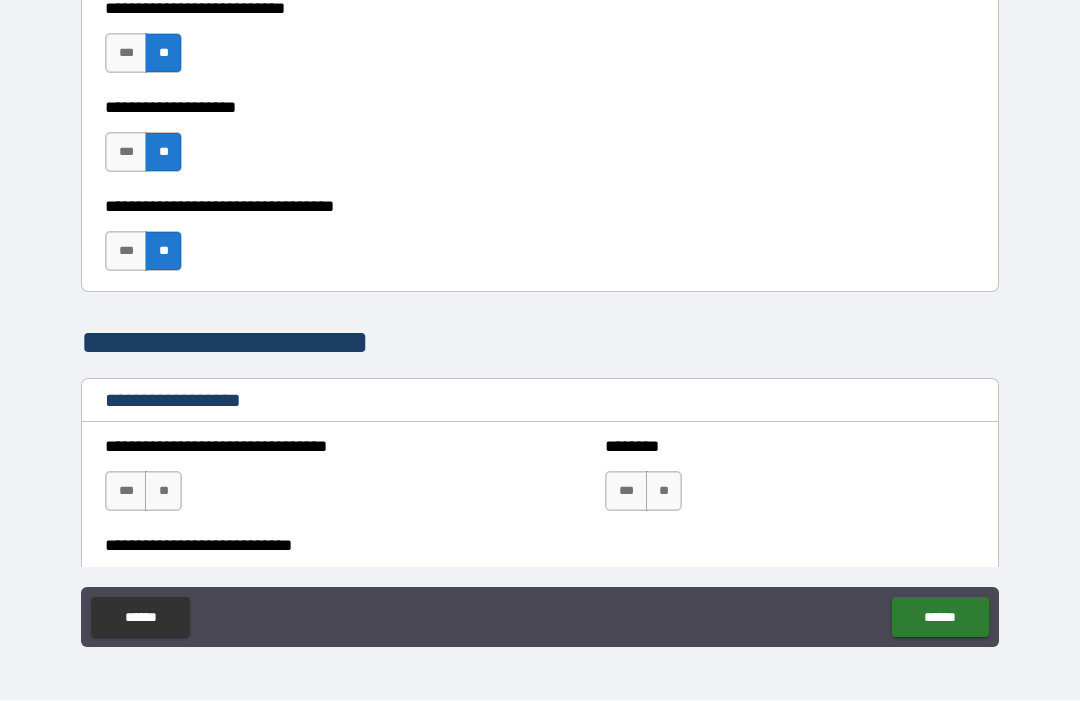 scroll, scrollTop: 1089, scrollLeft: 0, axis: vertical 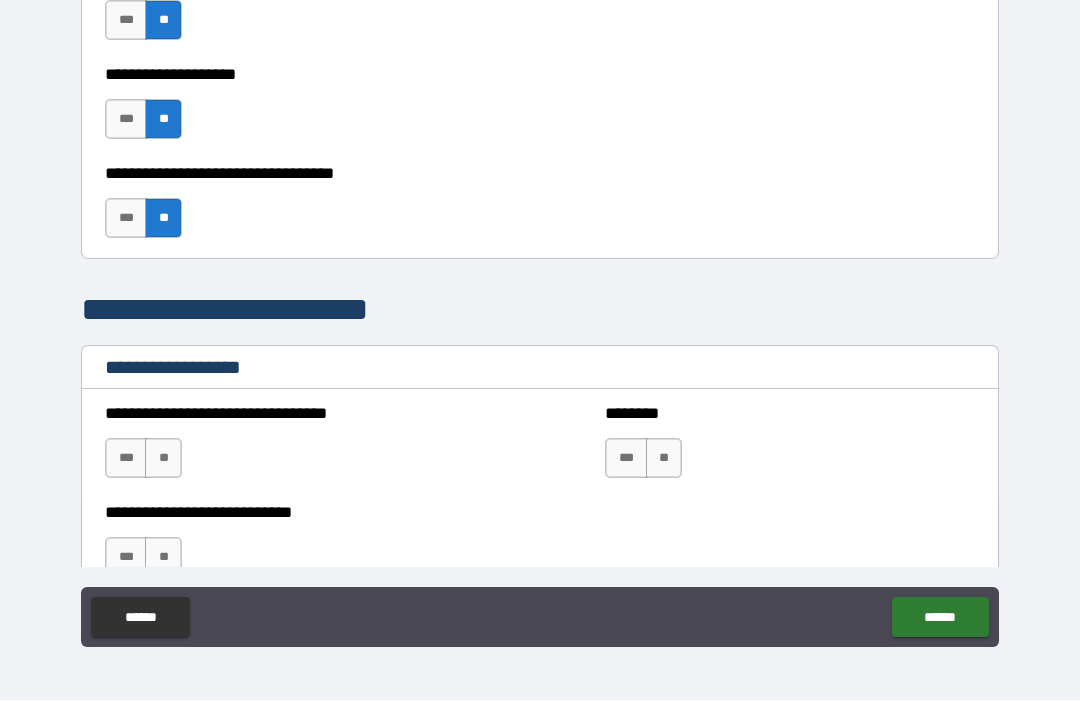 click on "**" at bounding box center [163, 459] 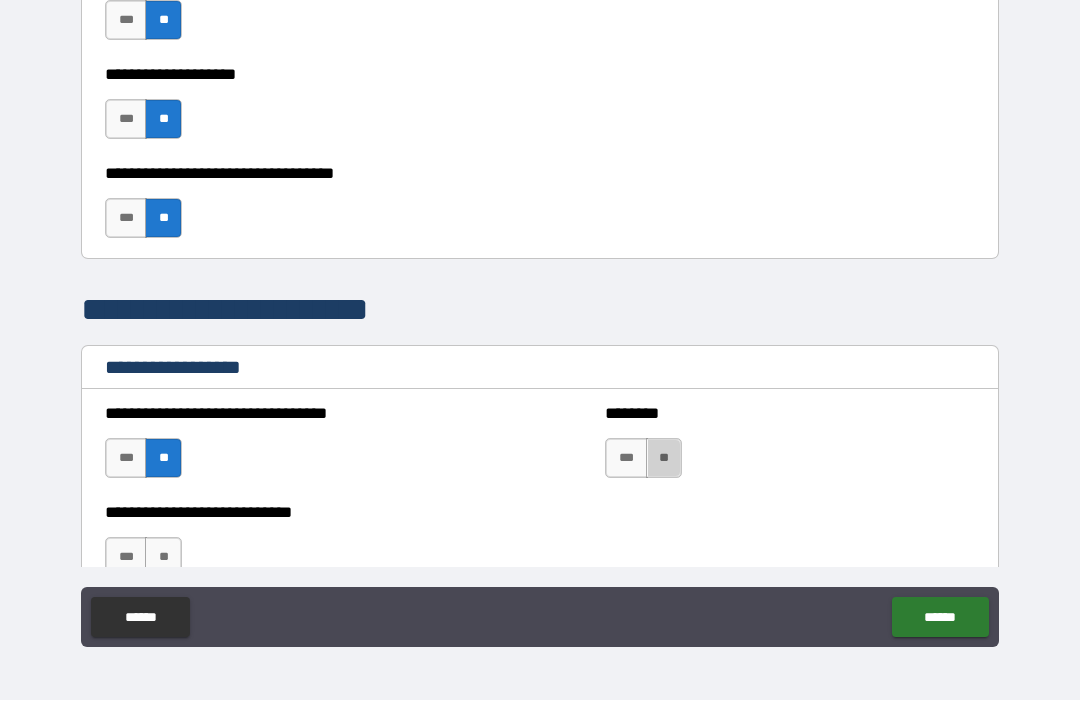 click on "**" at bounding box center [664, 459] 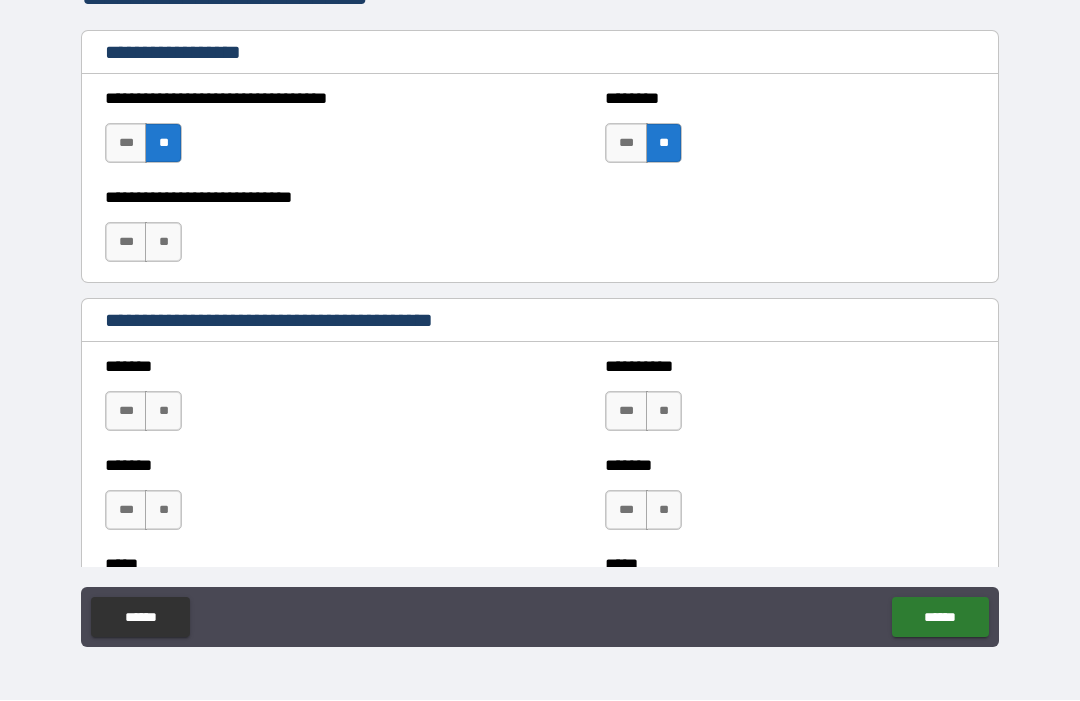 scroll, scrollTop: 1407, scrollLeft: 0, axis: vertical 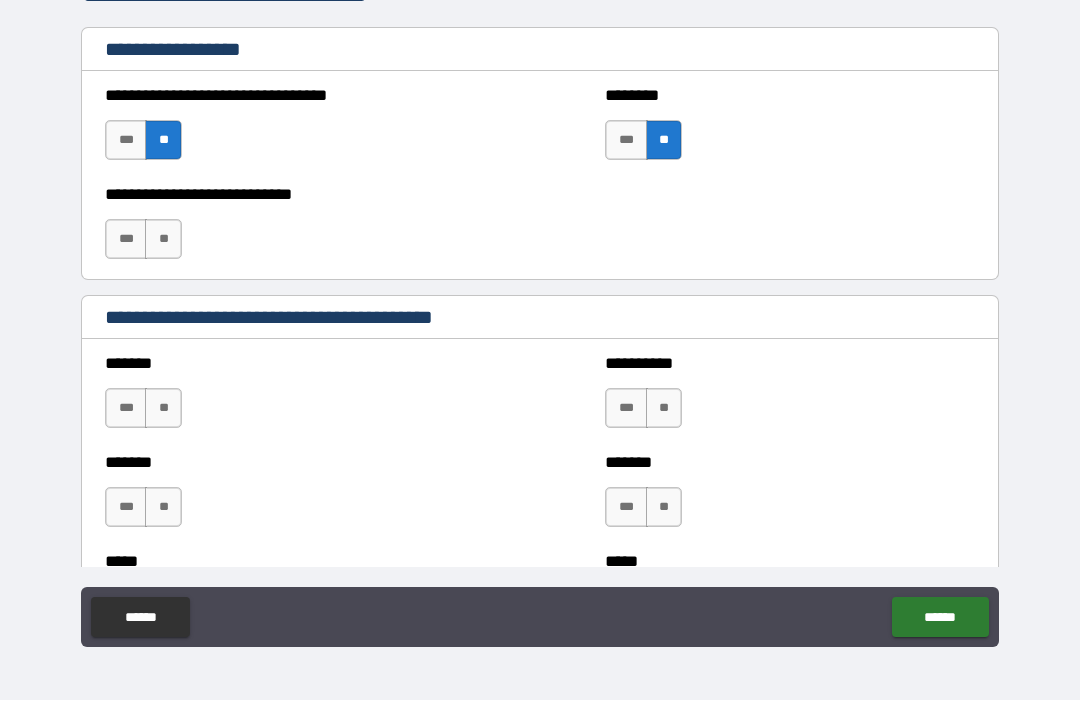 click on "**" at bounding box center (163, 240) 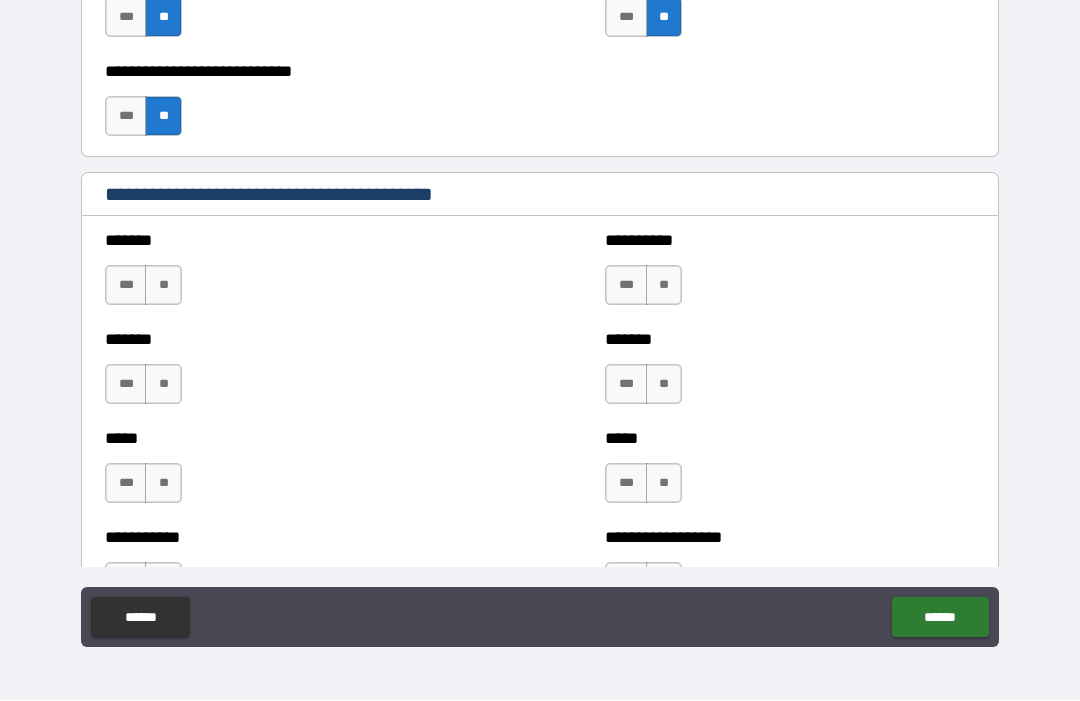 scroll, scrollTop: 1536, scrollLeft: 0, axis: vertical 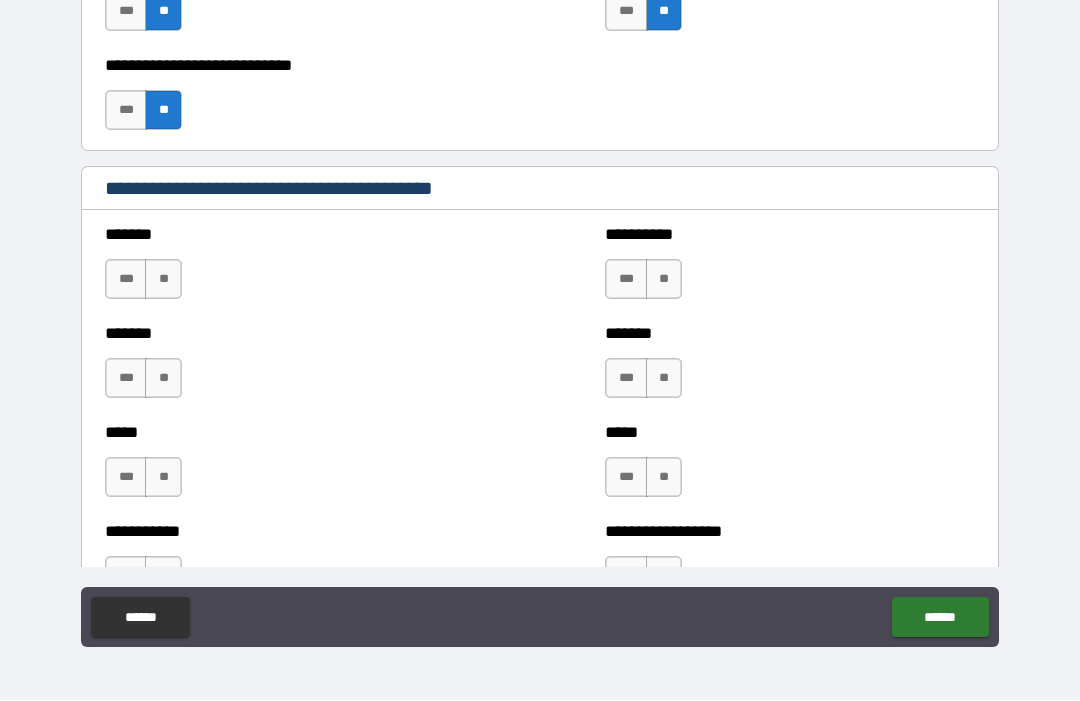 click on "**" at bounding box center (163, 280) 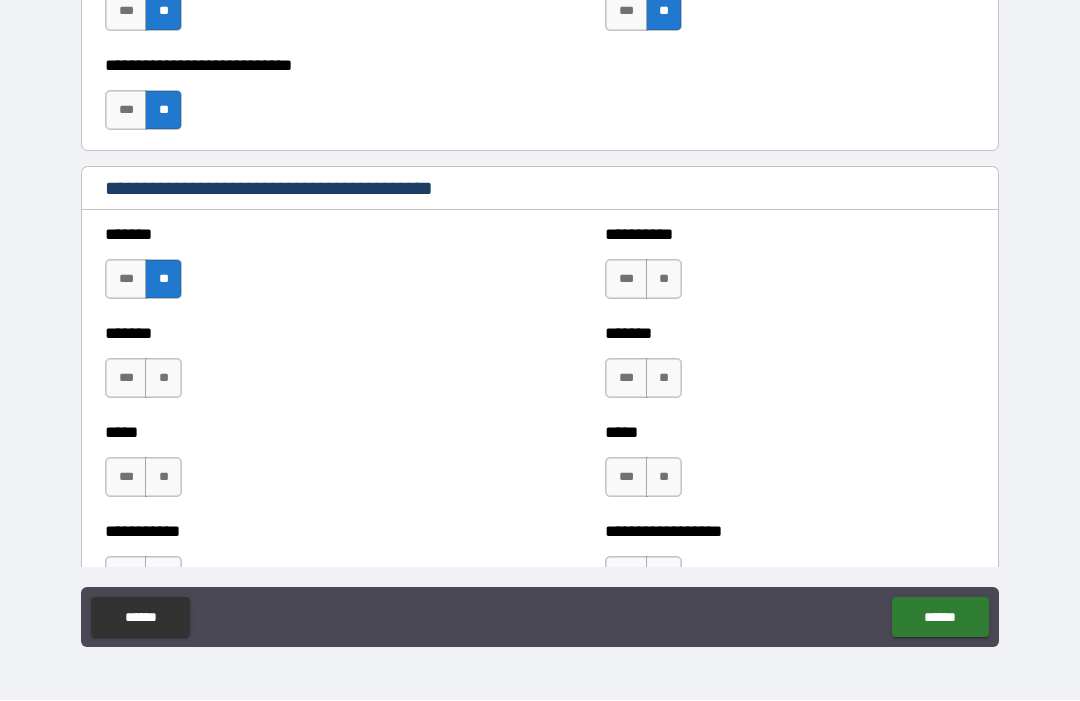click on "**" at bounding box center (163, 379) 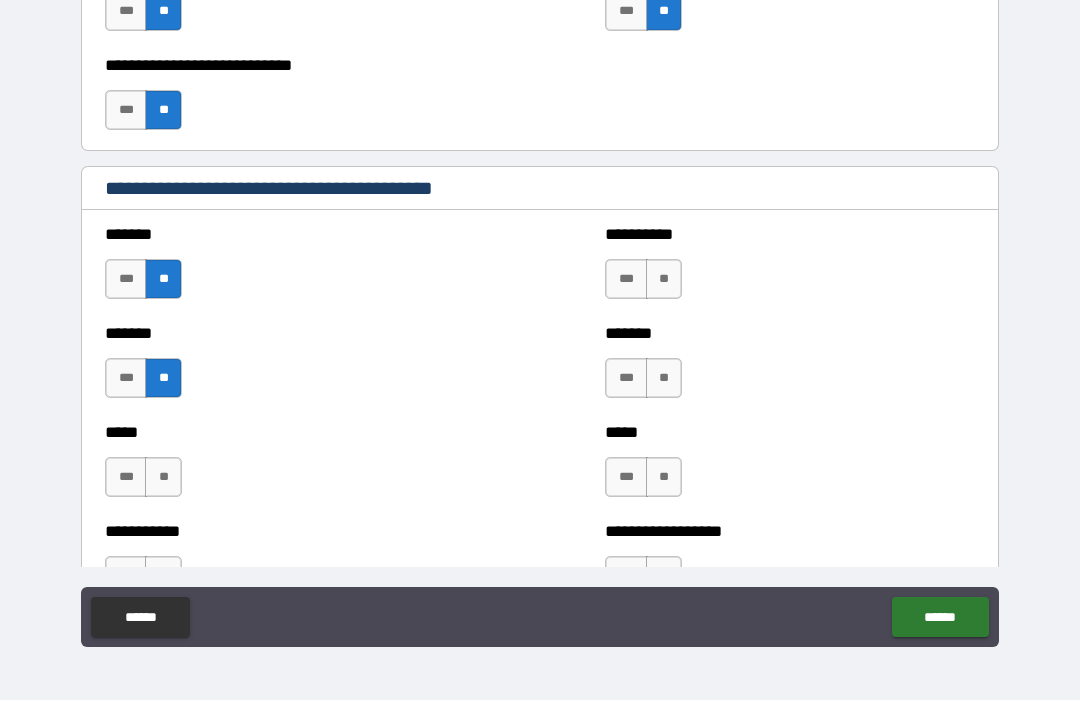 click on "**" at bounding box center [163, 478] 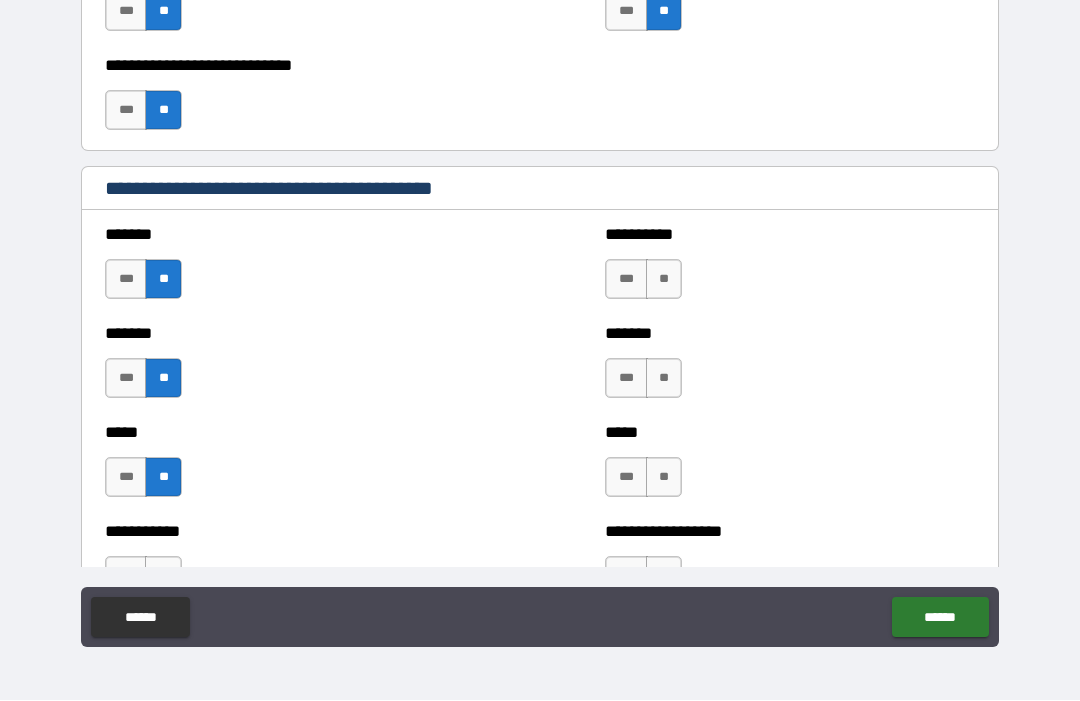 click on "**" at bounding box center [664, 280] 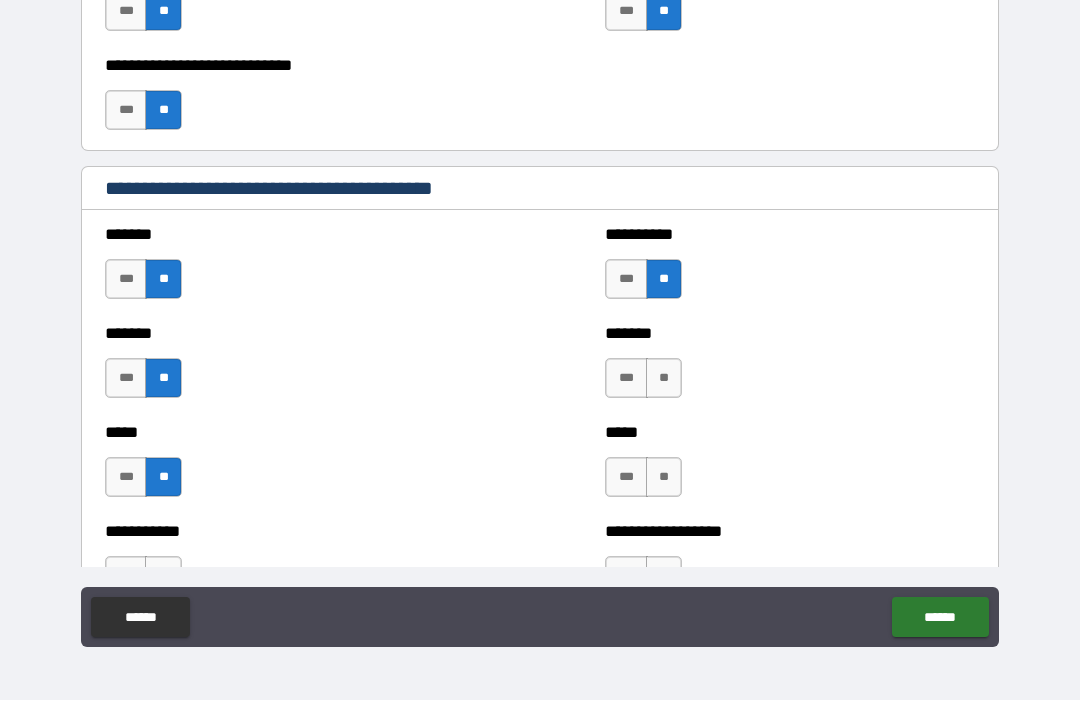 click on "**" at bounding box center (664, 379) 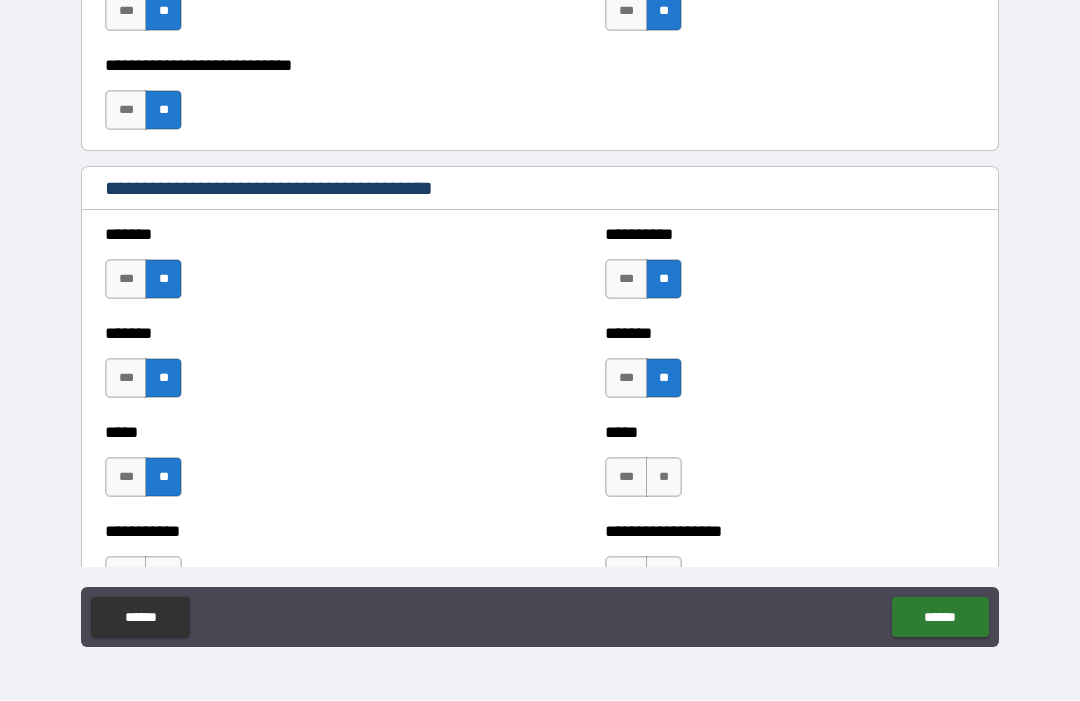 click on "**" at bounding box center (664, 478) 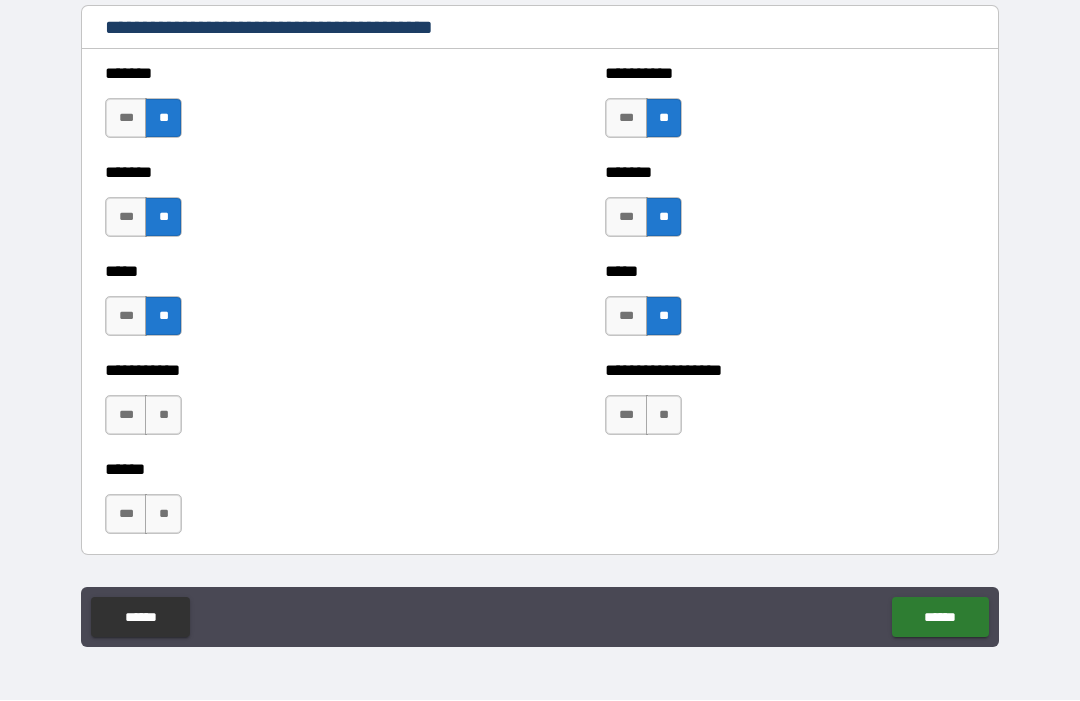 scroll, scrollTop: 1732, scrollLeft: 0, axis: vertical 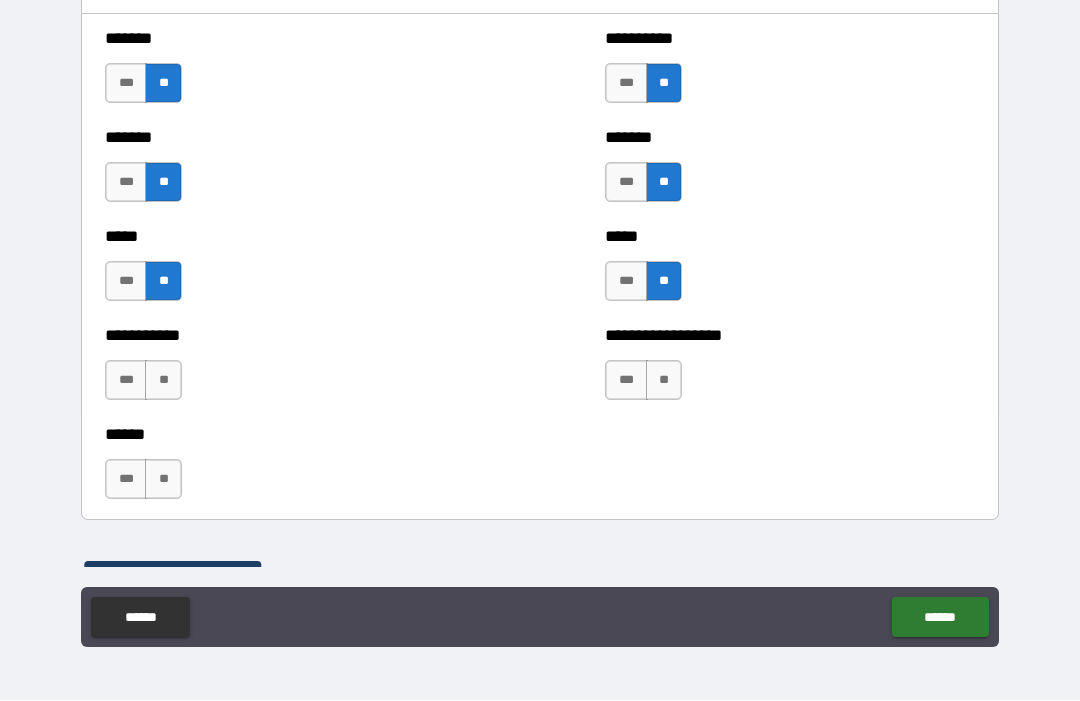 click on "**" at bounding box center (163, 381) 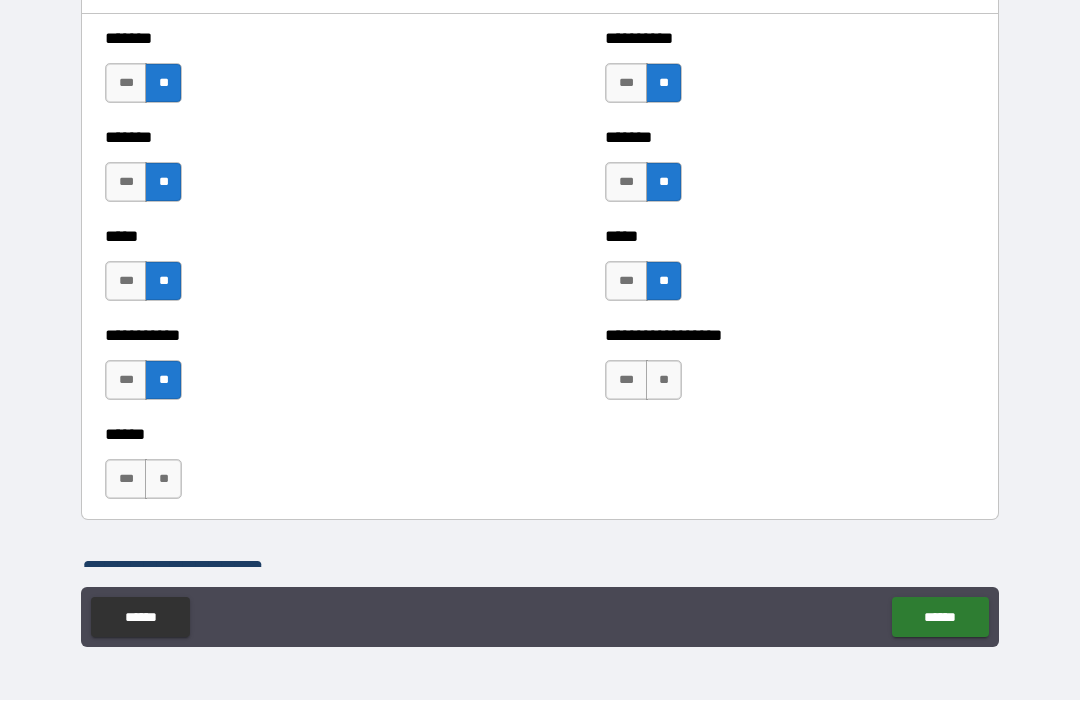 click on "**" at bounding box center [163, 480] 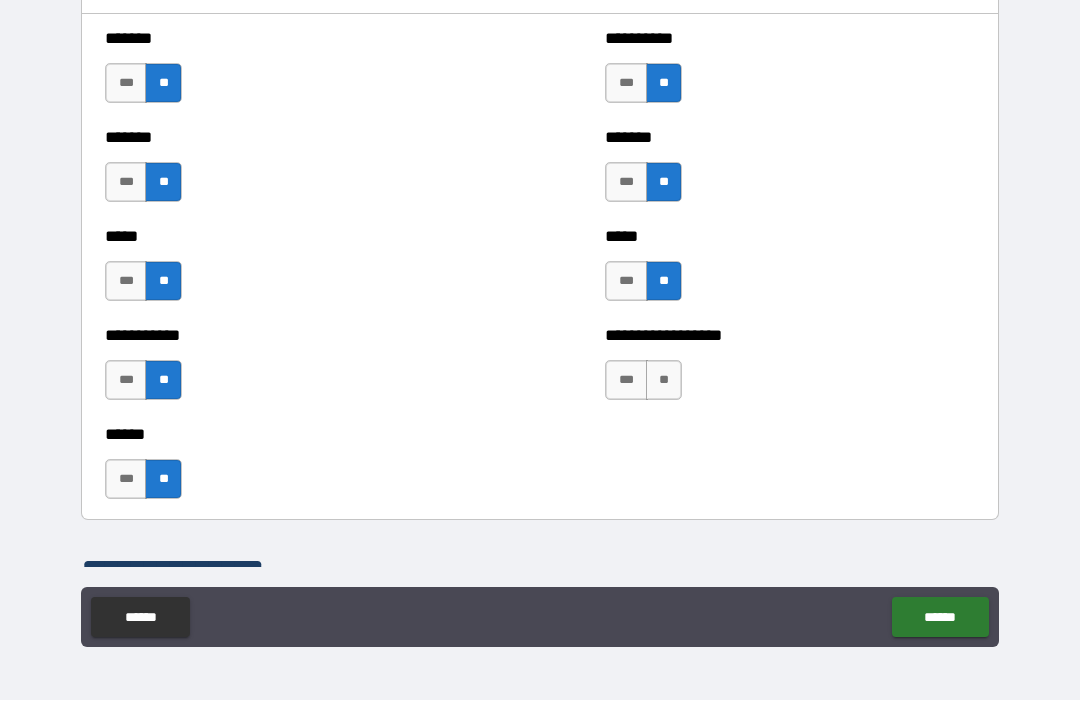 click on "**" at bounding box center [664, 381] 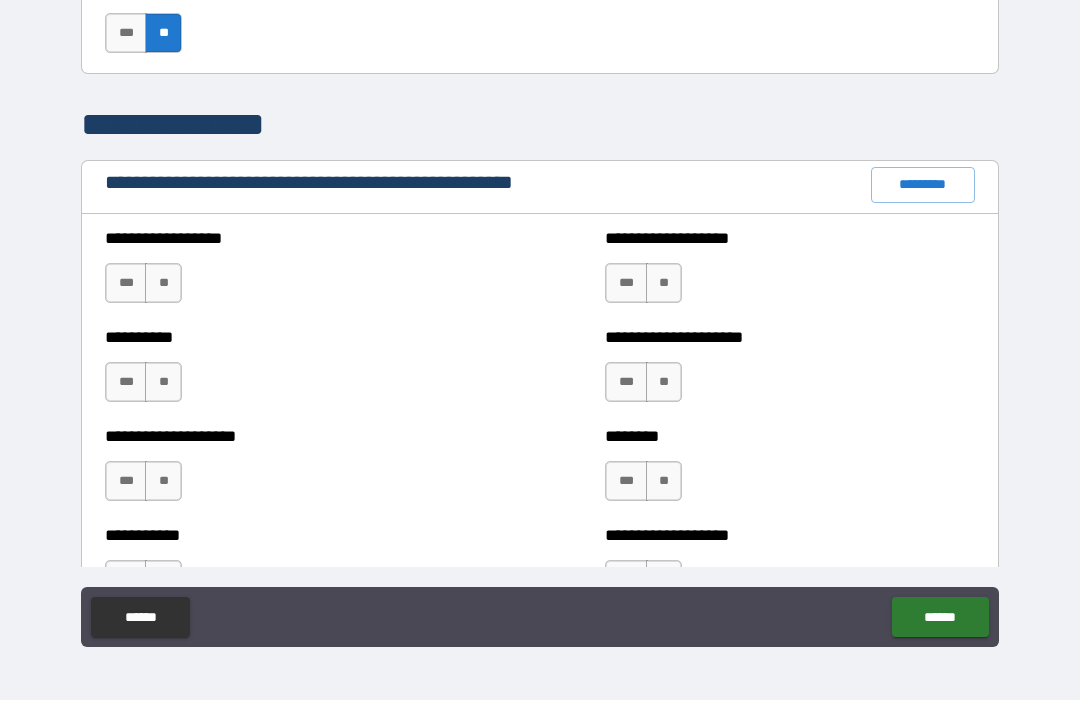 scroll, scrollTop: 2179, scrollLeft: 0, axis: vertical 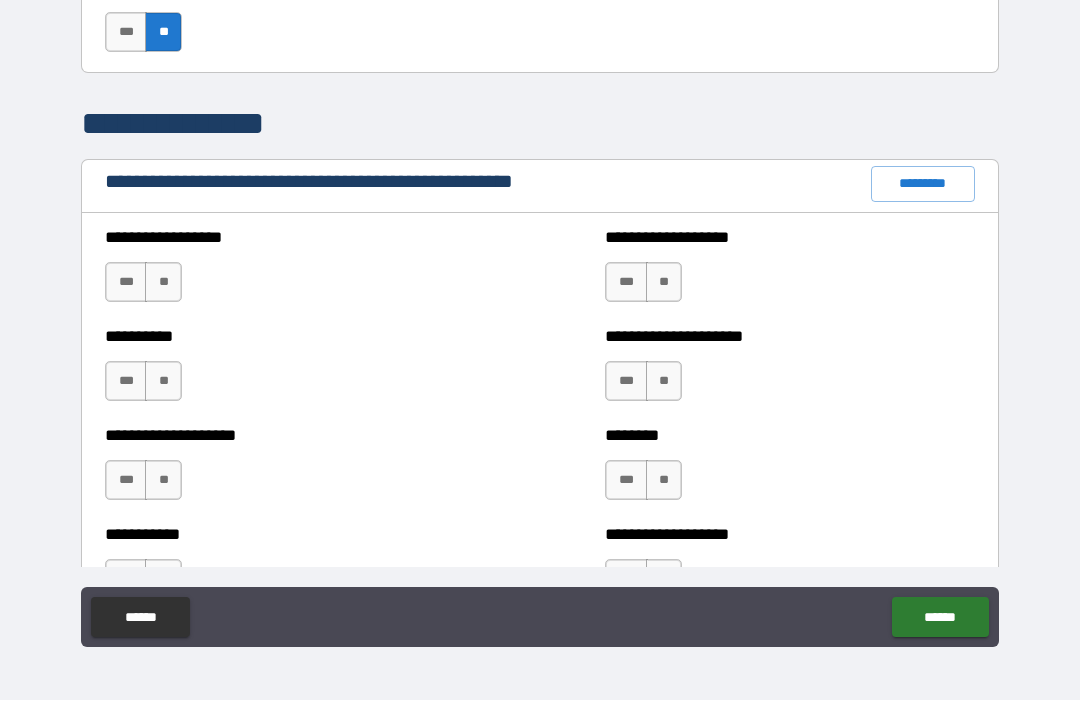 click on "**" at bounding box center (163, 283) 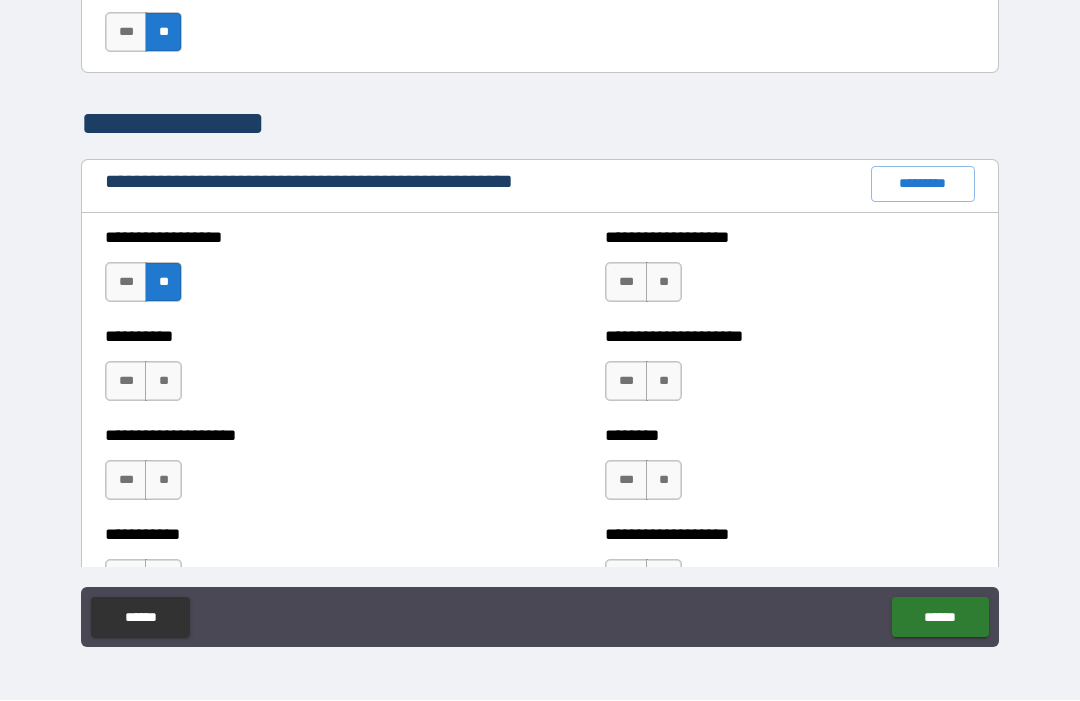 click on "**" at bounding box center [163, 382] 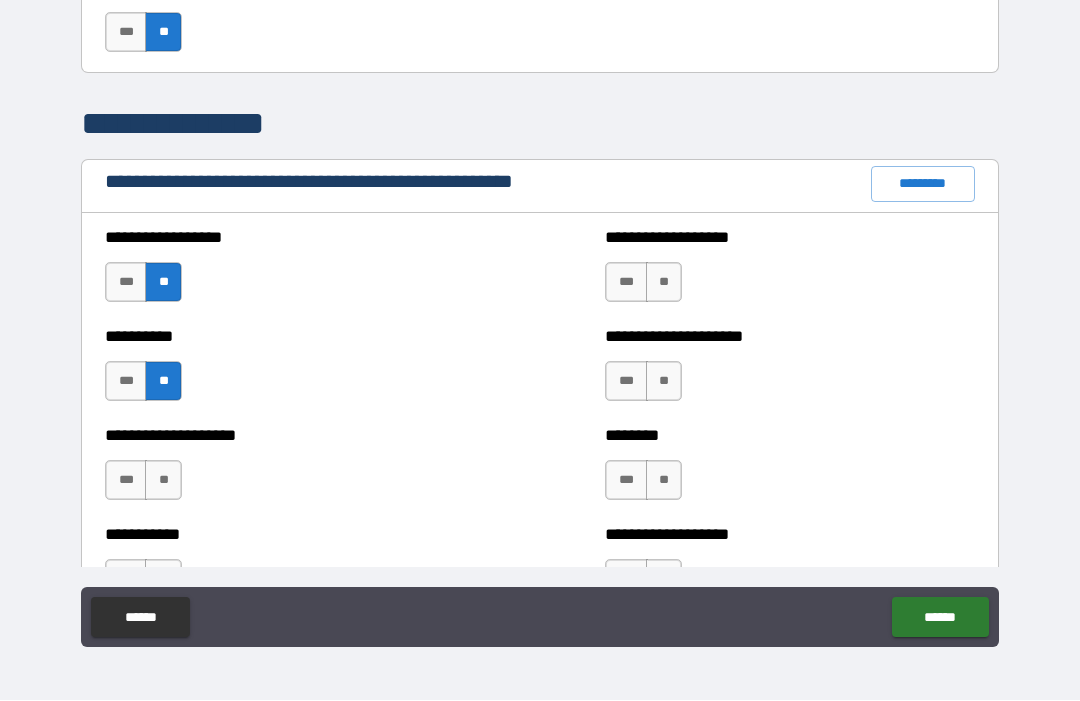 click on "**" at bounding box center [163, 481] 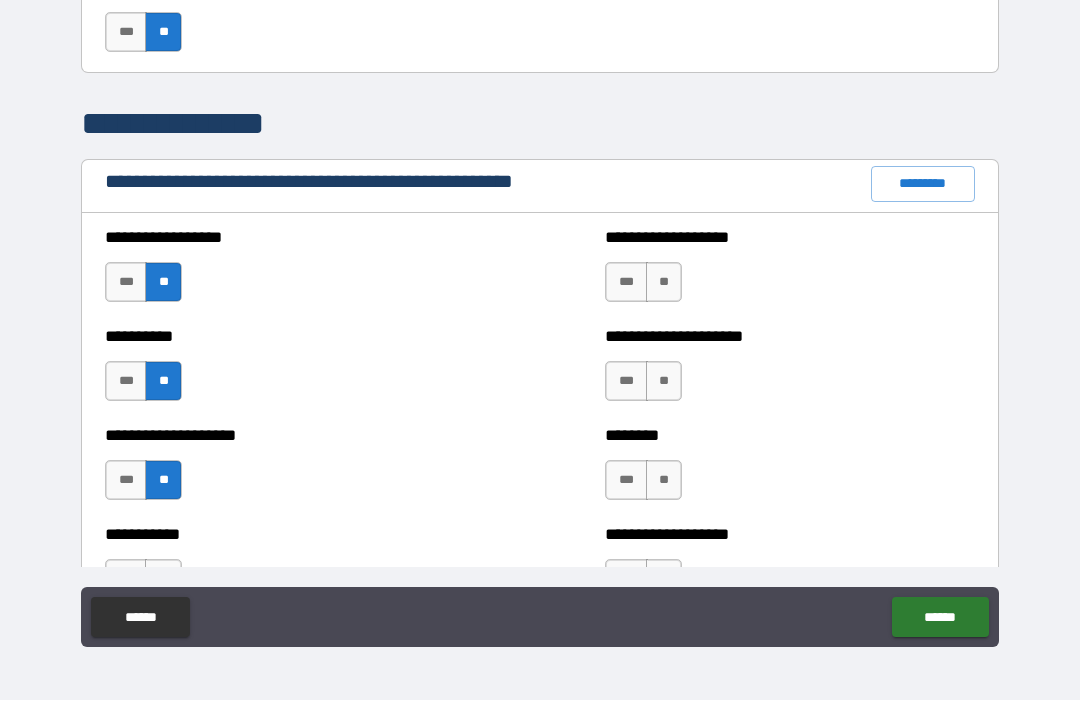 click on "**" at bounding box center (664, 283) 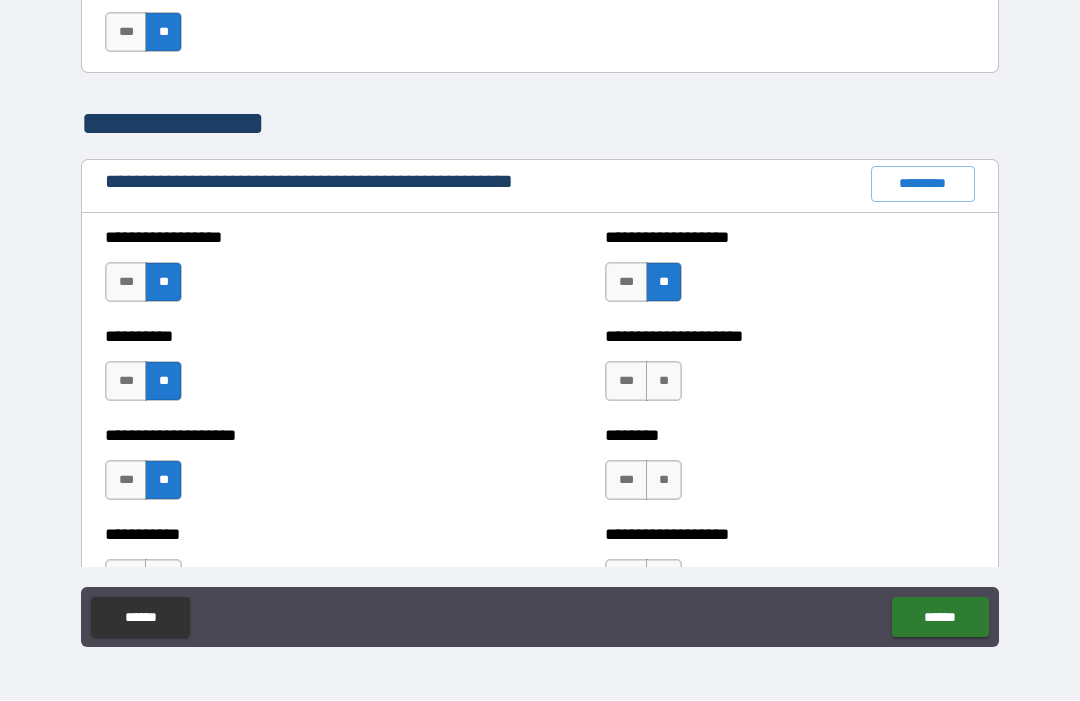 click on "**" at bounding box center (664, 382) 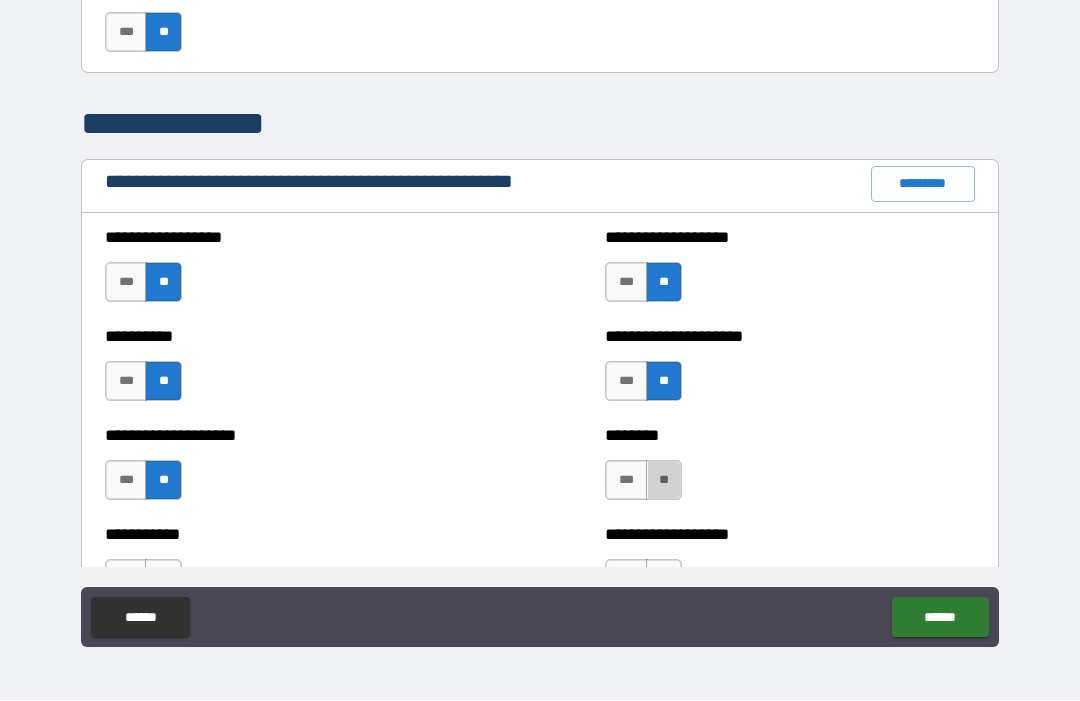 click on "**" at bounding box center (664, 481) 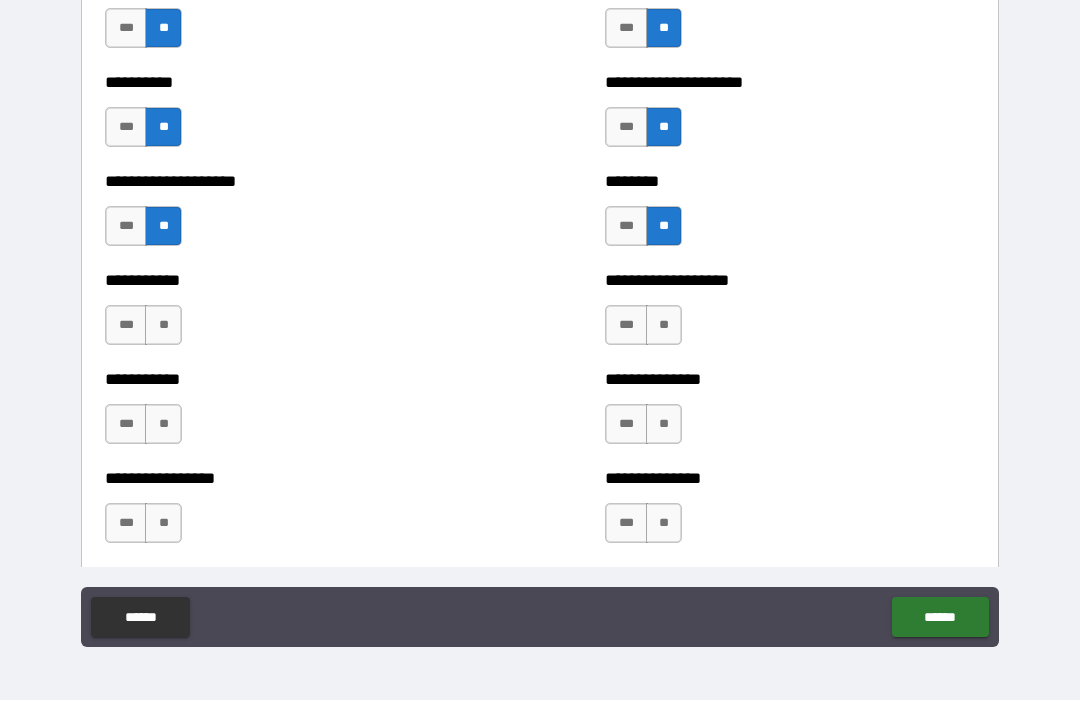 scroll, scrollTop: 2435, scrollLeft: 0, axis: vertical 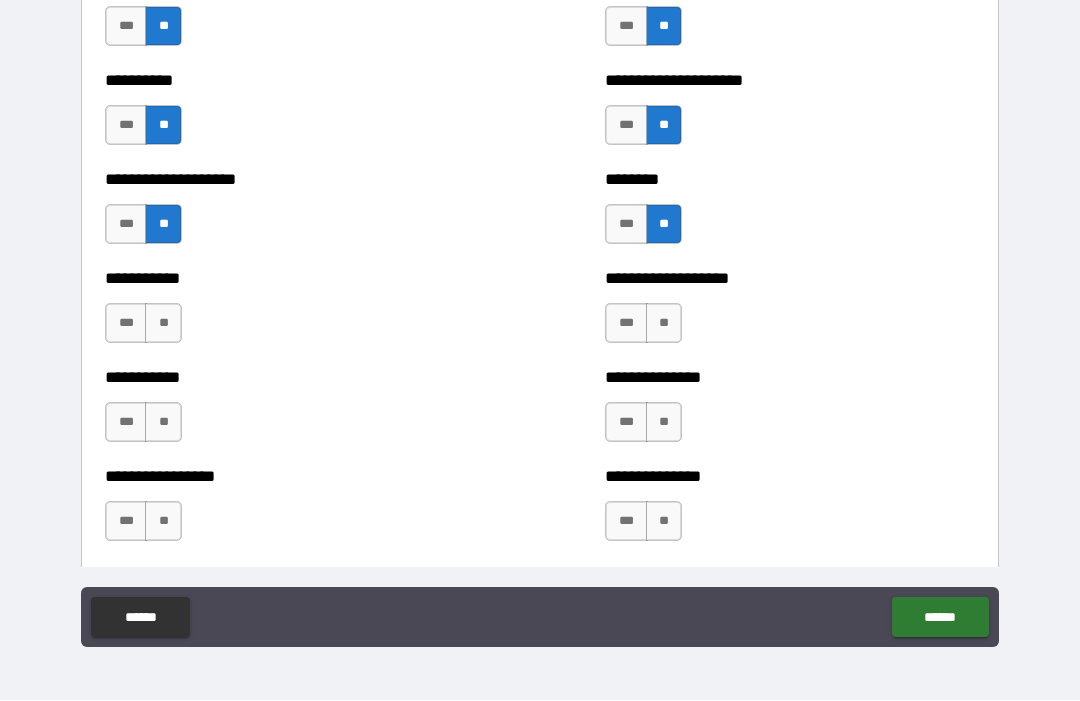 click on "**" at bounding box center [664, 324] 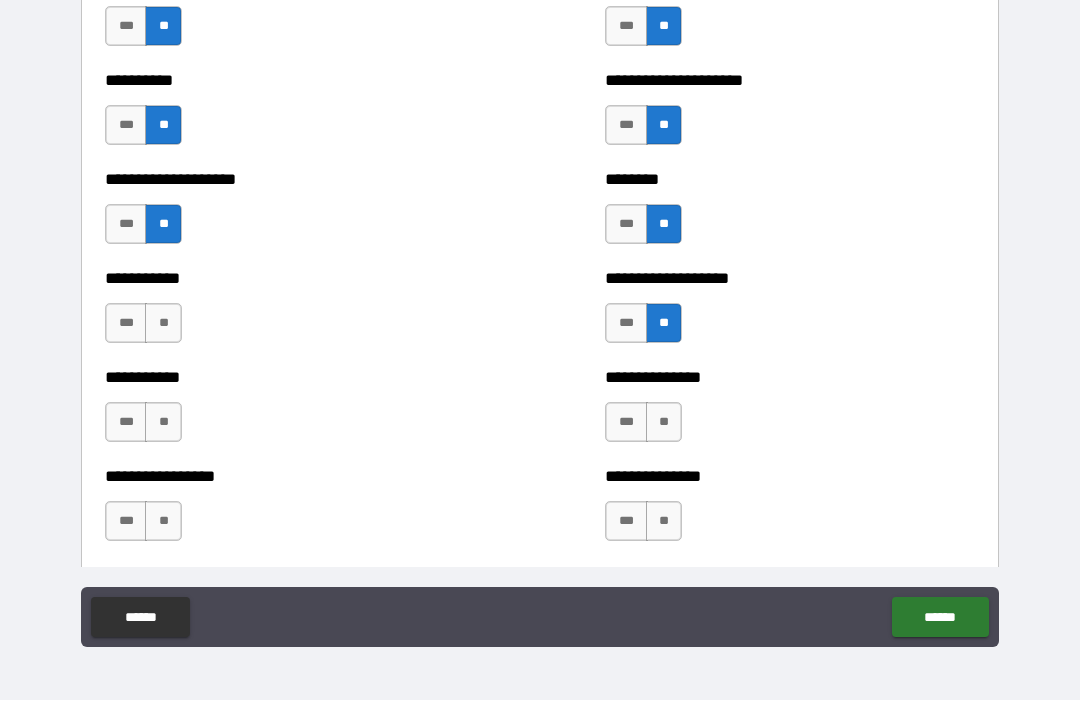 click on "**" at bounding box center (664, 423) 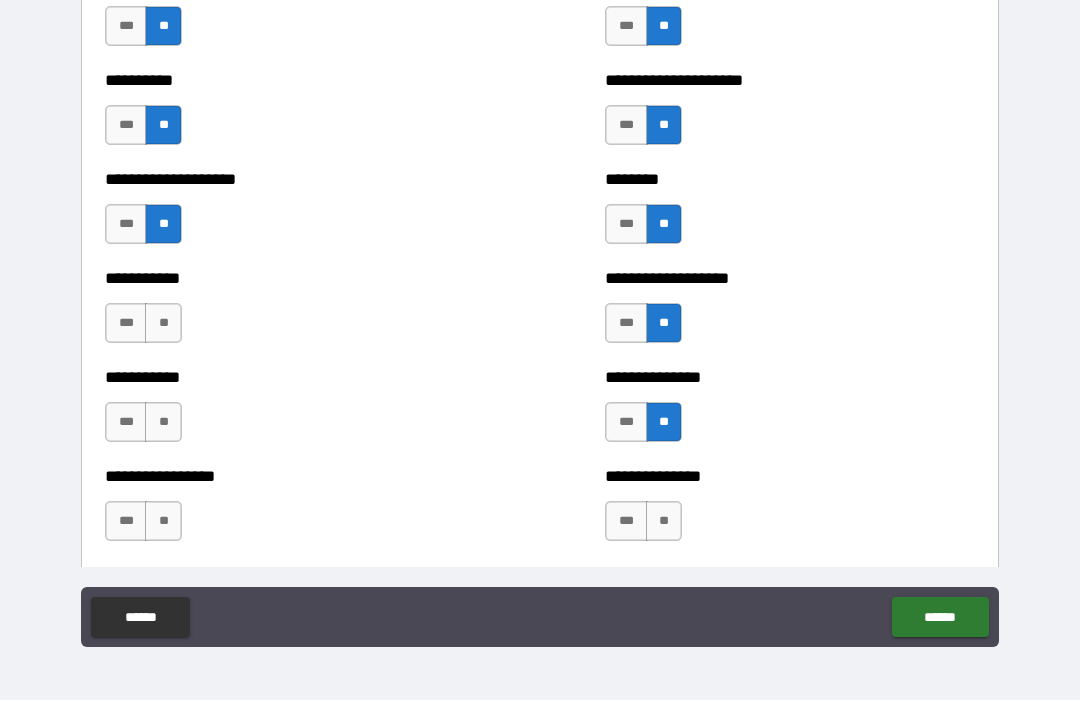 click on "**" at bounding box center [163, 324] 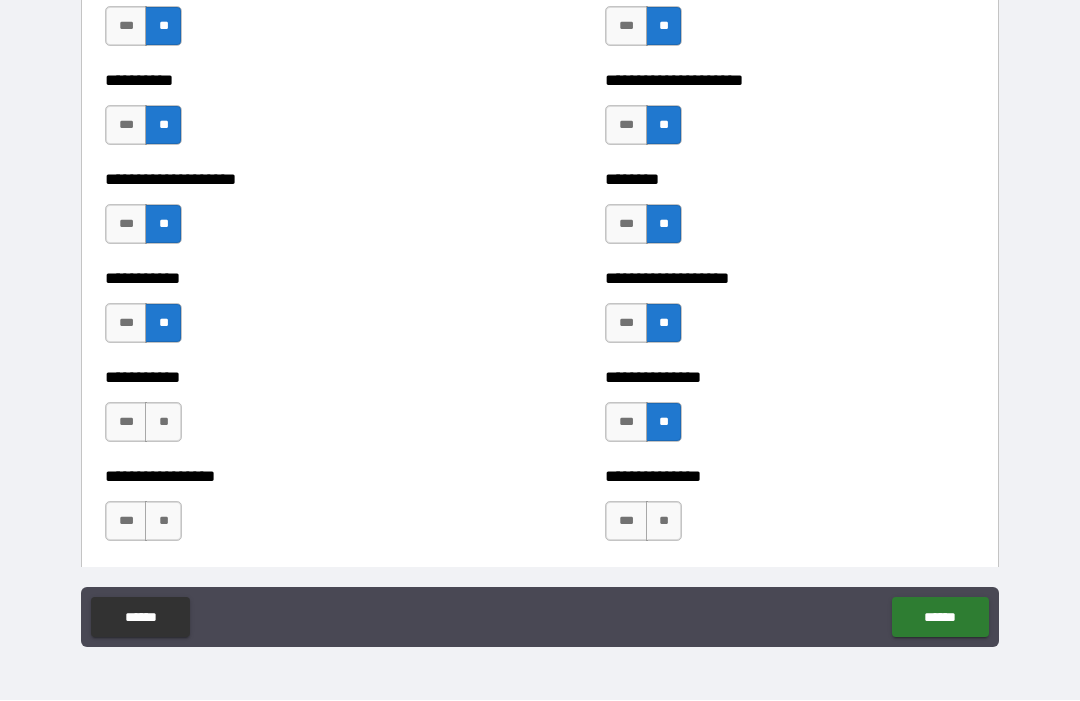 click on "**" at bounding box center (163, 423) 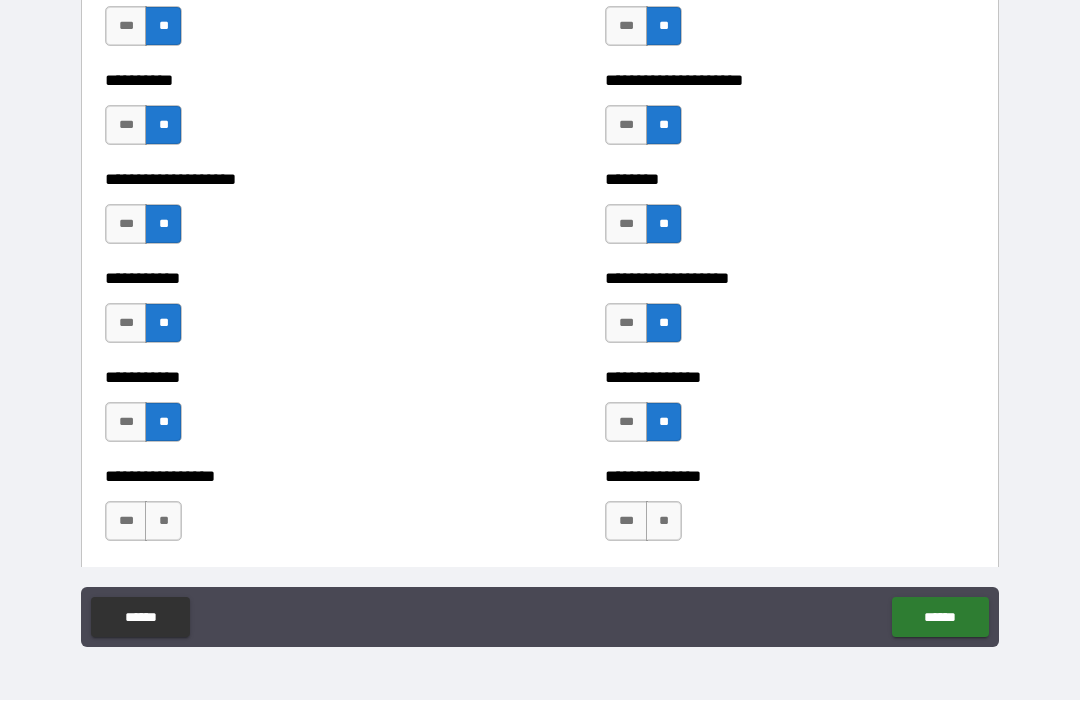 click on "**" at bounding box center [163, 522] 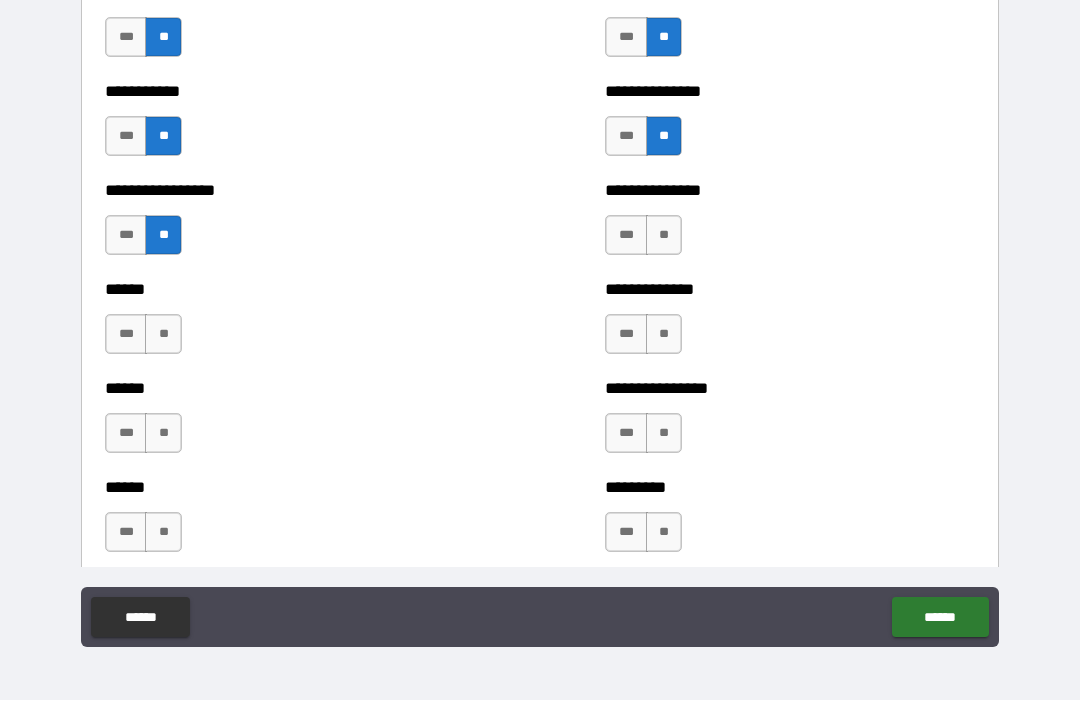scroll, scrollTop: 2744, scrollLeft: 0, axis: vertical 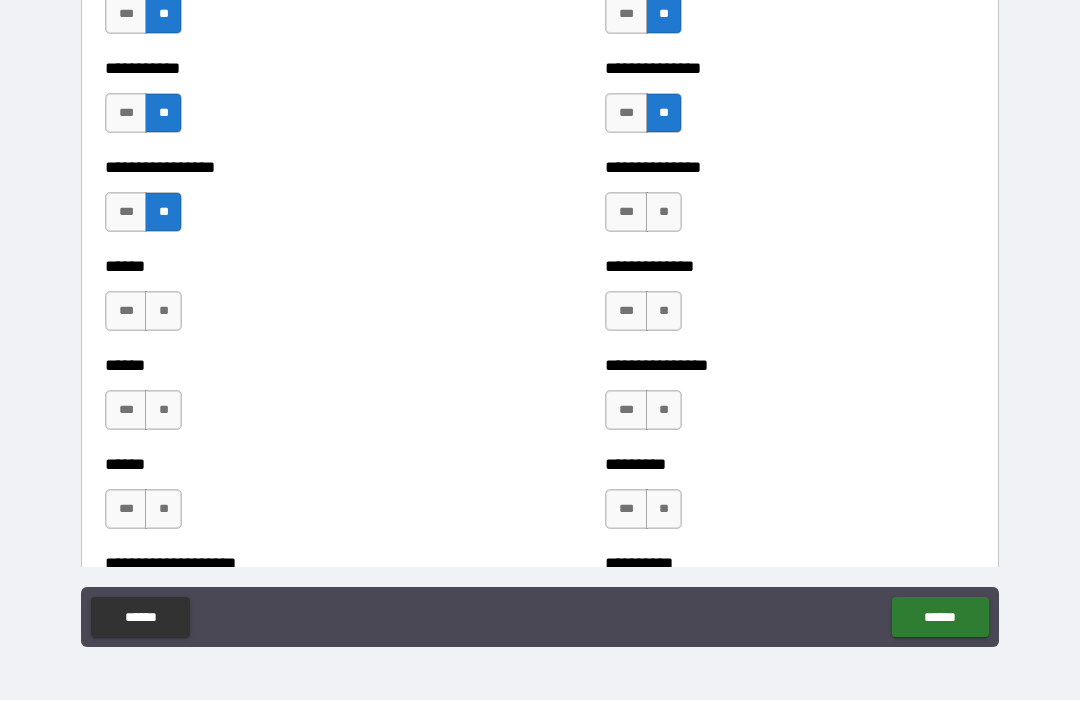 click on "**" at bounding box center (163, 312) 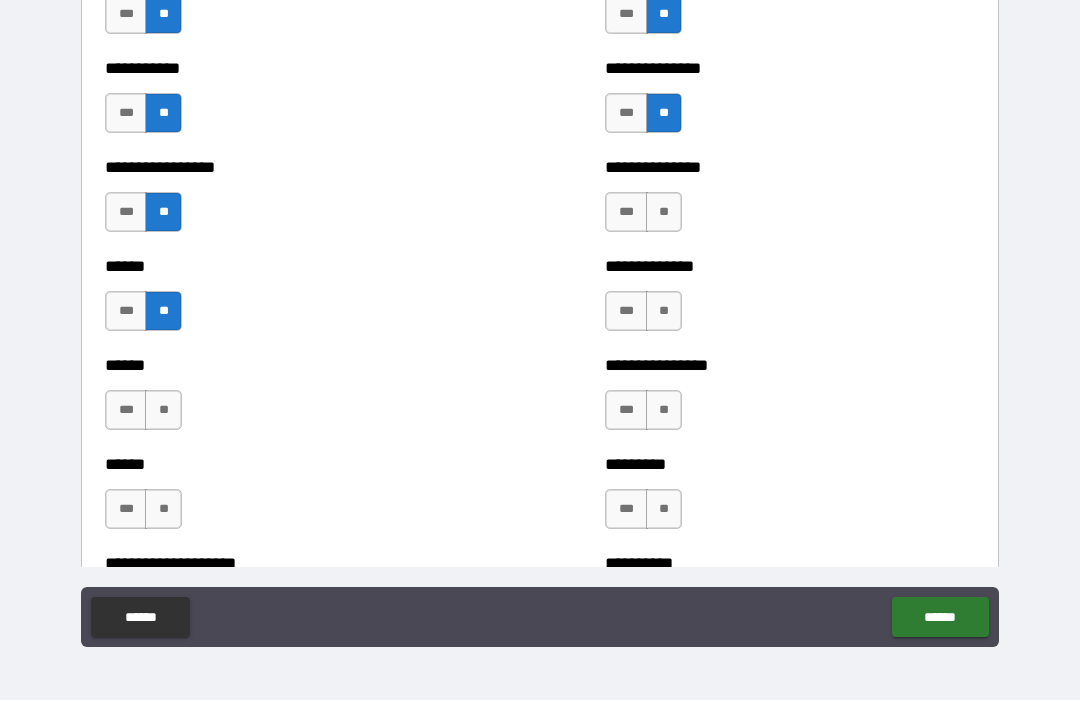 click on "**" at bounding box center [163, 411] 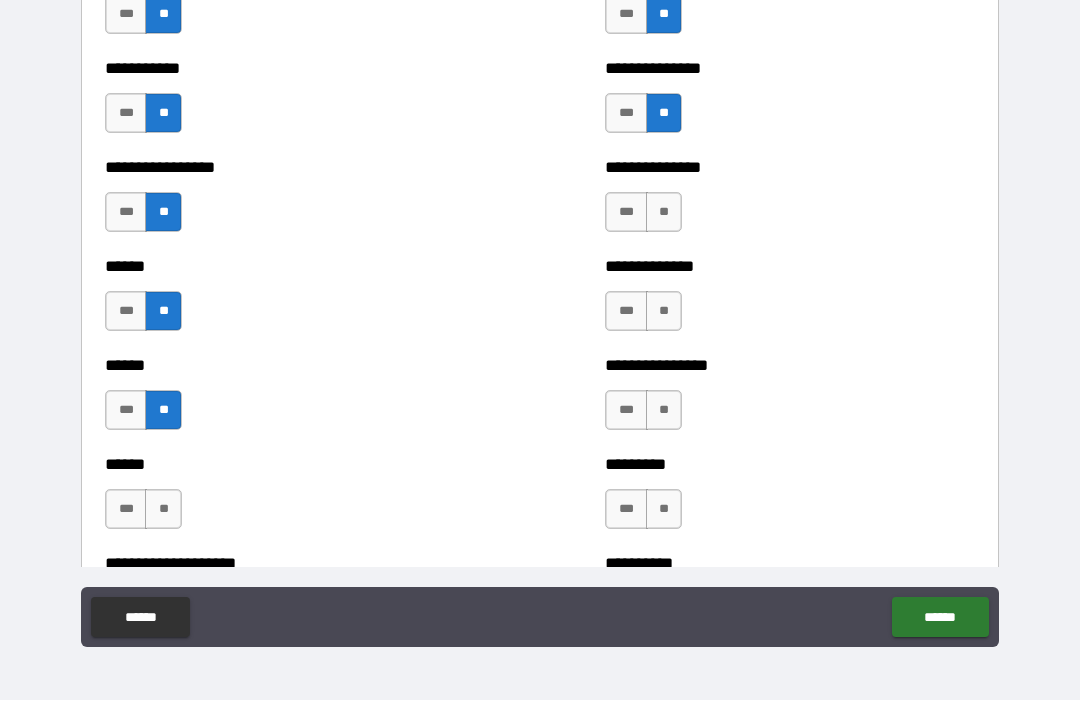 click on "**" at bounding box center (664, 213) 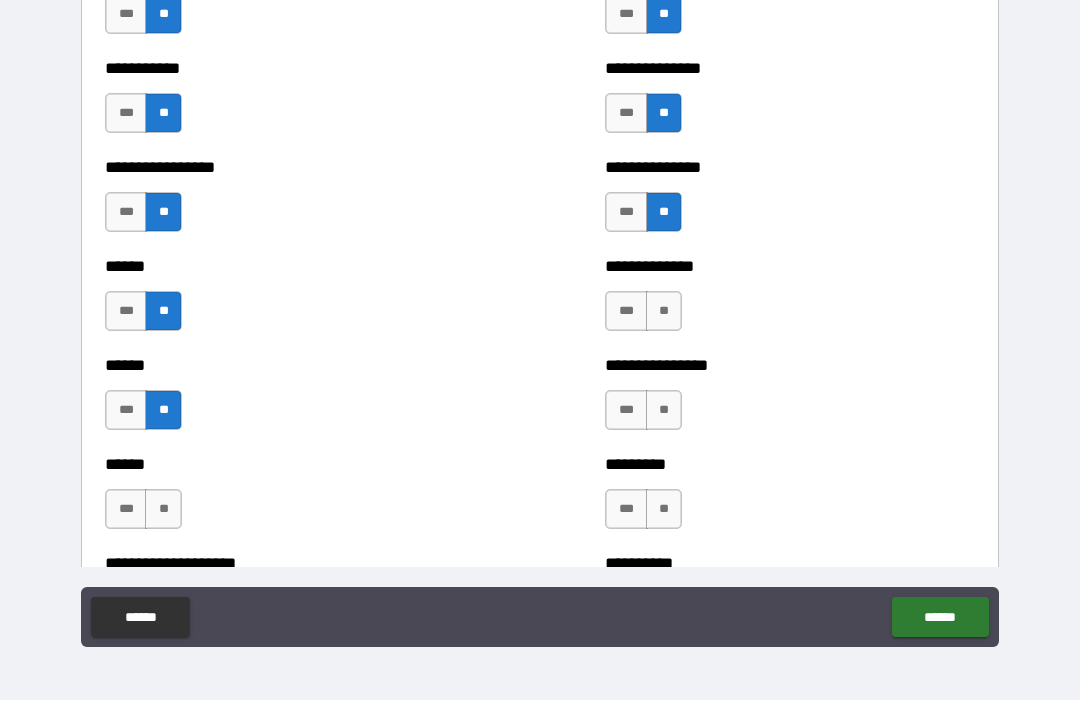 click on "**" at bounding box center [664, 312] 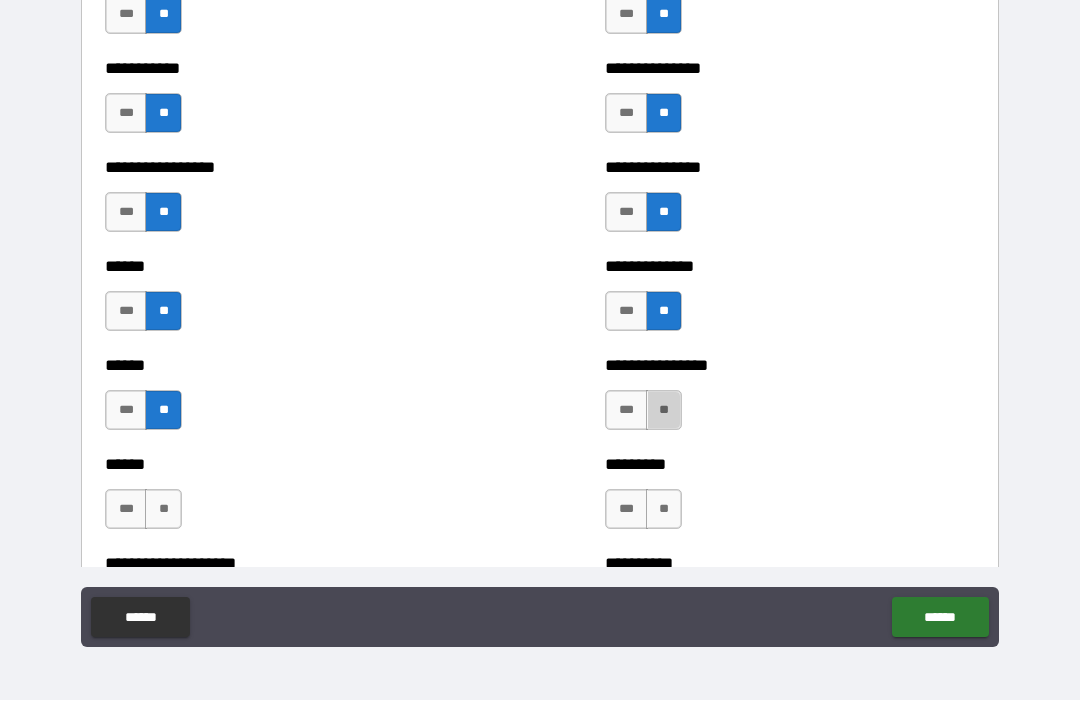 click on "**" at bounding box center [664, 411] 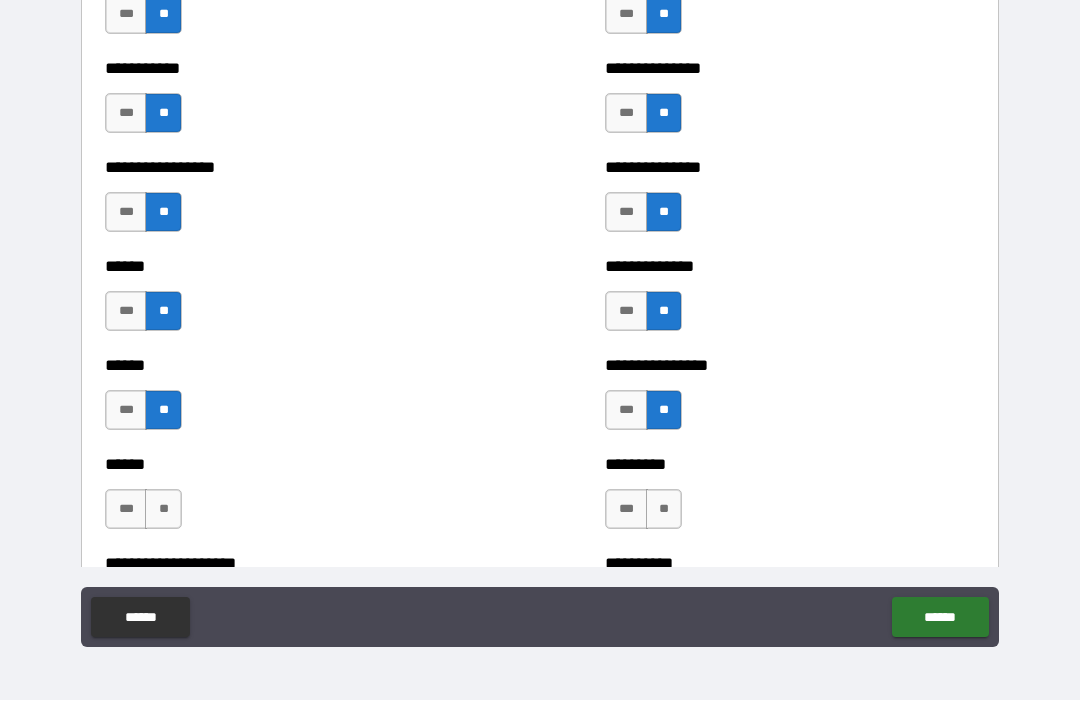 click on "**" at bounding box center [664, 510] 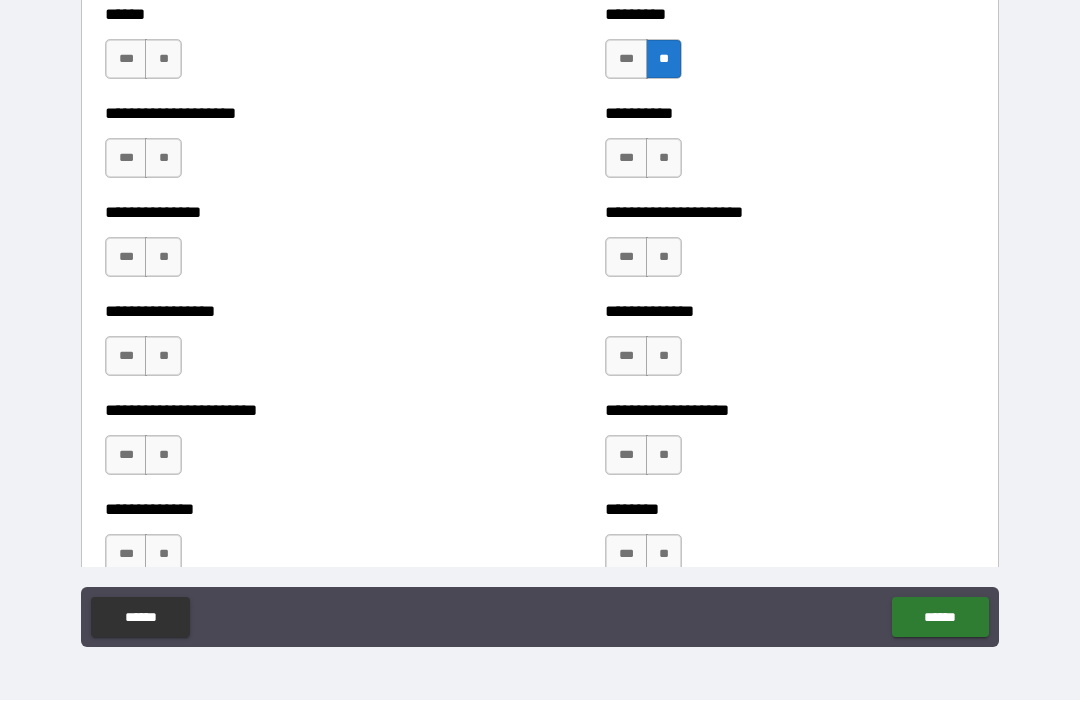 scroll, scrollTop: 3198, scrollLeft: 0, axis: vertical 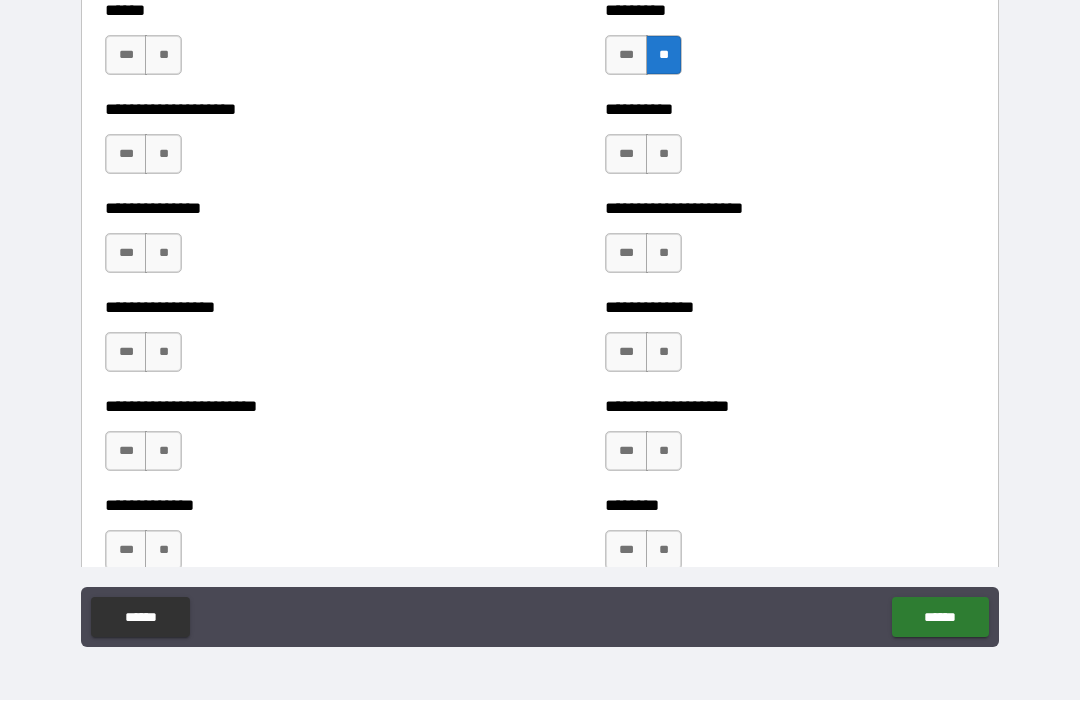 click on "**" at bounding box center (163, 155) 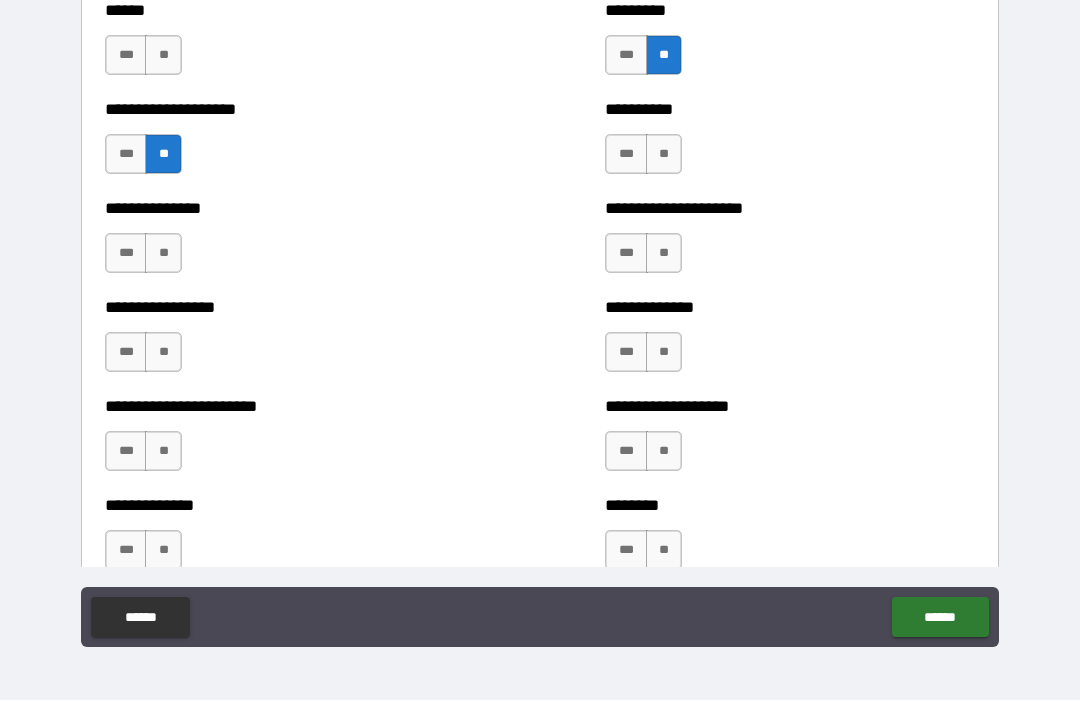 click on "**" at bounding box center (163, 254) 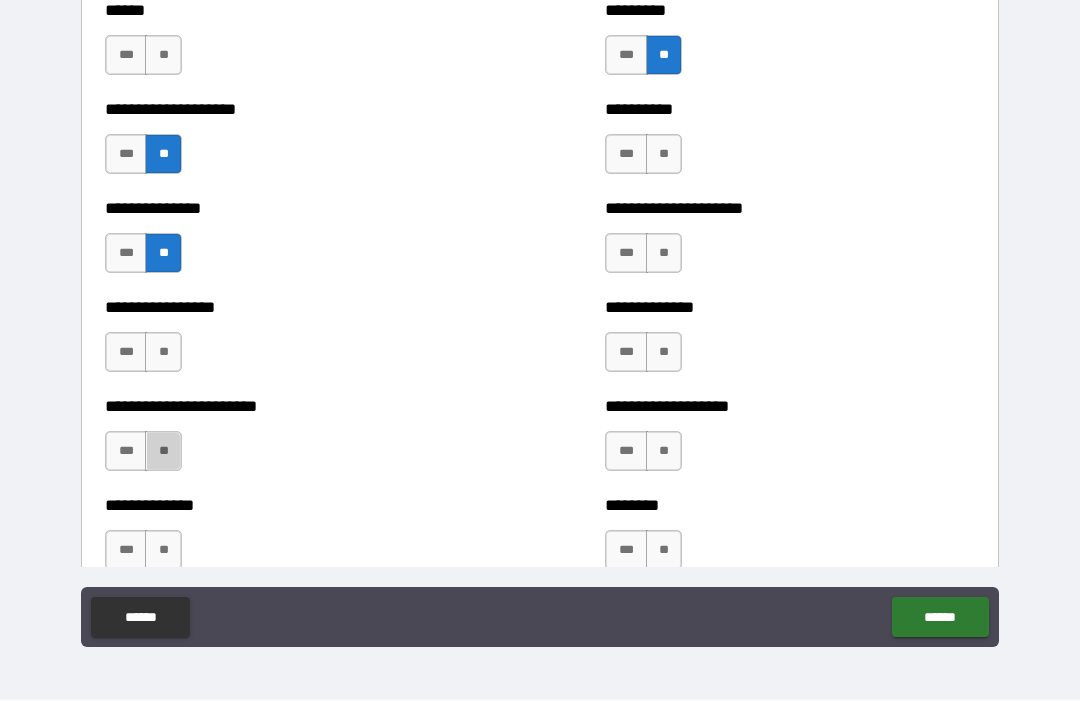 click on "**" at bounding box center (163, 452) 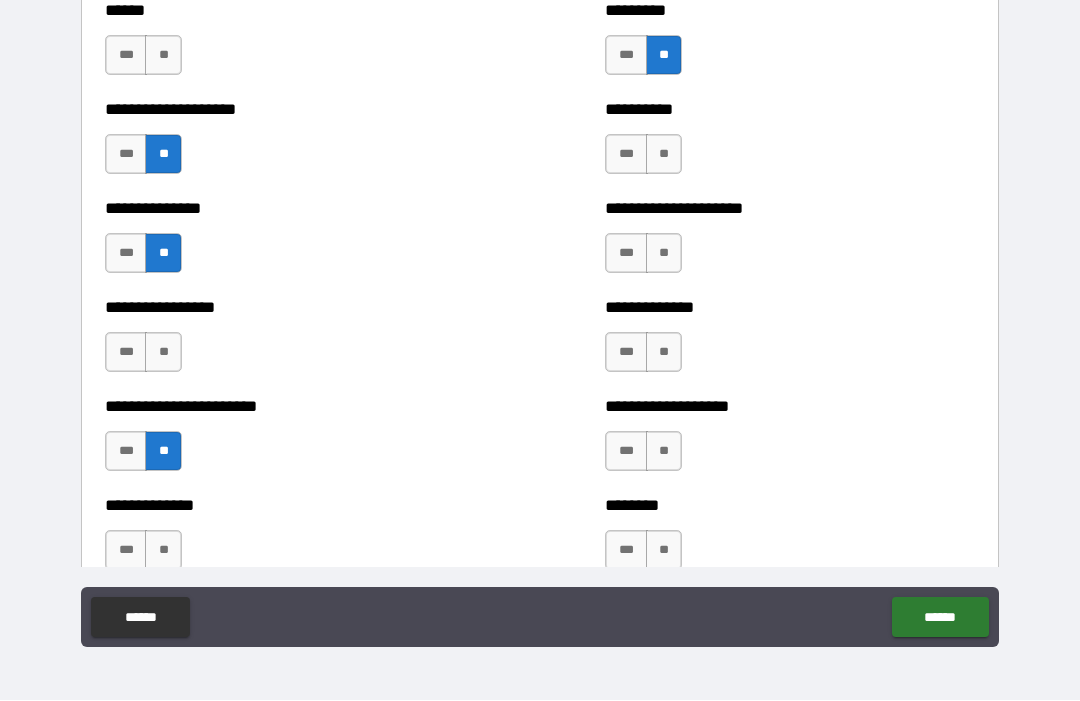 click on "**" at bounding box center (163, 551) 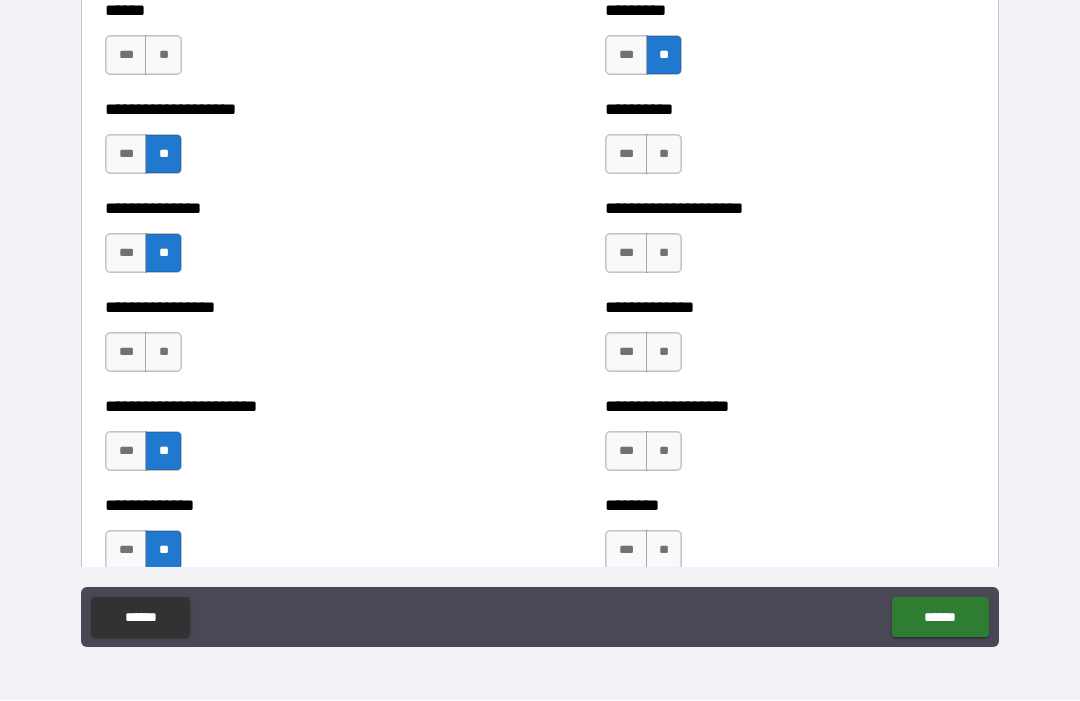 click on "**" at bounding box center [163, 353] 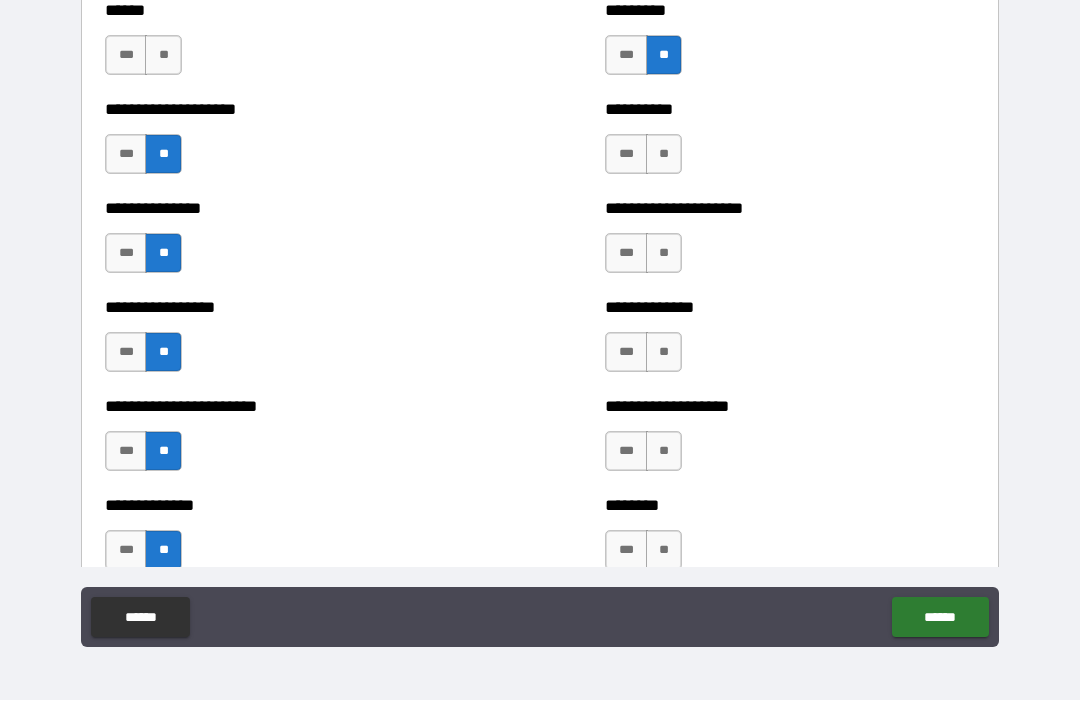 click on "**" at bounding box center (664, 155) 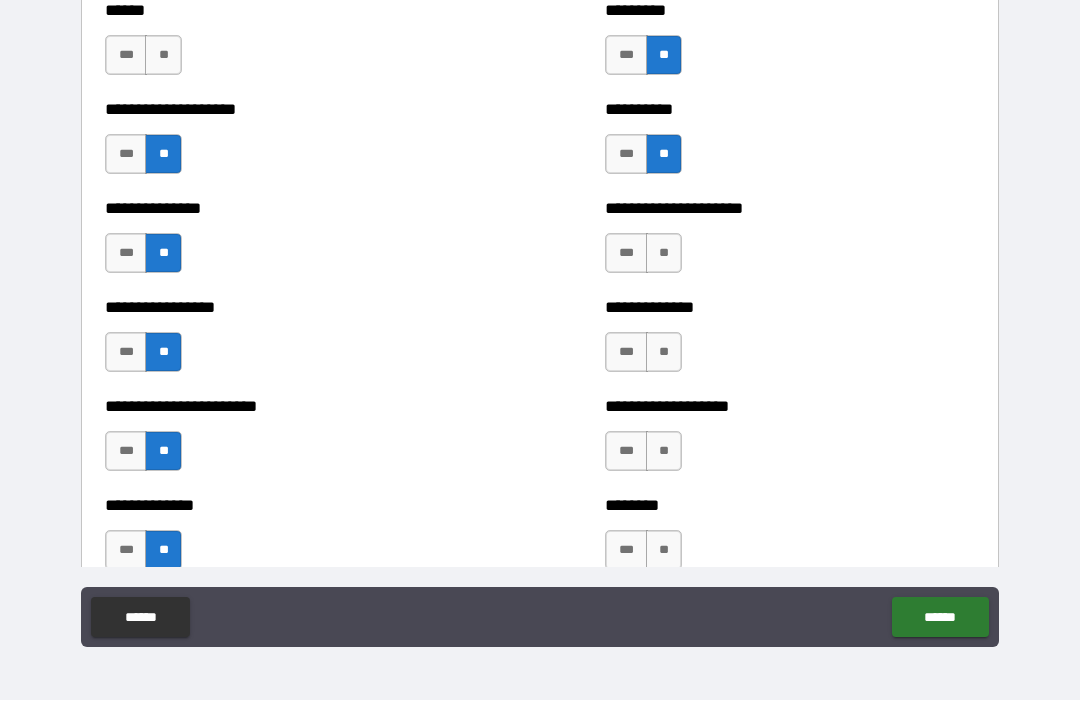 click on "**" at bounding box center (664, 254) 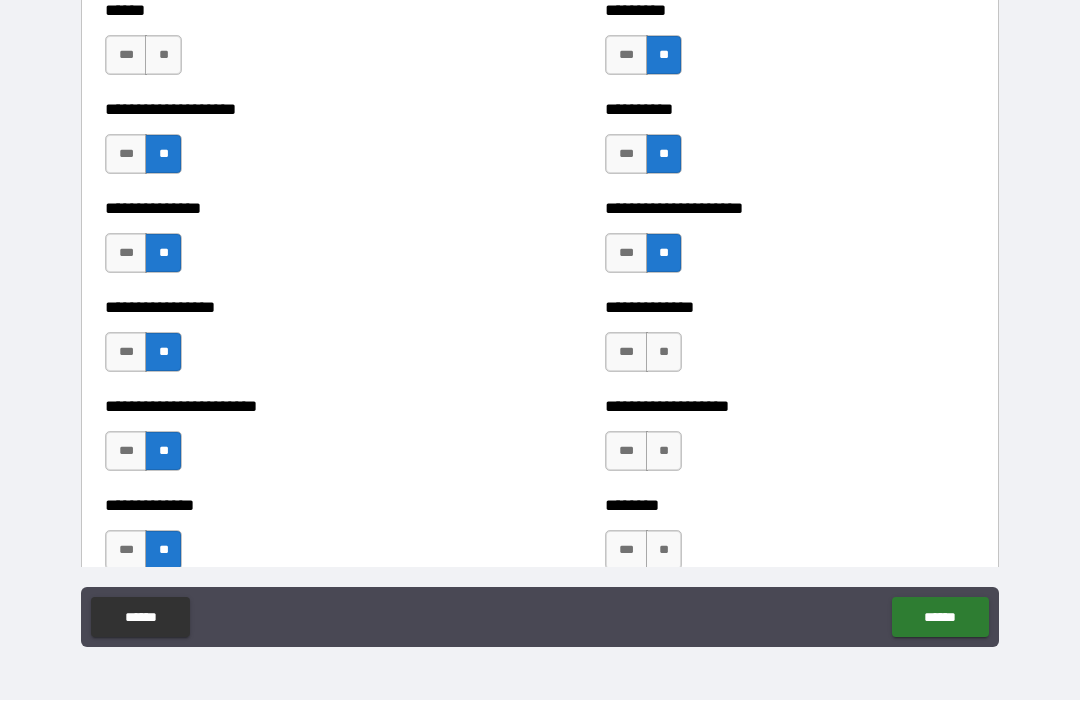 click on "**" at bounding box center (664, 353) 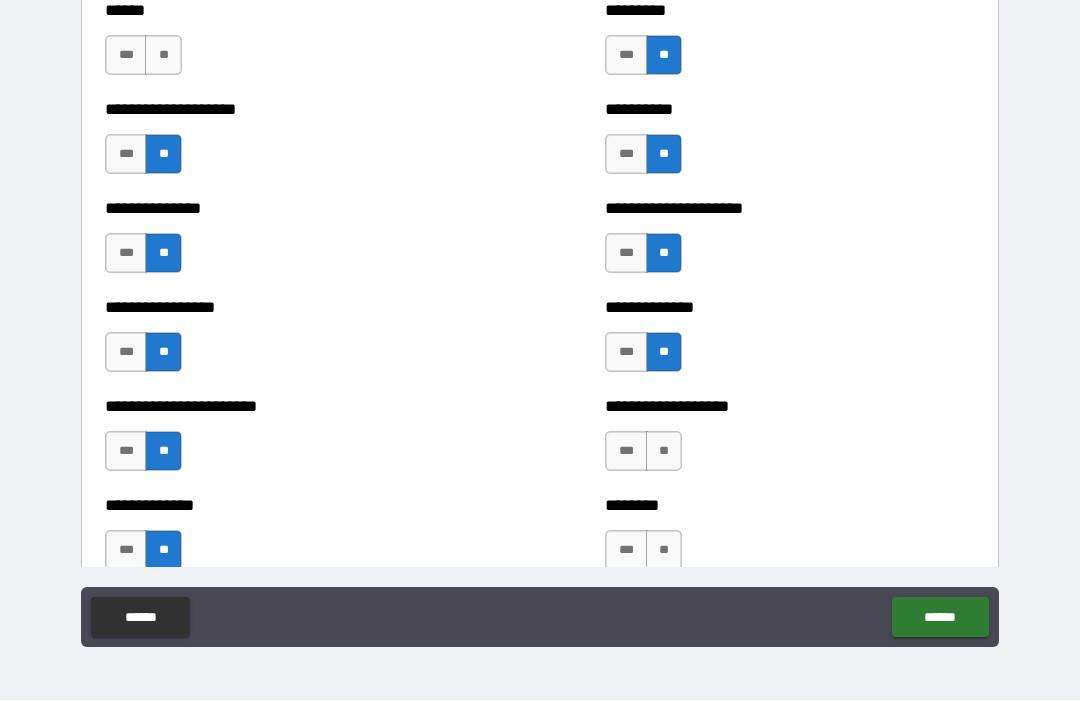 click on "**" at bounding box center (664, 452) 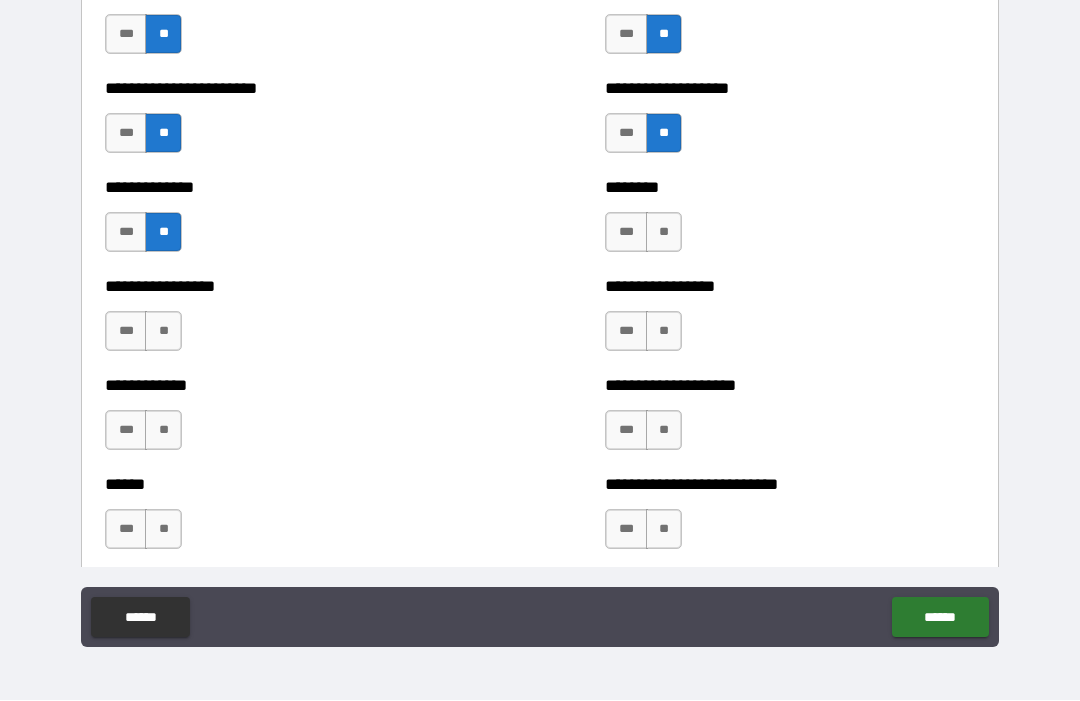 scroll, scrollTop: 3563, scrollLeft: 0, axis: vertical 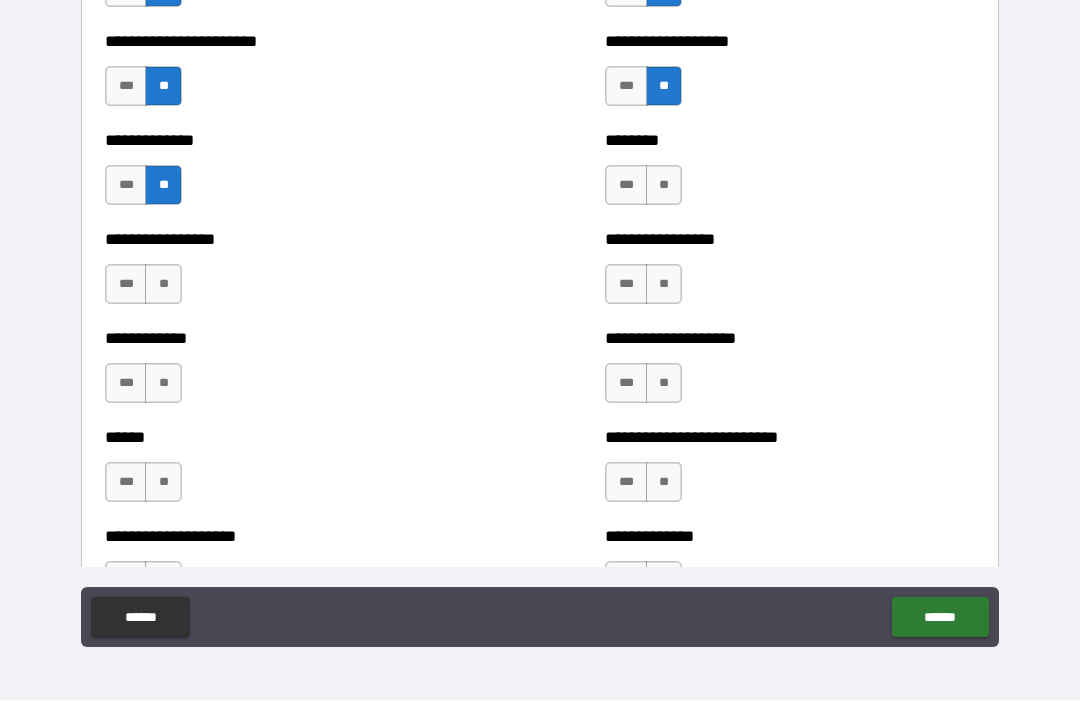 click on "**" at bounding box center [664, 186] 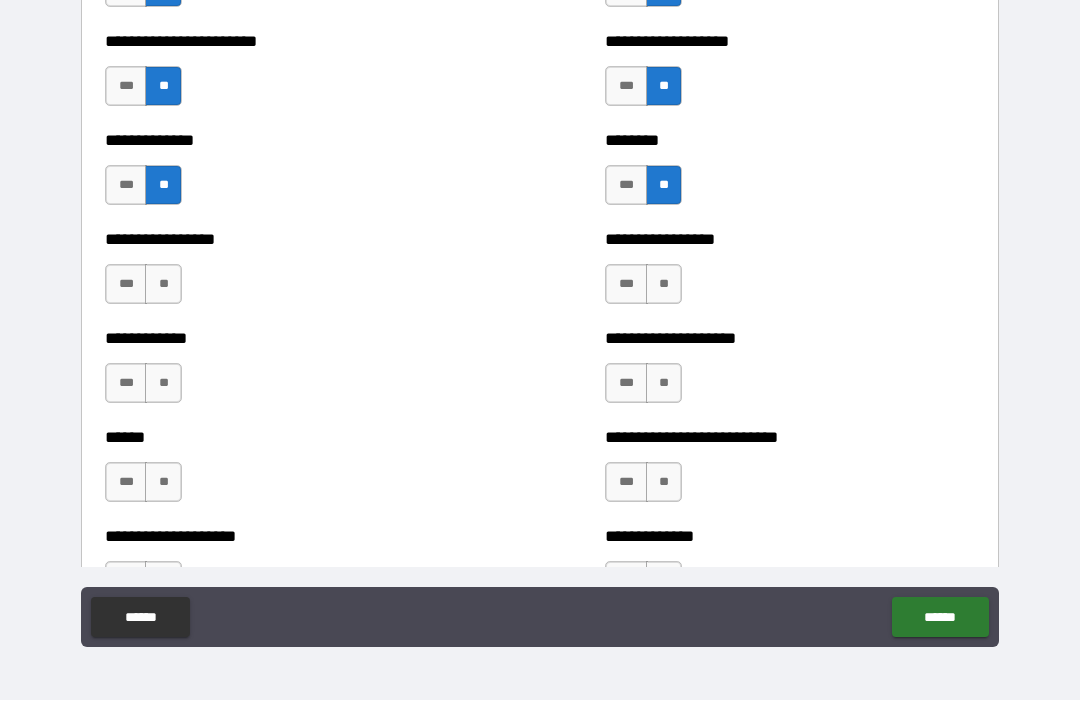 click on "**" at bounding box center (664, 285) 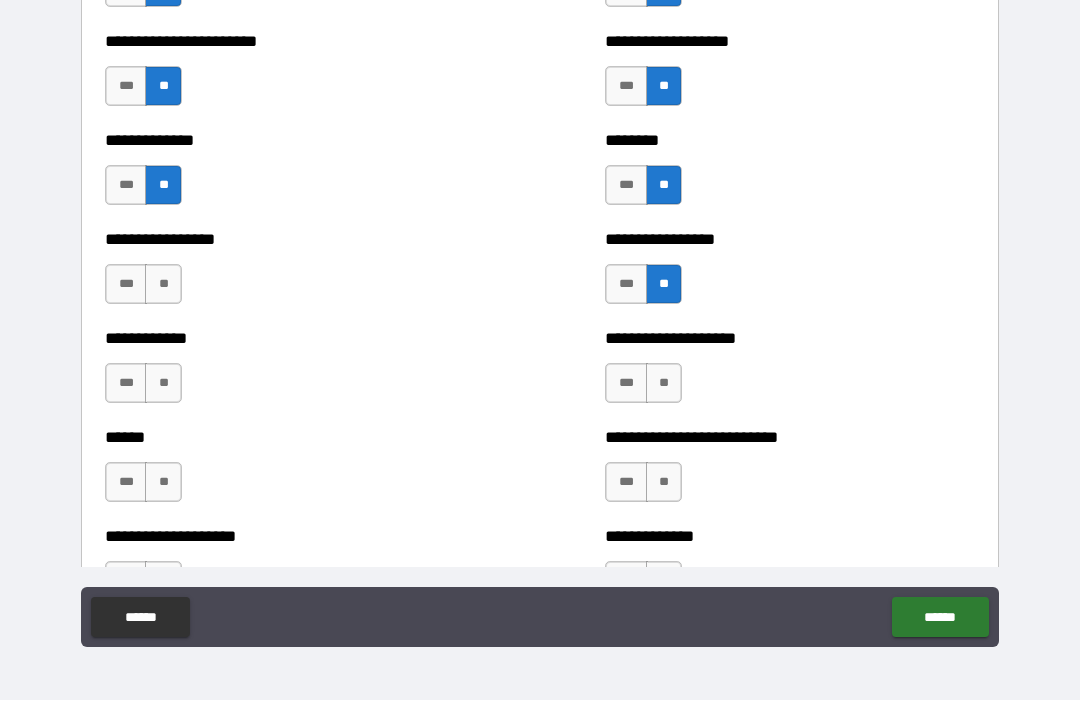 click on "**" at bounding box center (664, 384) 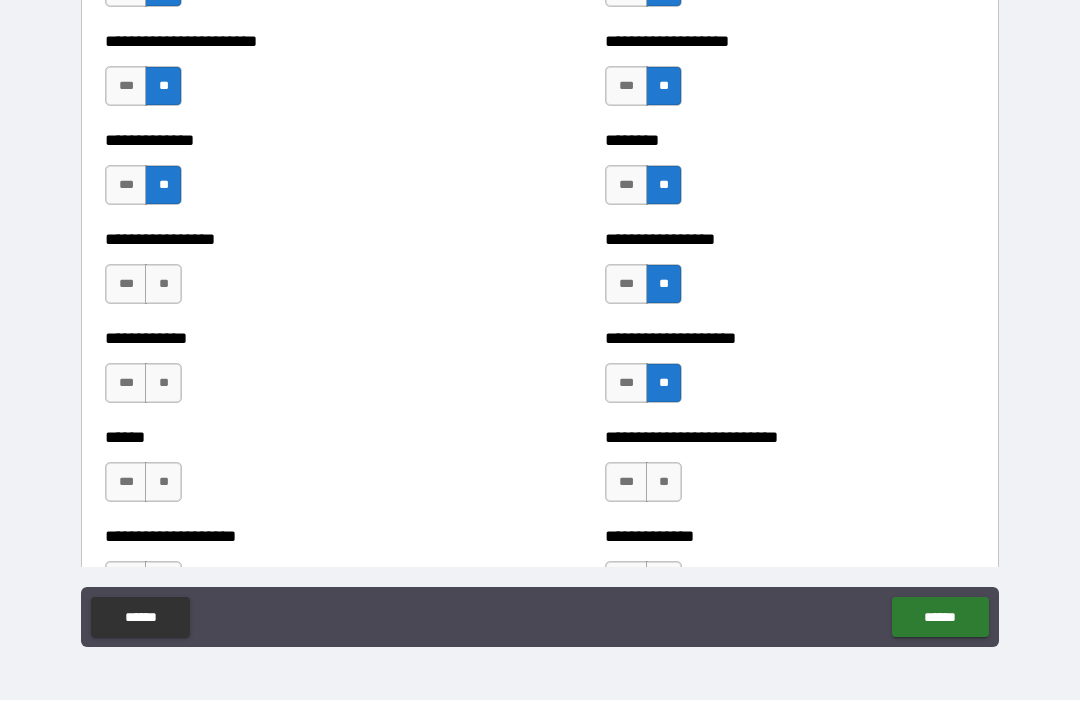 click on "**" at bounding box center (664, 483) 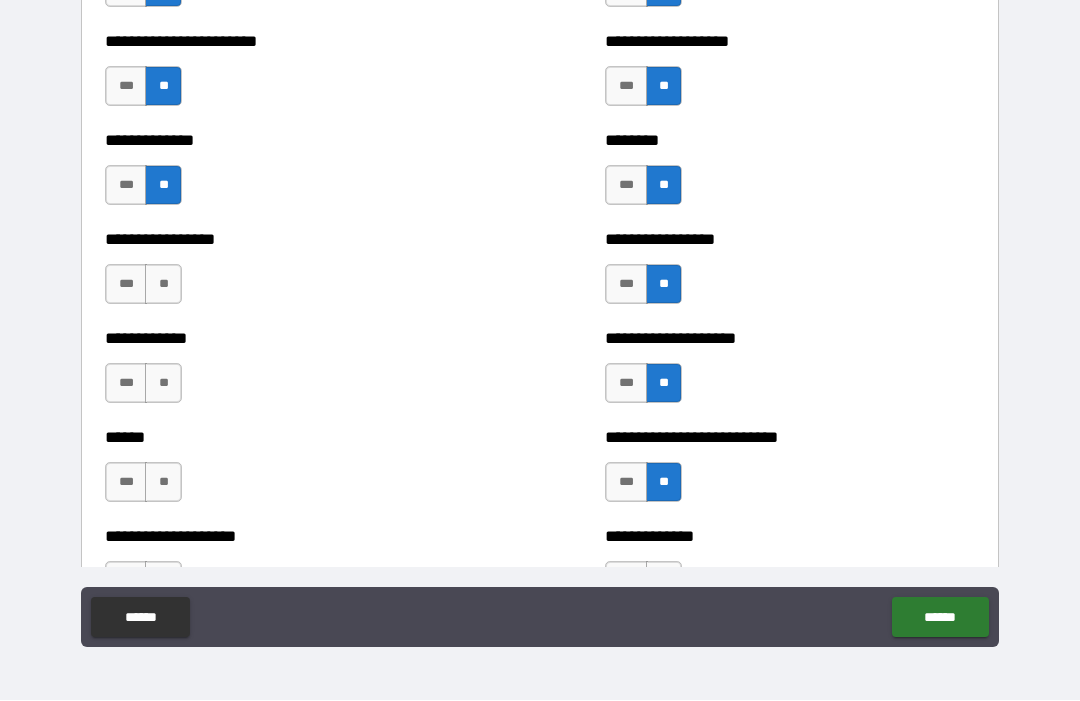 click on "**" at bounding box center [163, 285] 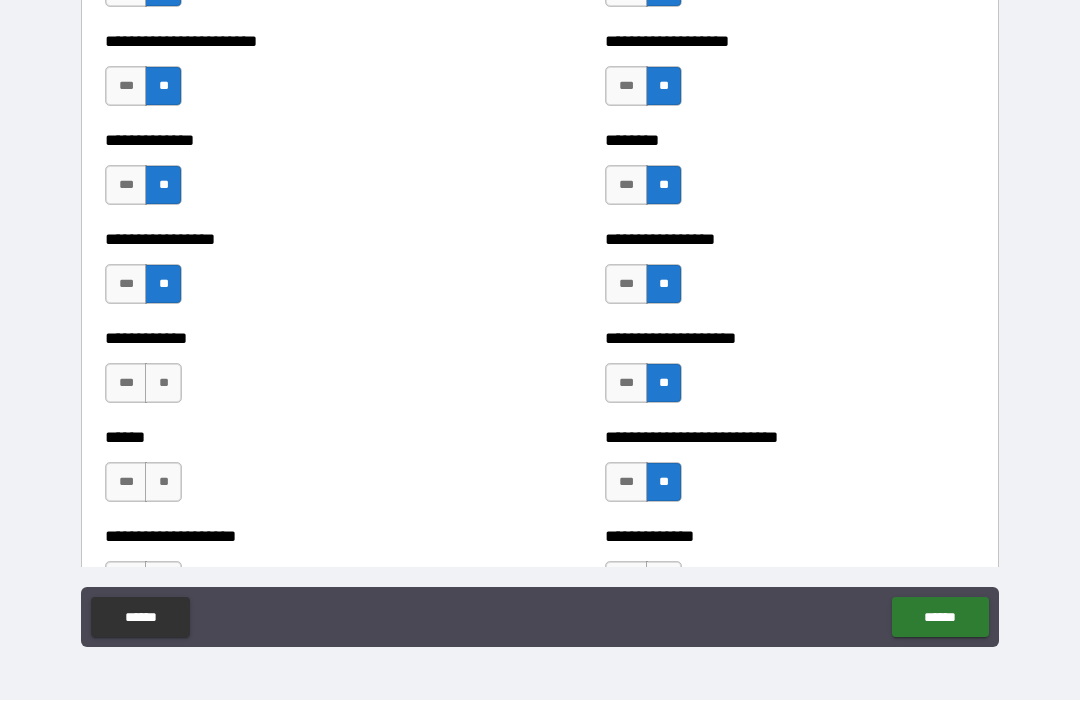 click on "**" at bounding box center [163, 384] 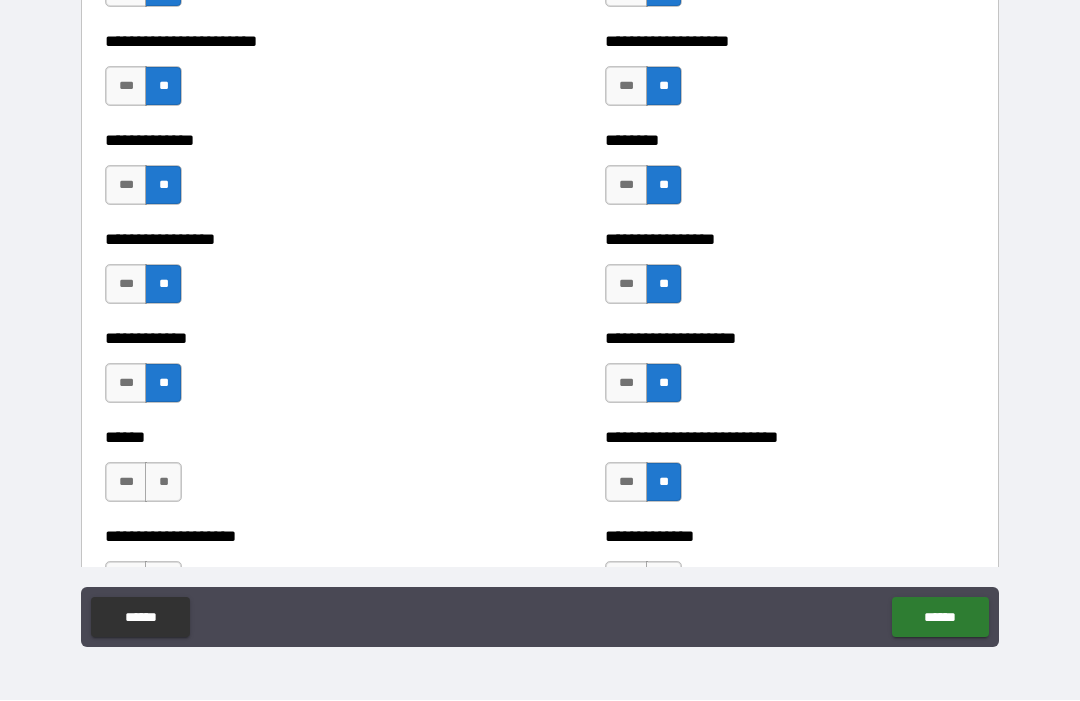 click on "**" at bounding box center [163, 483] 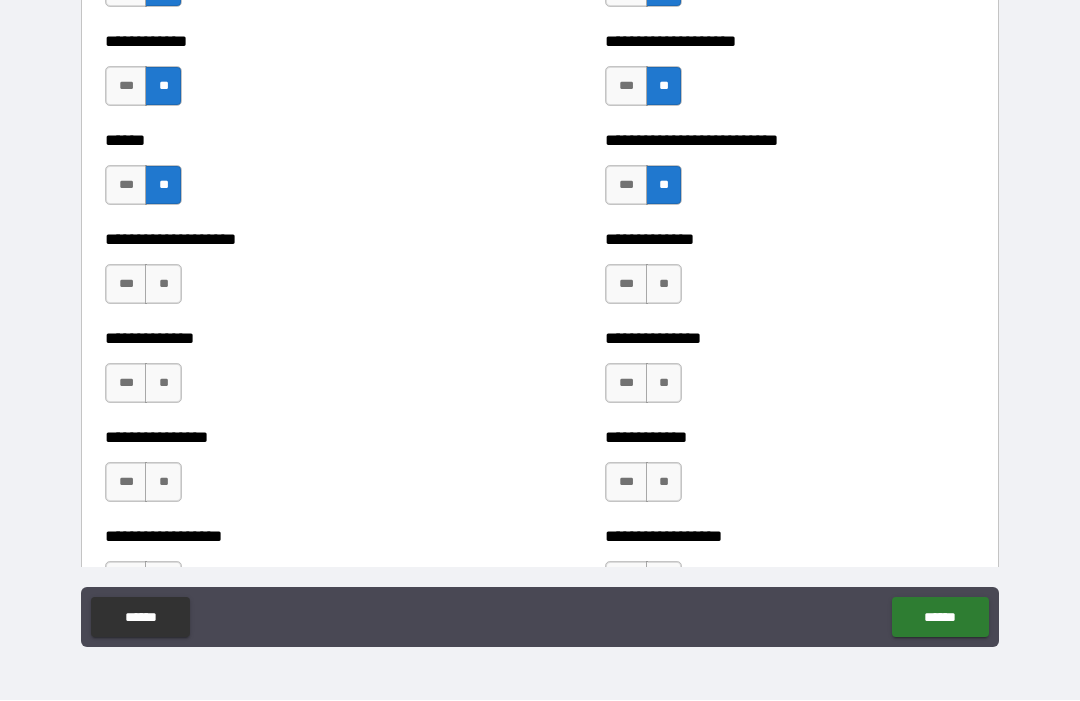 scroll, scrollTop: 3880, scrollLeft: 0, axis: vertical 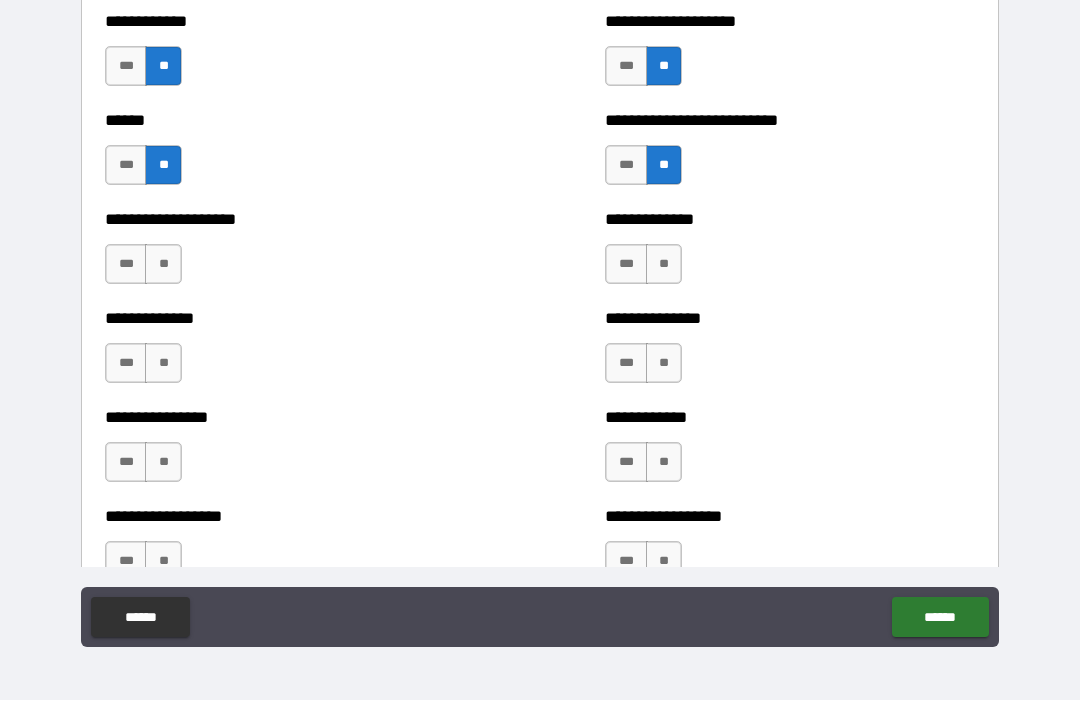 click on "**" at bounding box center (163, 265) 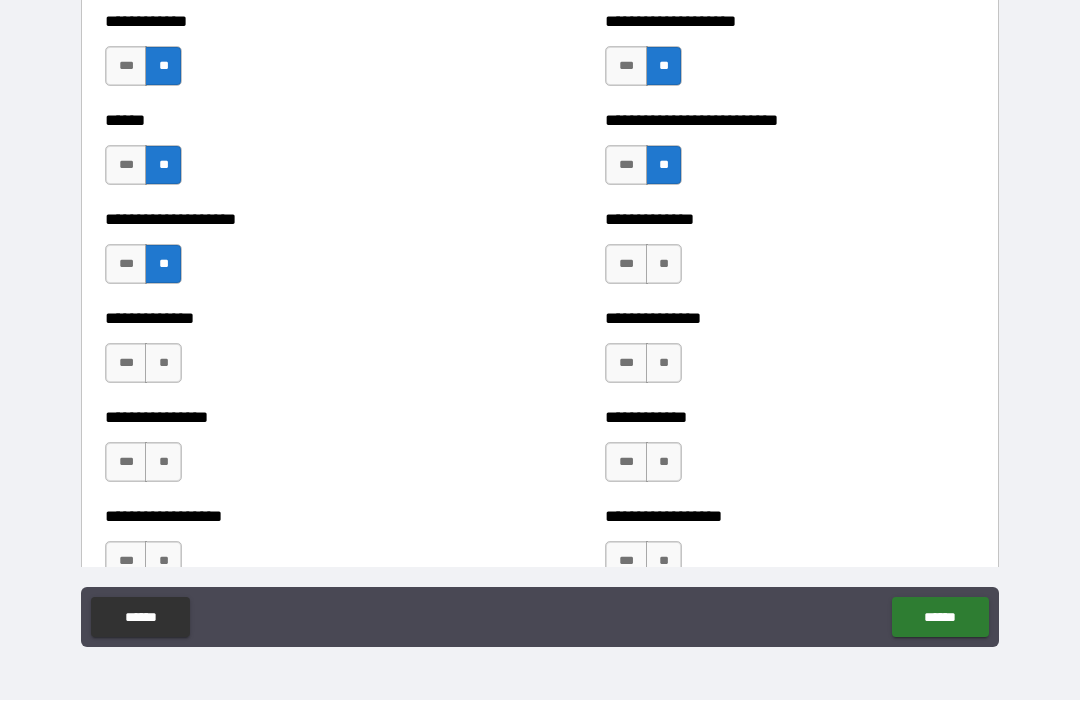 click on "**" at bounding box center [163, 364] 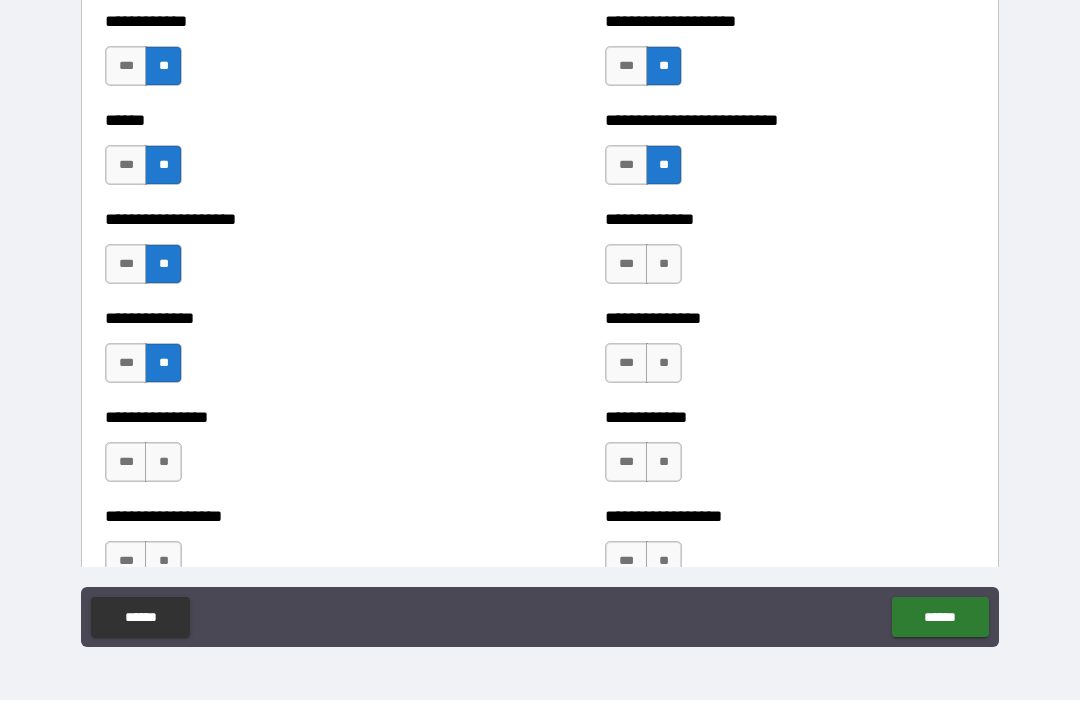 click on "**" at bounding box center [163, 463] 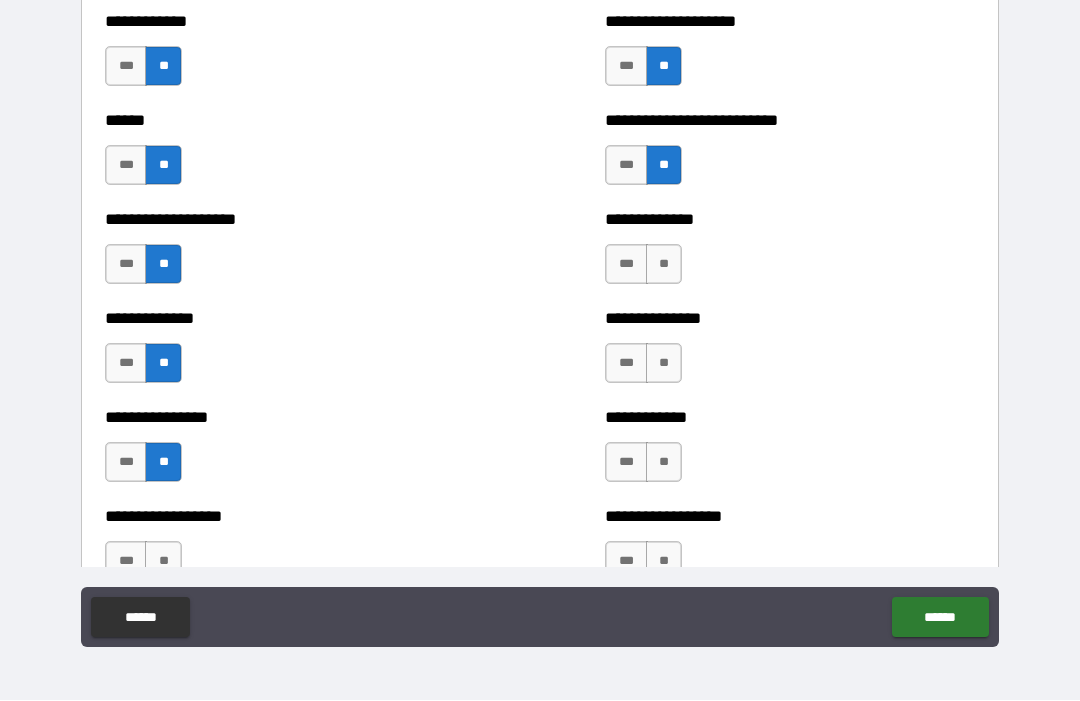 click on "**" at bounding box center [163, 562] 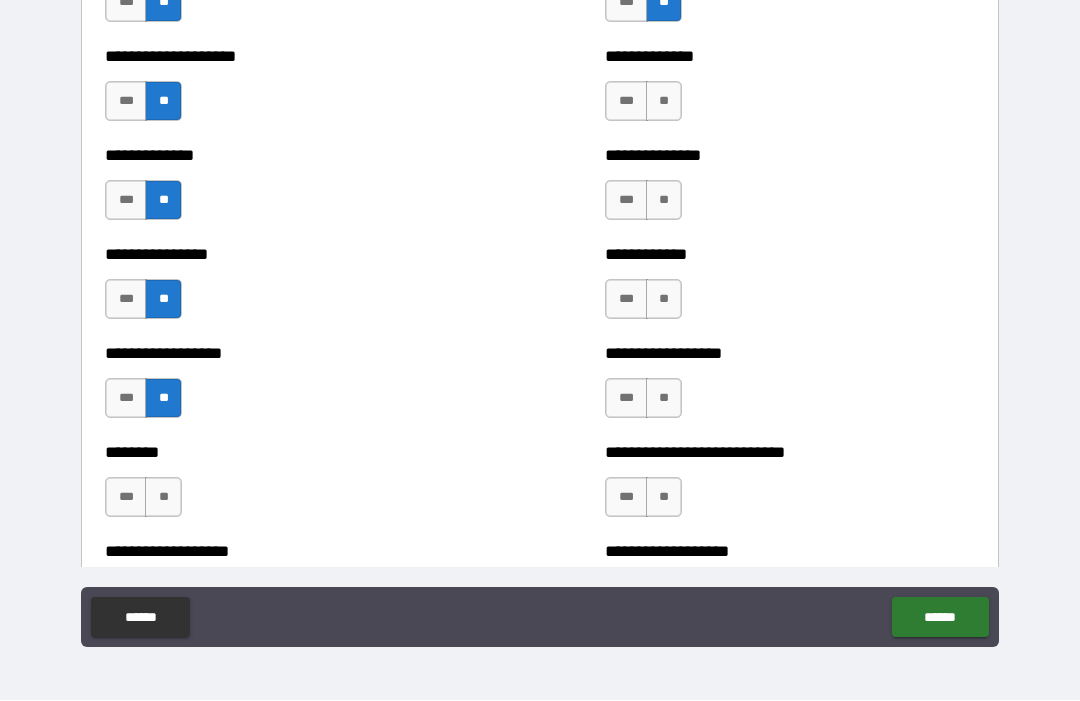 scroll, scrollTop: 4047, scrollLeft: 0, axis: vertical 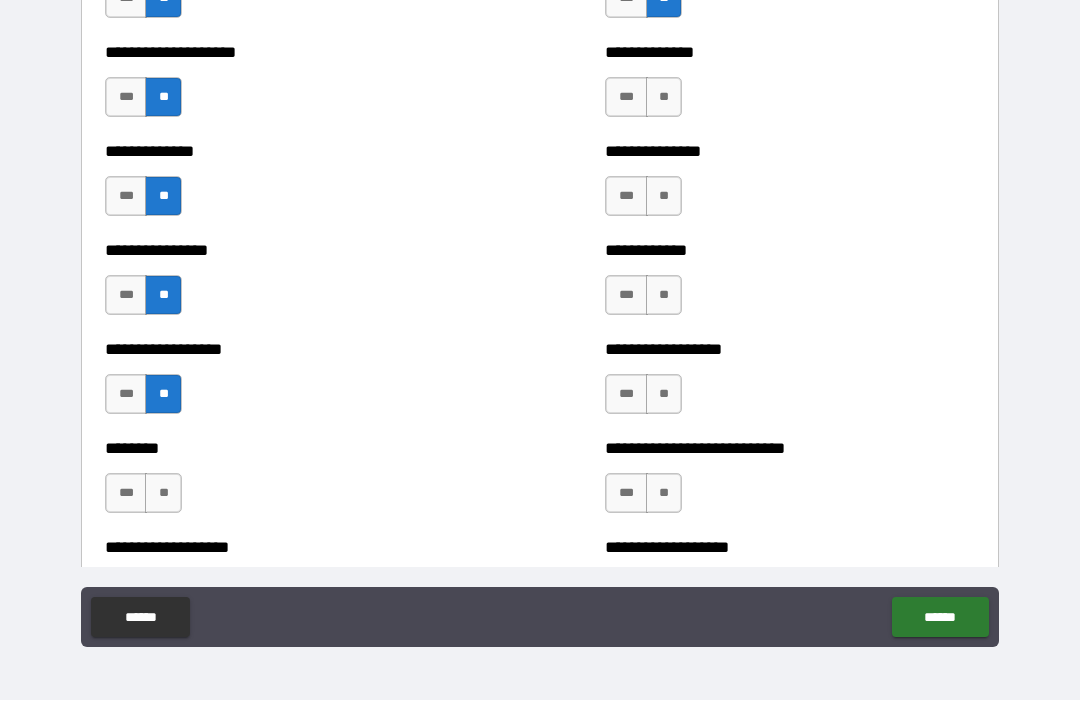 click on "**" at bounding box center (664, 98) 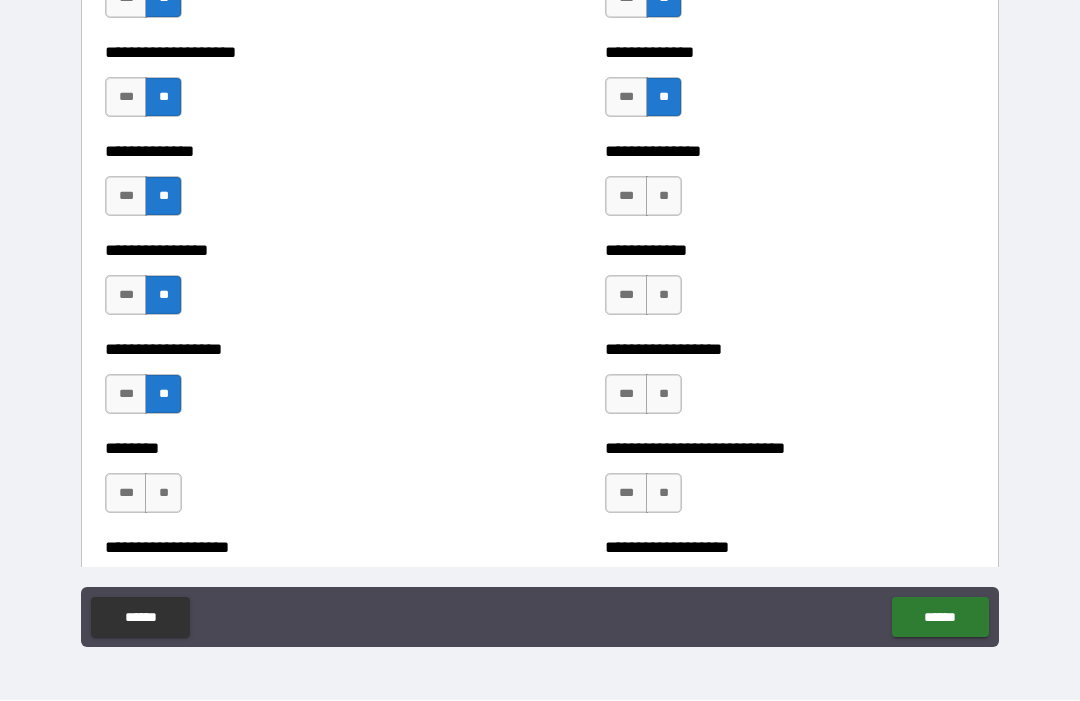 click on "**" at bounding box center (664, 197) 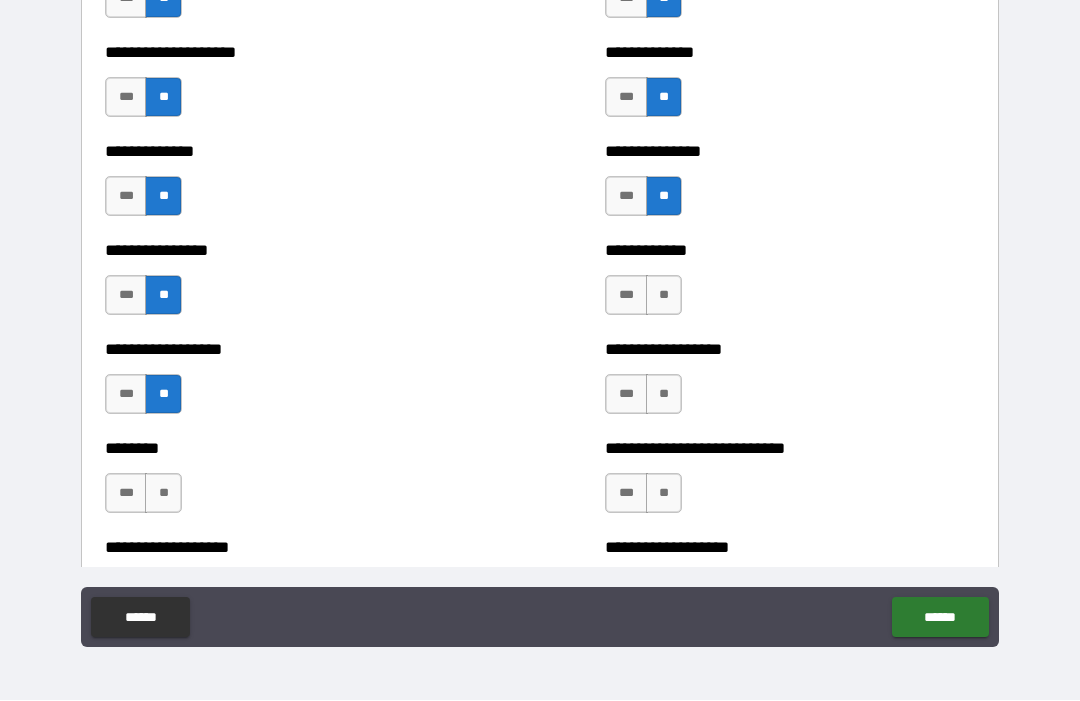 click on "**" at bounding box center [664, 296] 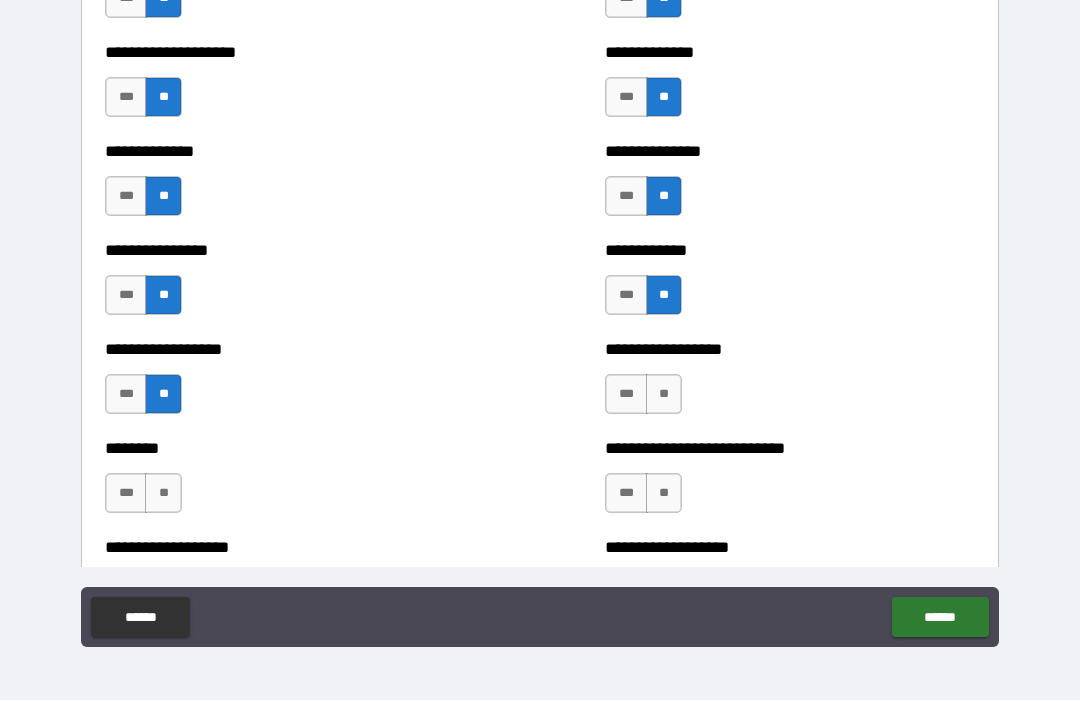 click on "**" at bounding box center (664, 395) 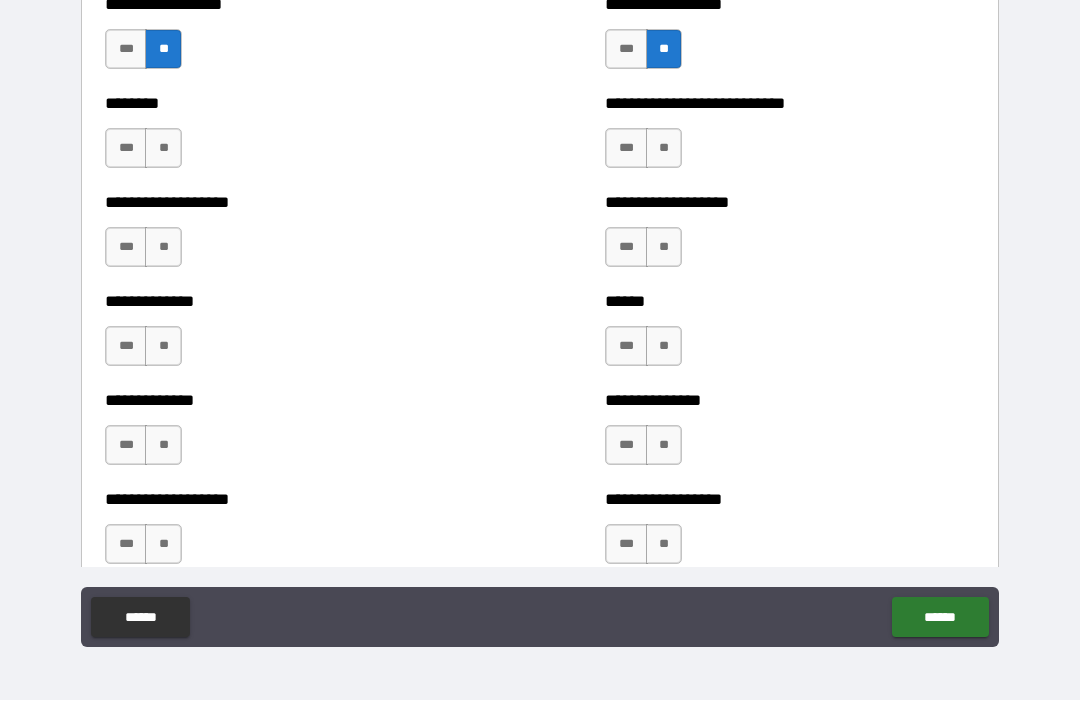 scroll, scrollTop: 4395, scrollLeft: 0, axis: vertical 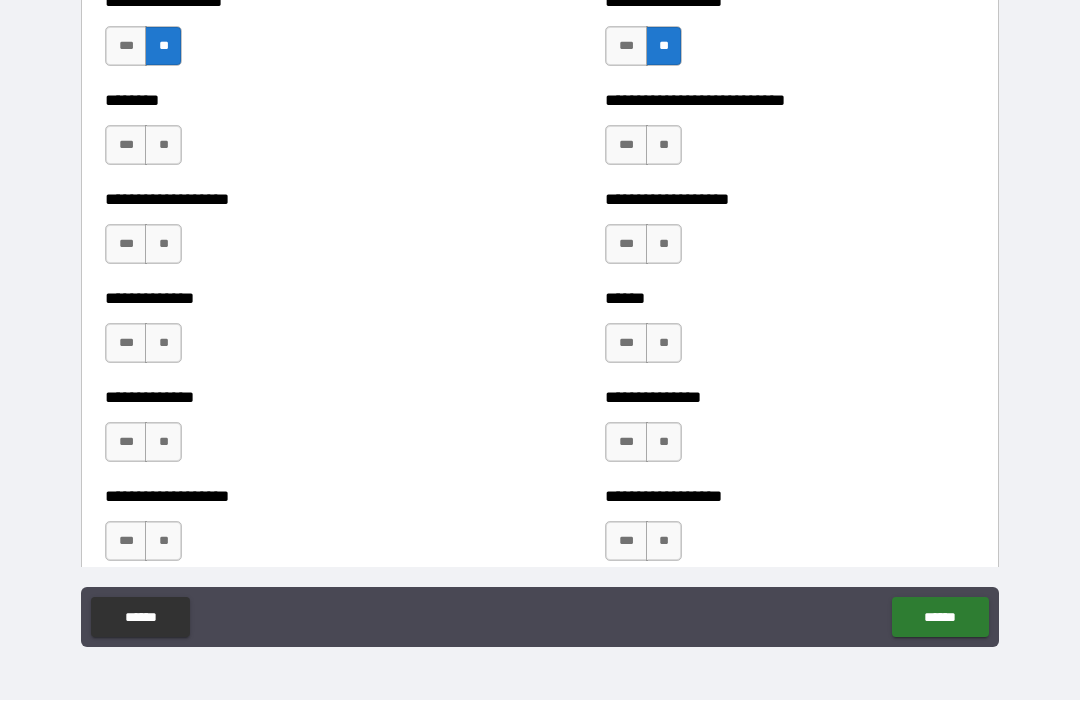 click on "**" at bounding box center [664, 146] 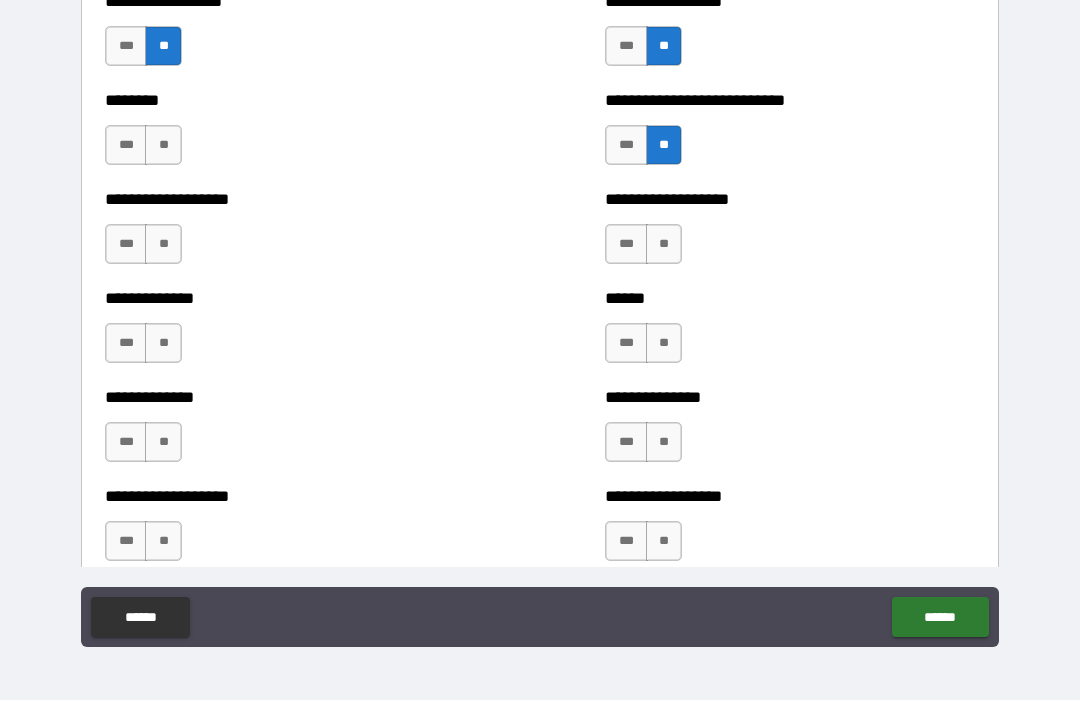 click on "**" at bounding box center (664, 245) 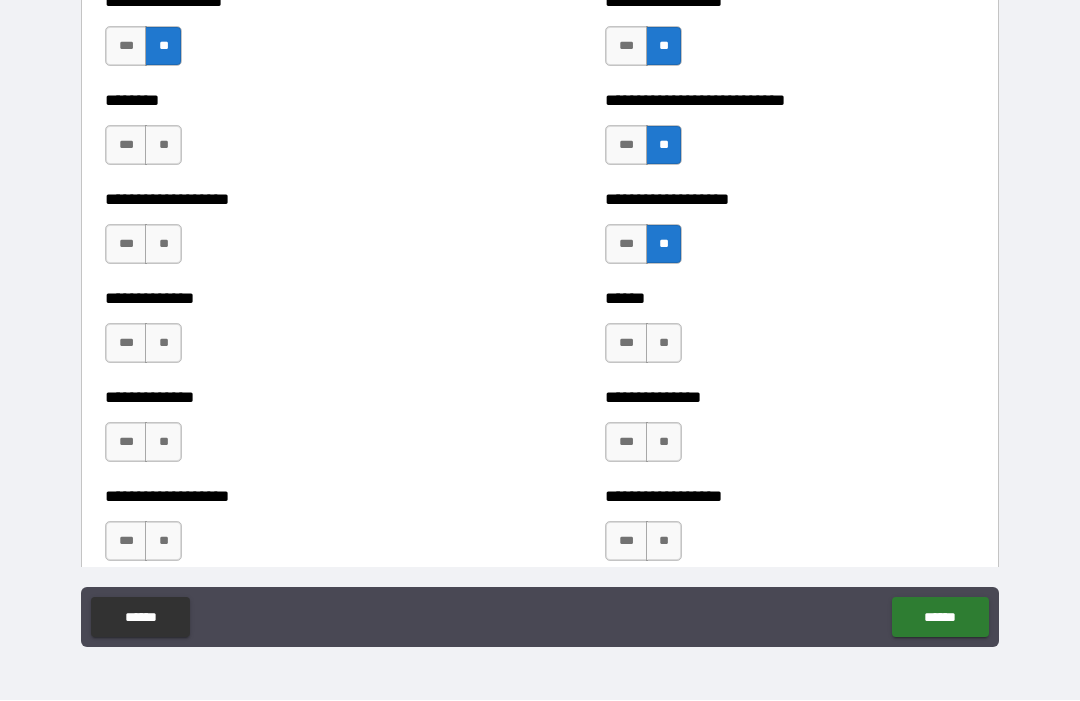 click on "**" at bounding box center [664, 344] 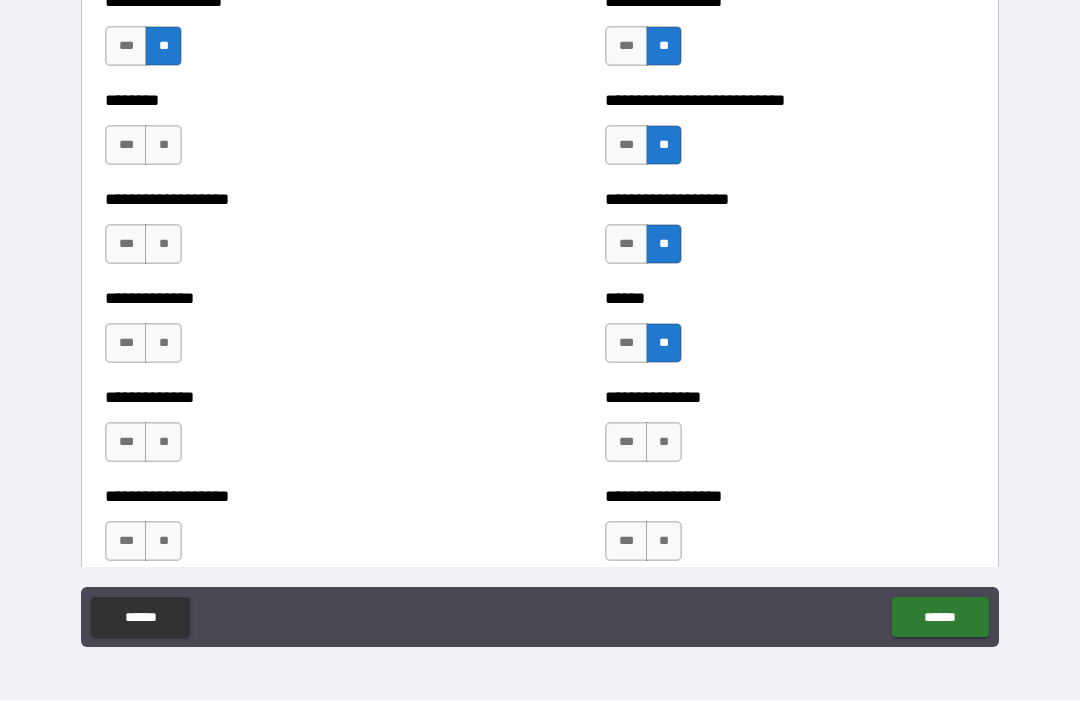click on "**" at bounding box center (664, 443) 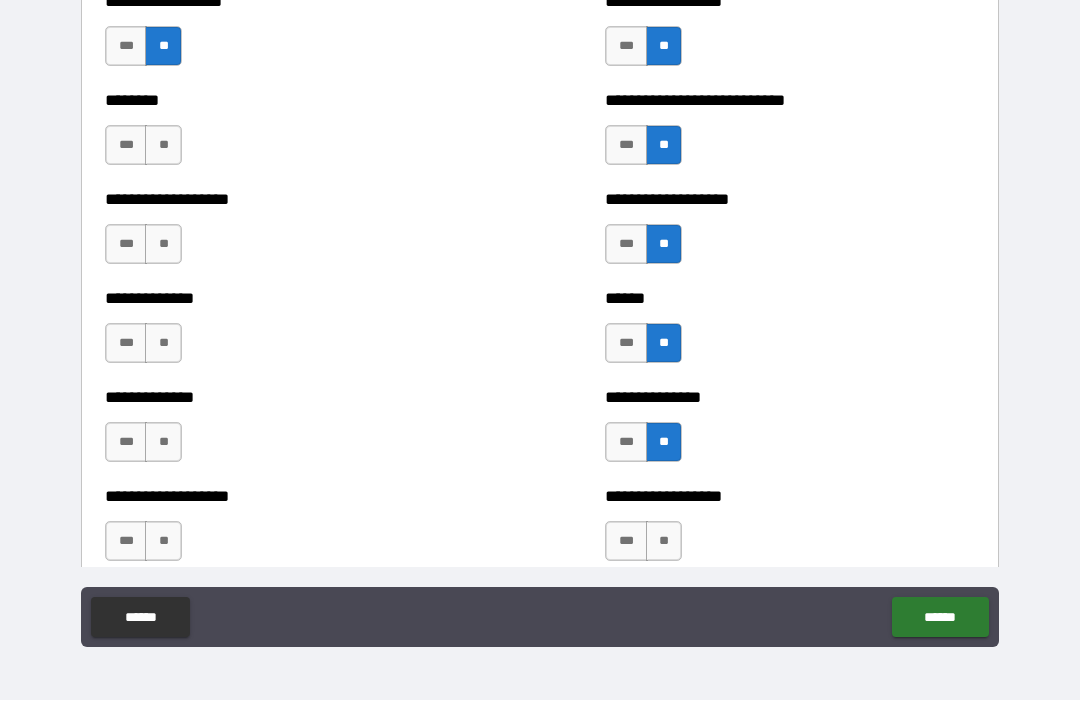 click on "**" at bounding box center (163, 443) 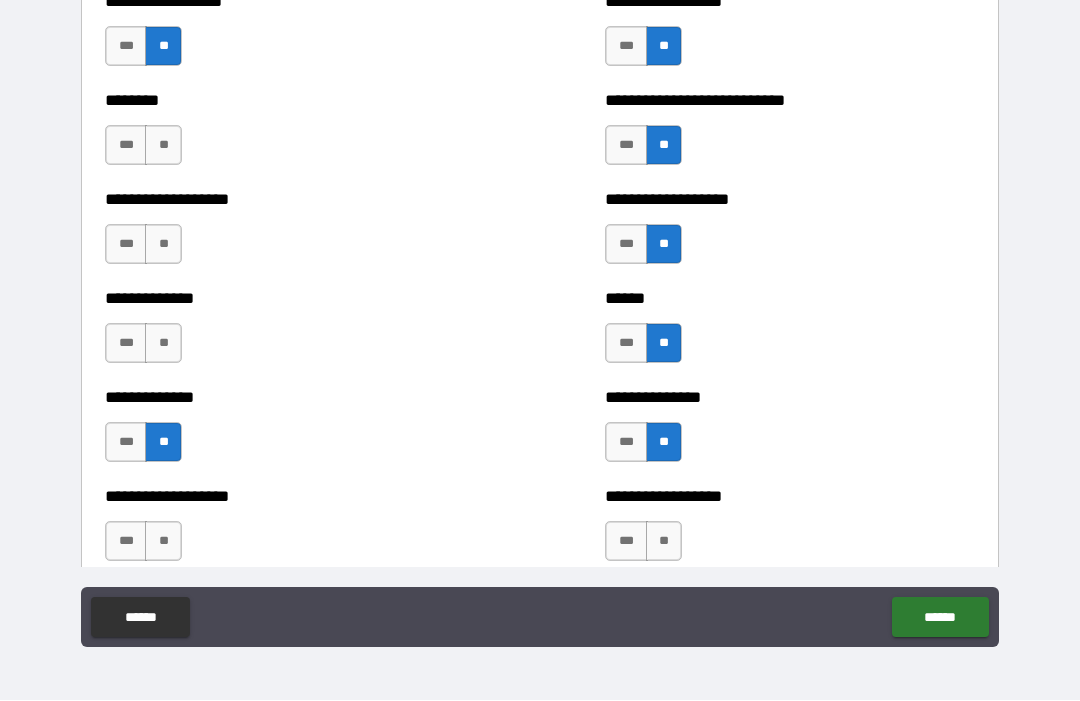 click on "**" at bounding box center (163, 344) 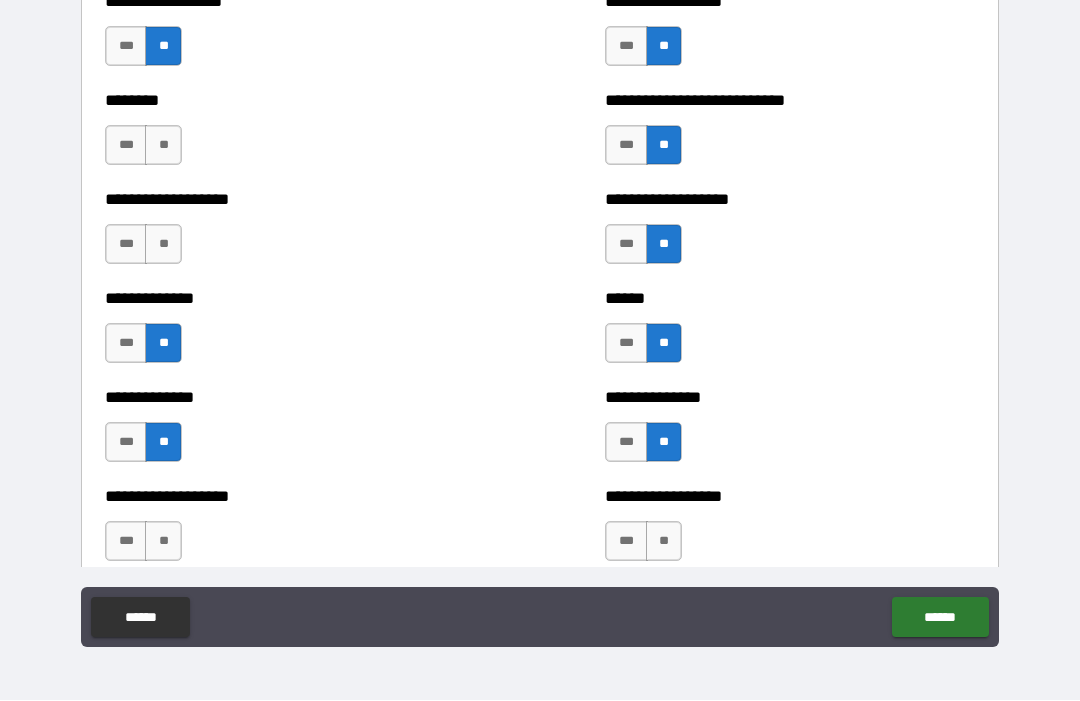 click on "**" at bounding box center (163, 245) 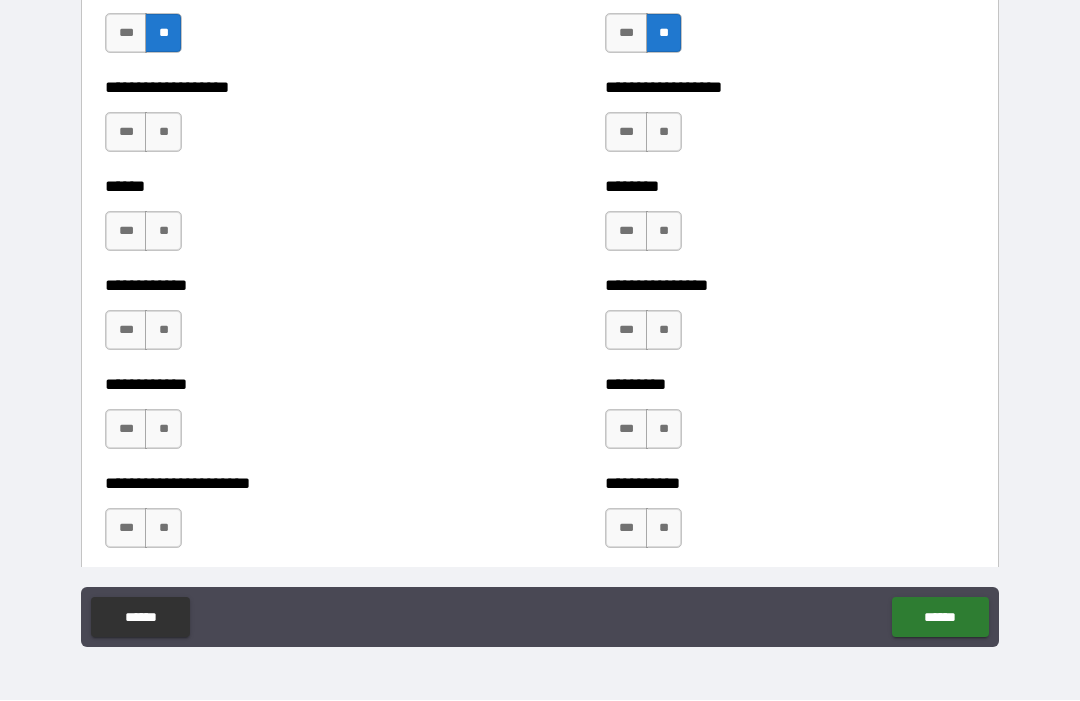 scroll, scrollTop: 4820, scrollLeft: 0, axis: vertical 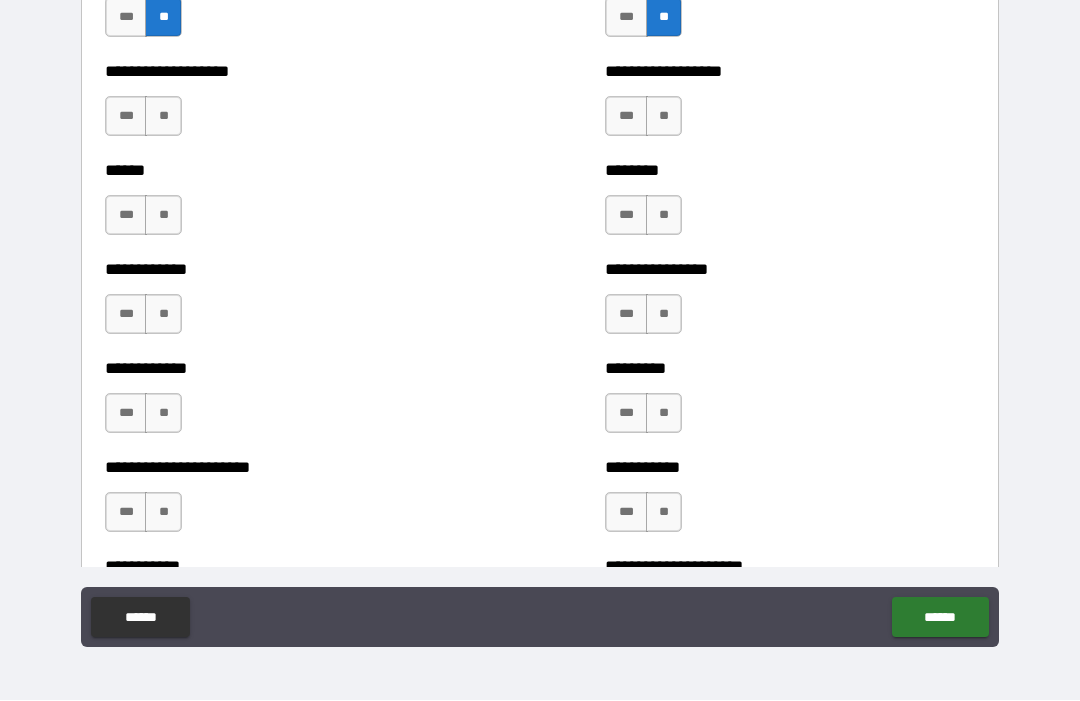 click on "**" at bounding box center [163, 117] 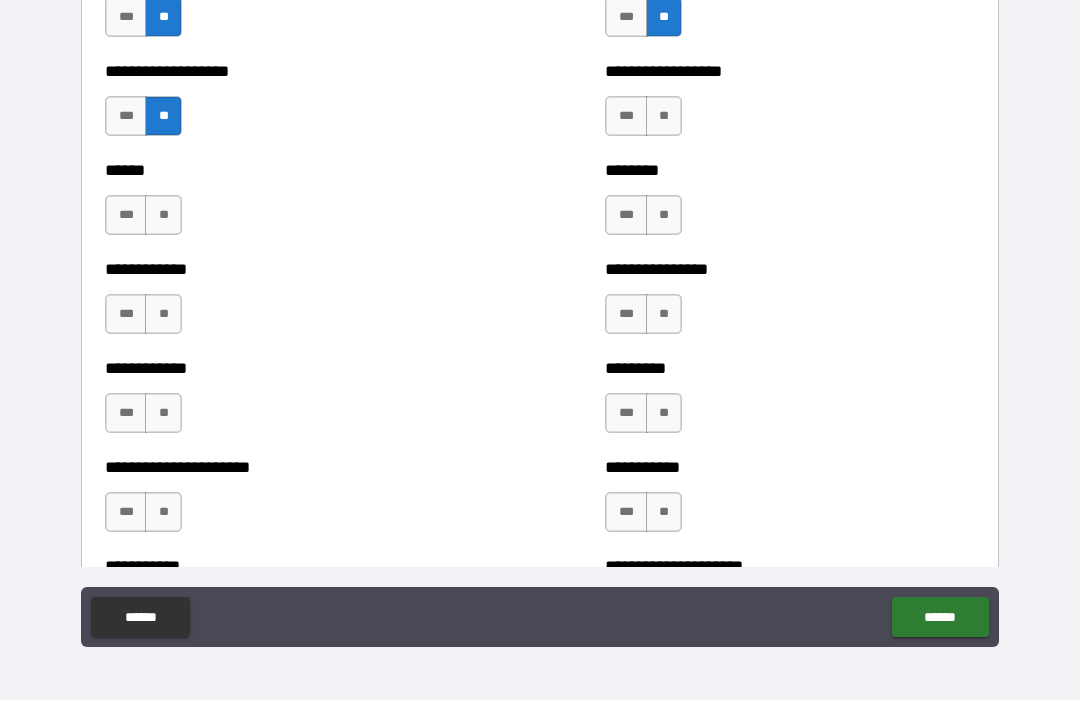 click on "**" at bounding box center [163, 216] 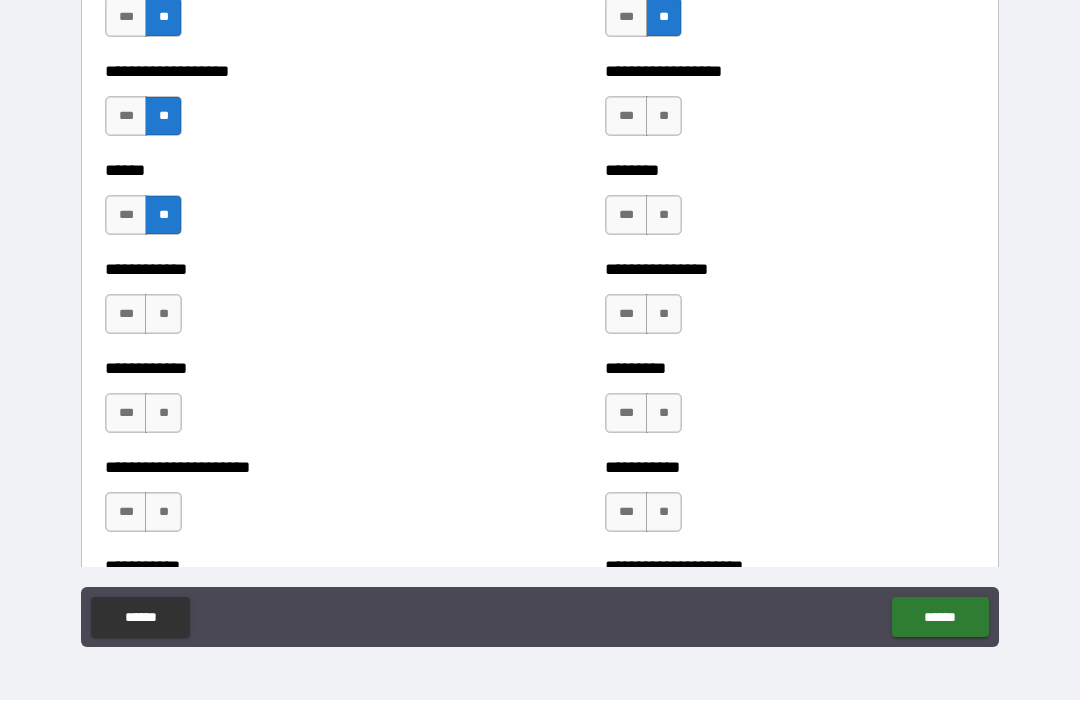 click on "**" at bounding box center [163, 315] 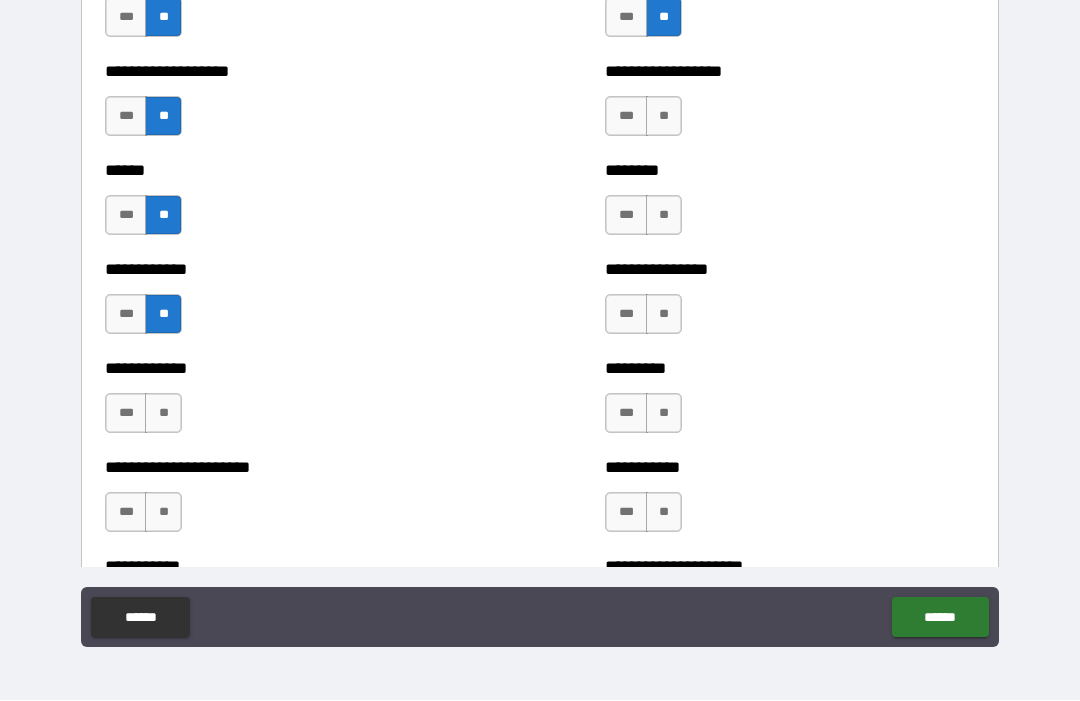 scroll, scrollTop: 4819, scrollLeft: 0, axis: vertical 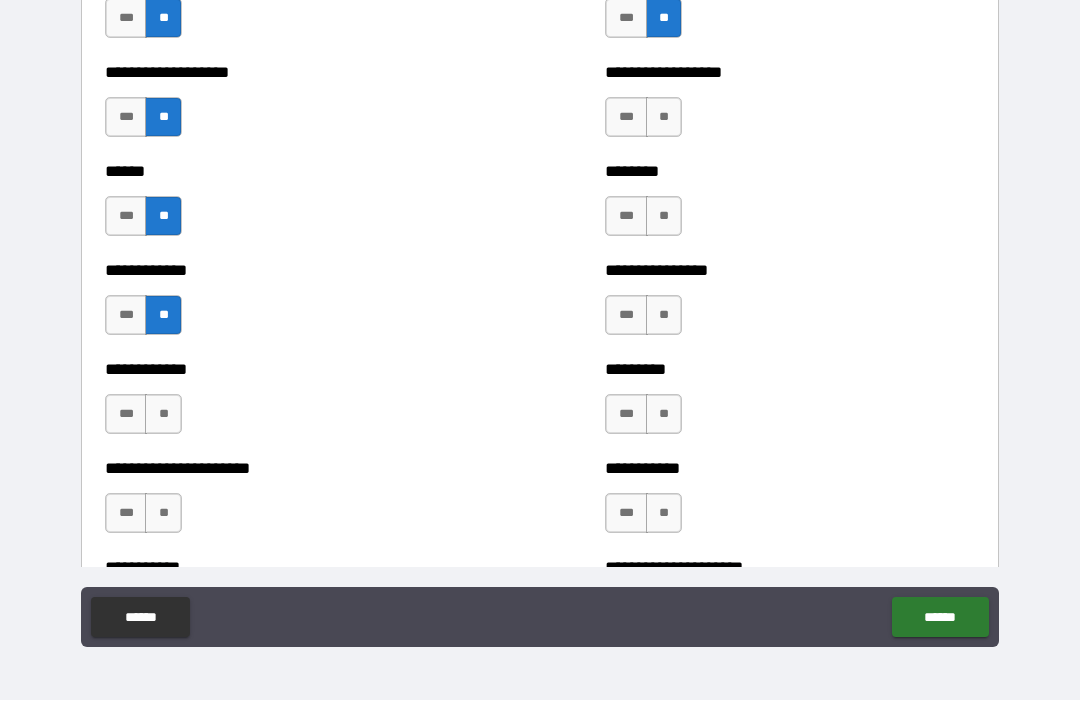 click on "**" at bounding box center (163, 415) 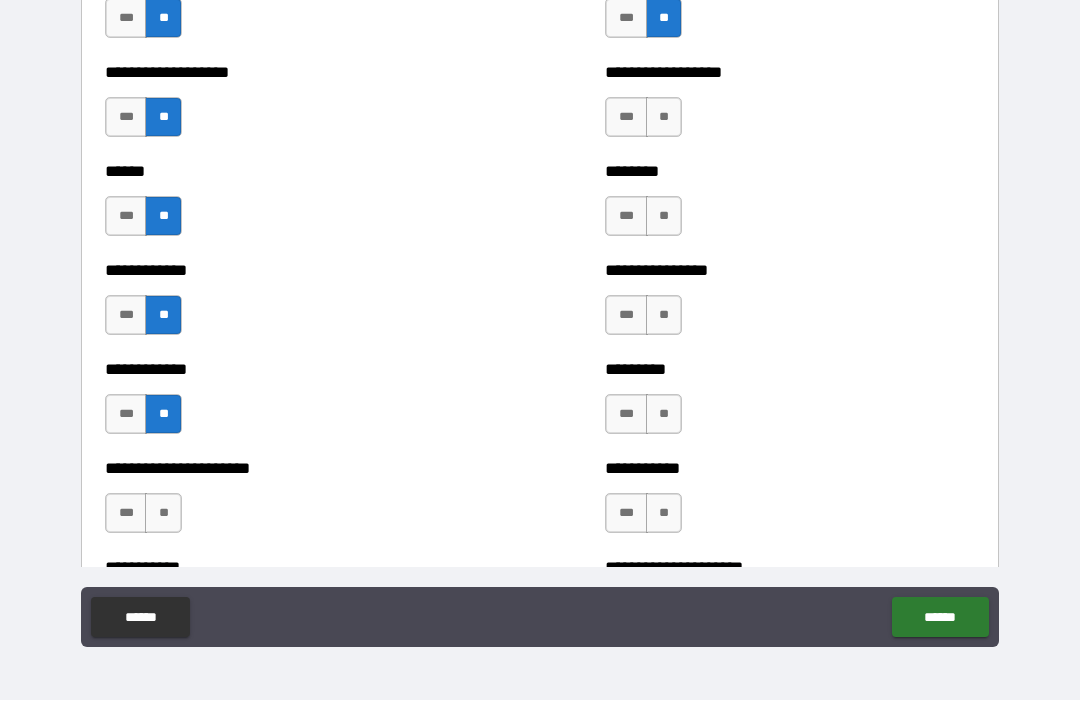 click on "**" at bounding box center [163, 514] 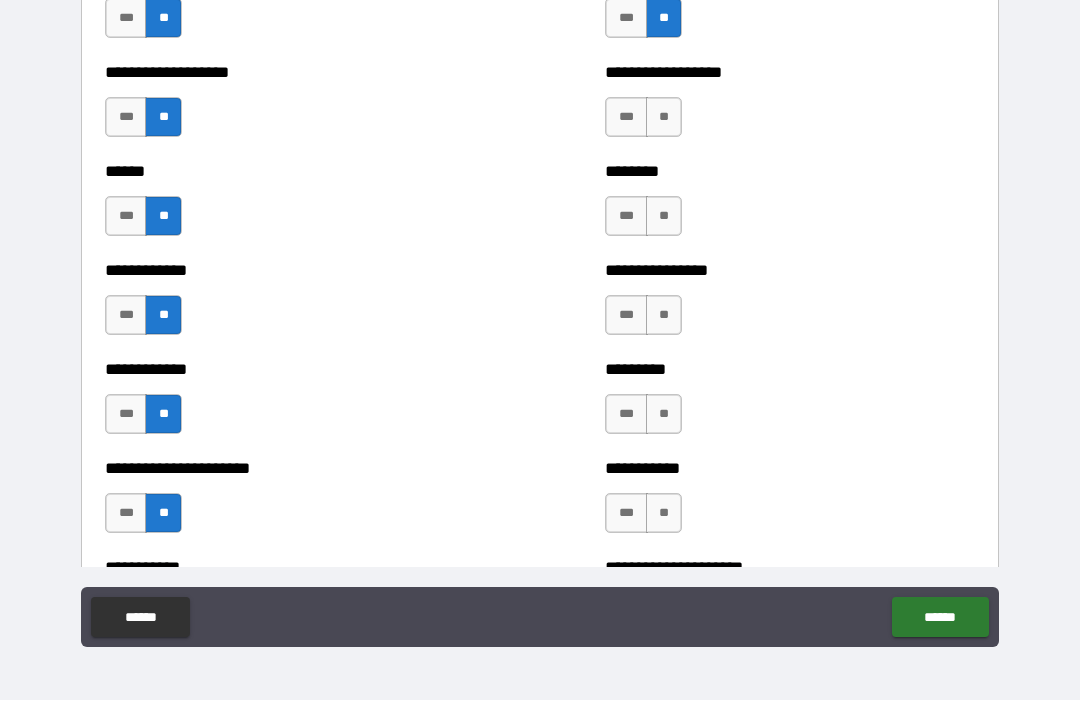 click on "**" at bounding box center (664, 514) 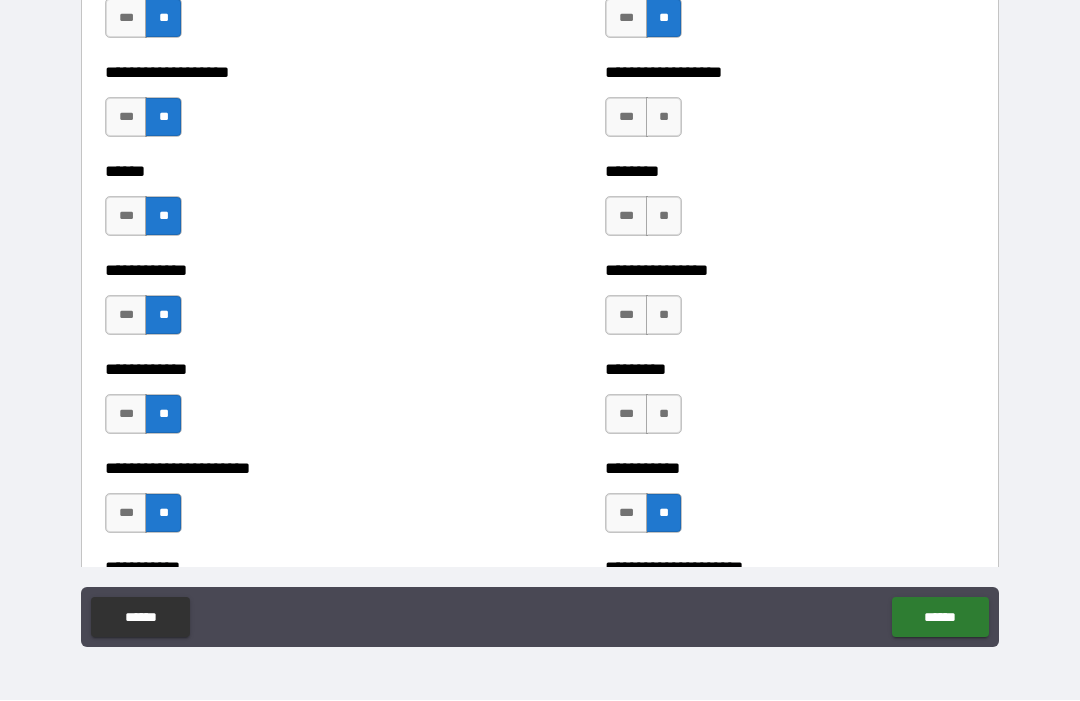 click on "**" at bounding box center (664, 415) 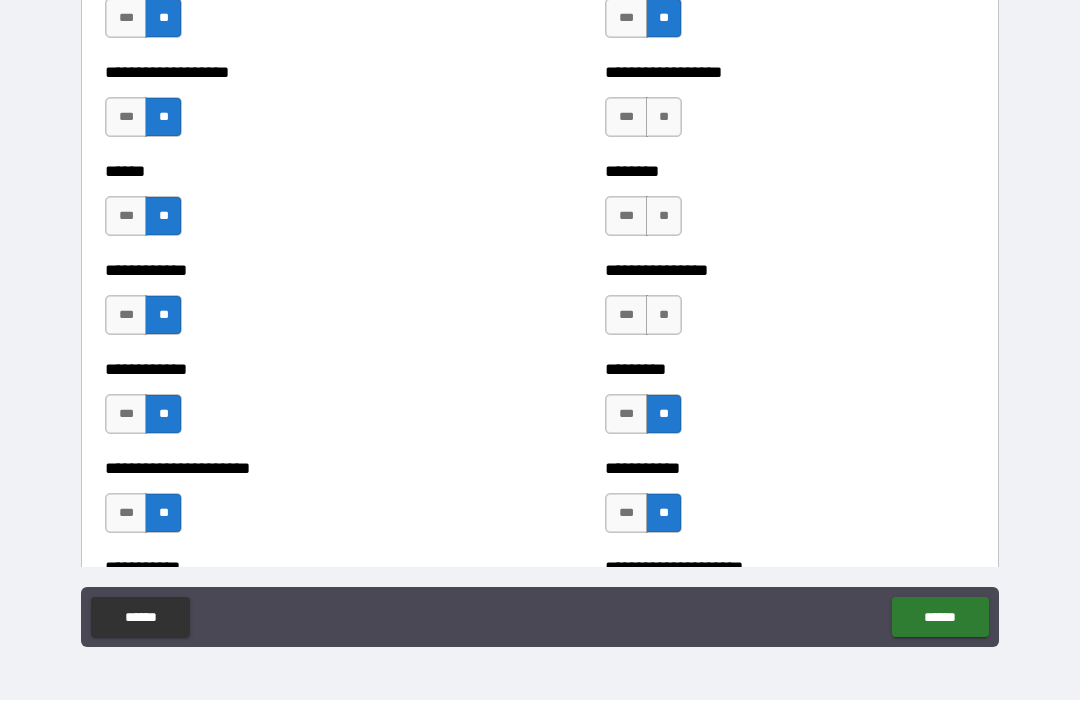 click on "**" at bounding box center [664, 316] 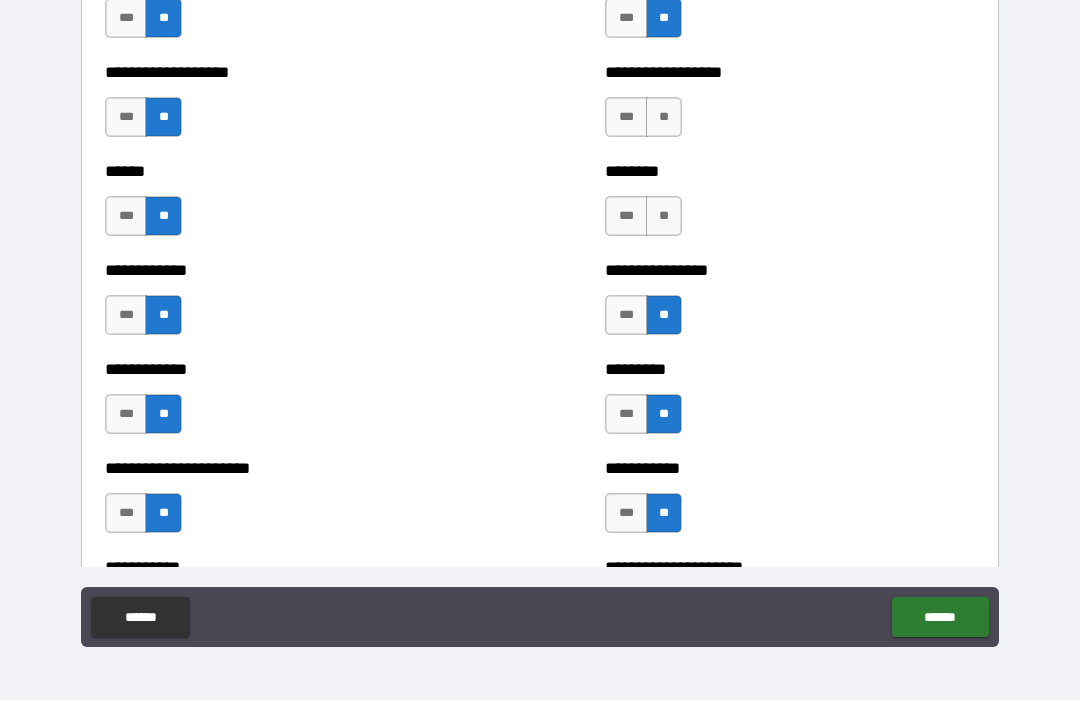 click on "**" at bounding box center [664, 217] 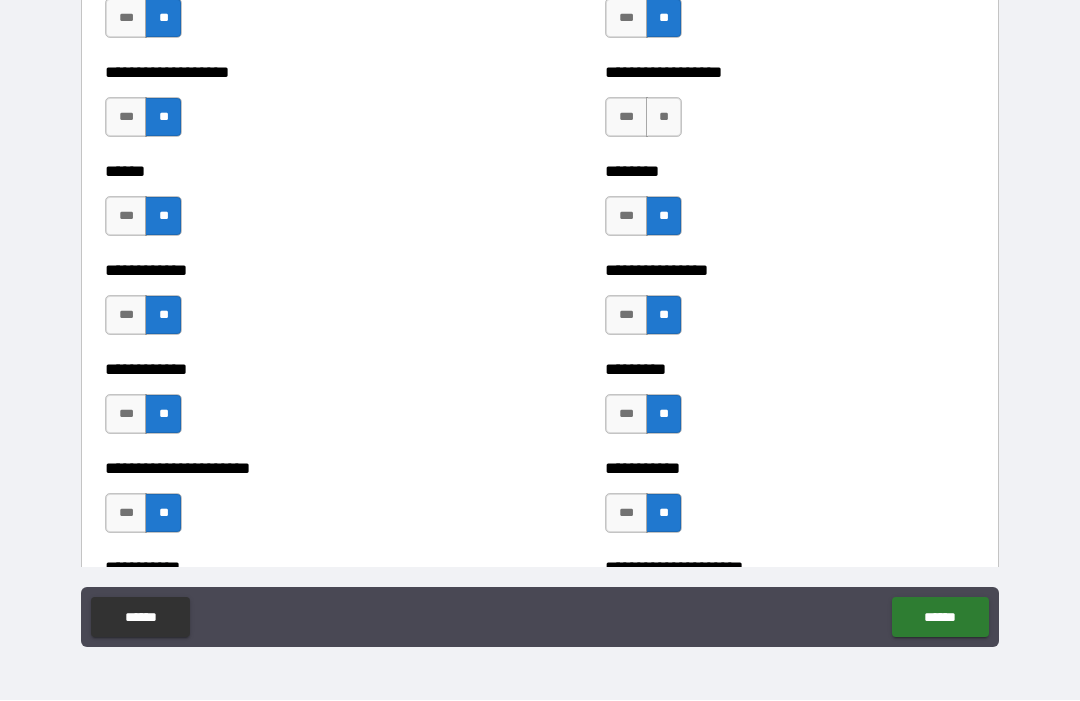 click on "**" at bounding box center (664, 118) 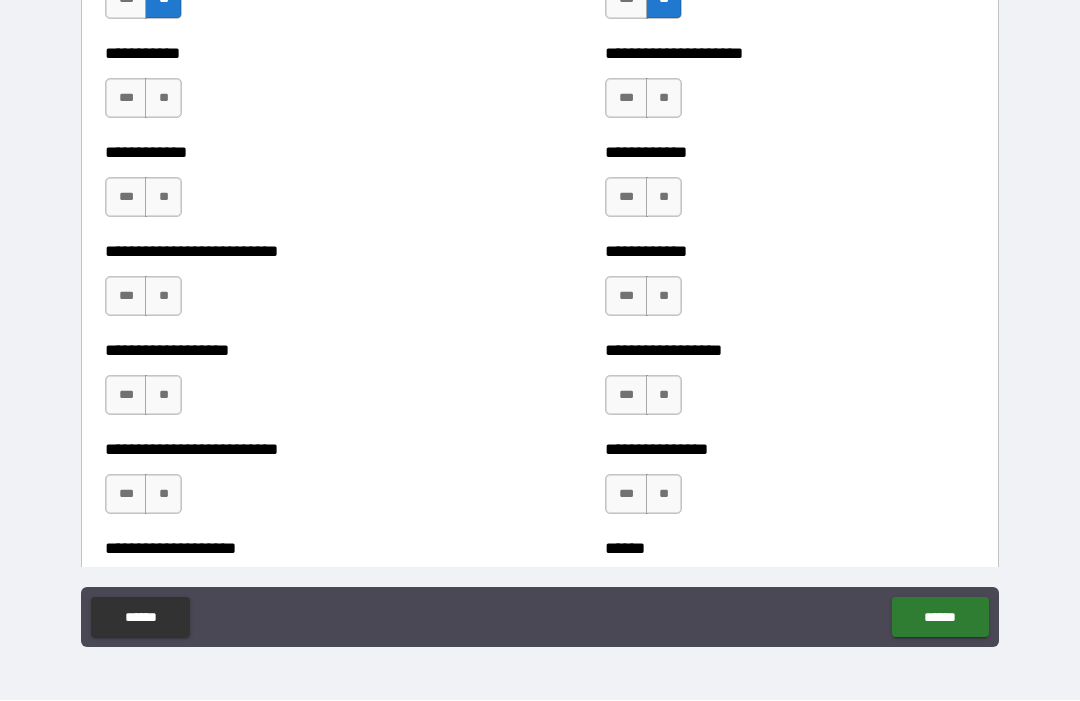 scroll, scrollTop: 5332, scrollLeft: 0, axis: vertical 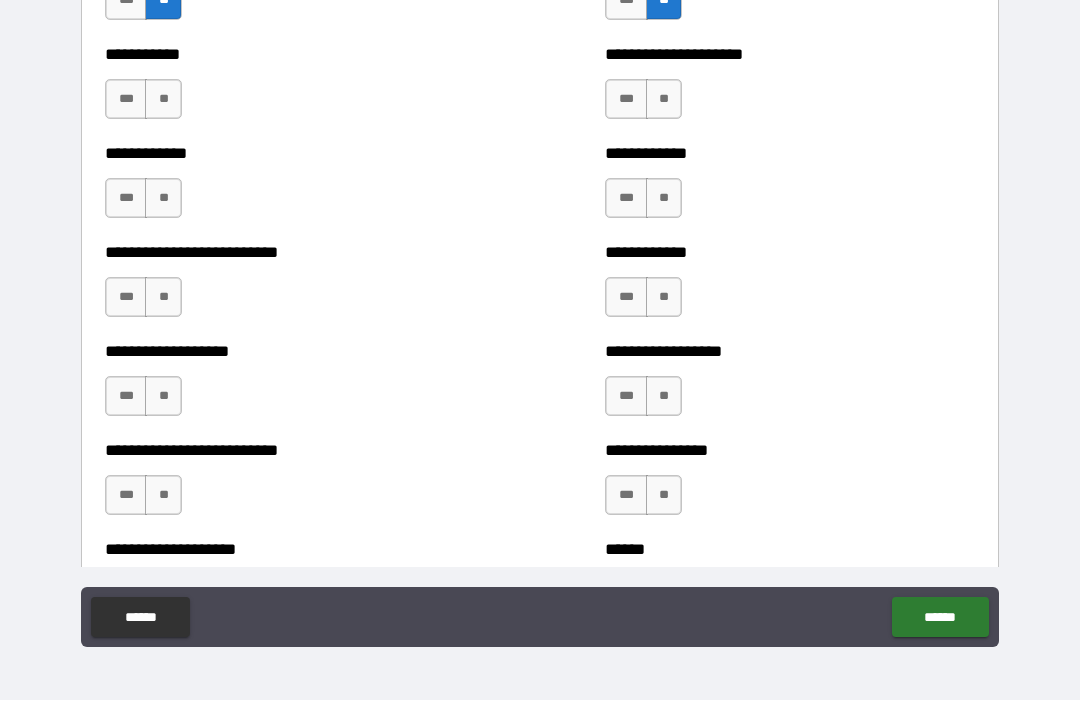 click on "**" at bounding box center [664, 100] 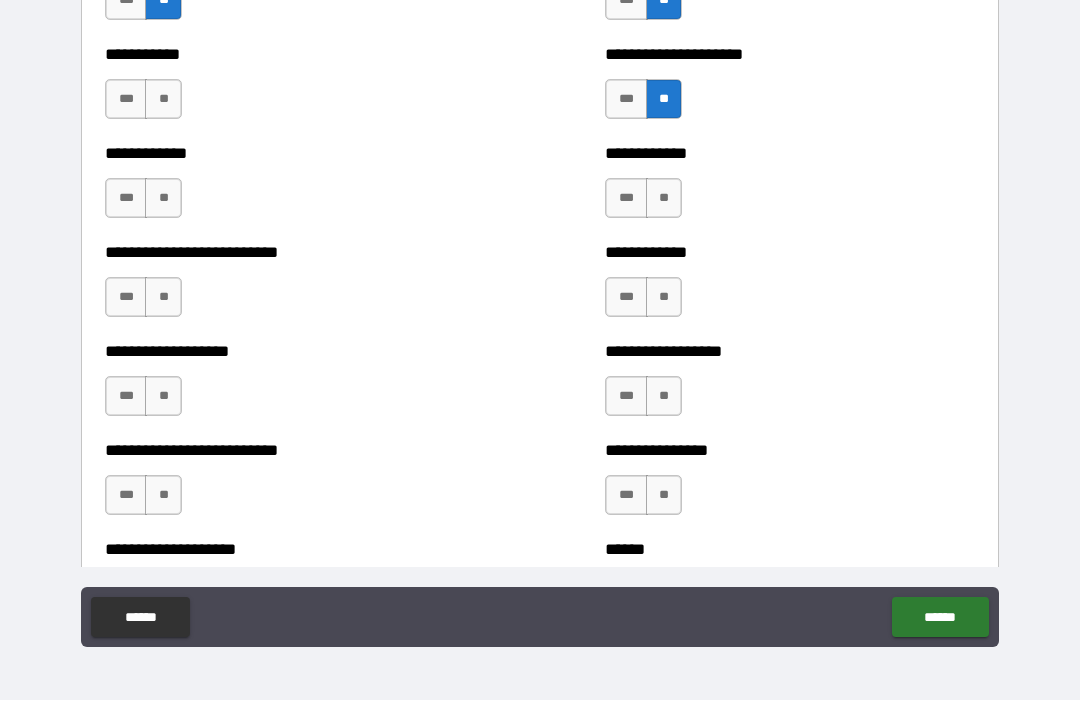 click on "**" at bounding box center (664, 199) 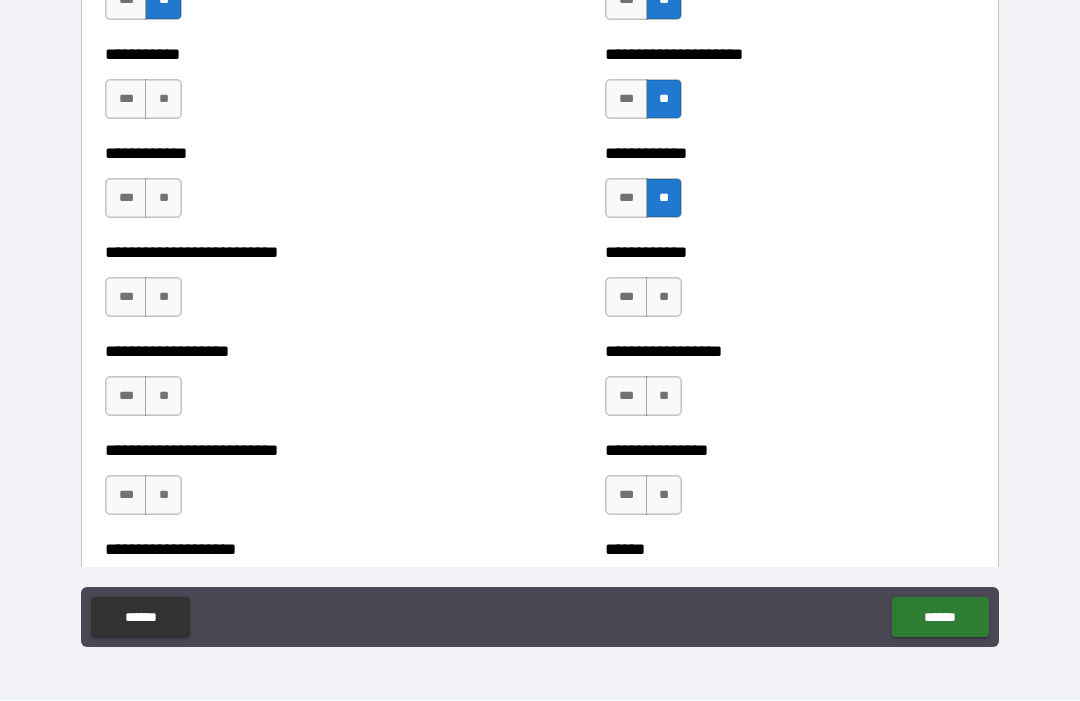 click on "**" at bounding box center (664, 298) 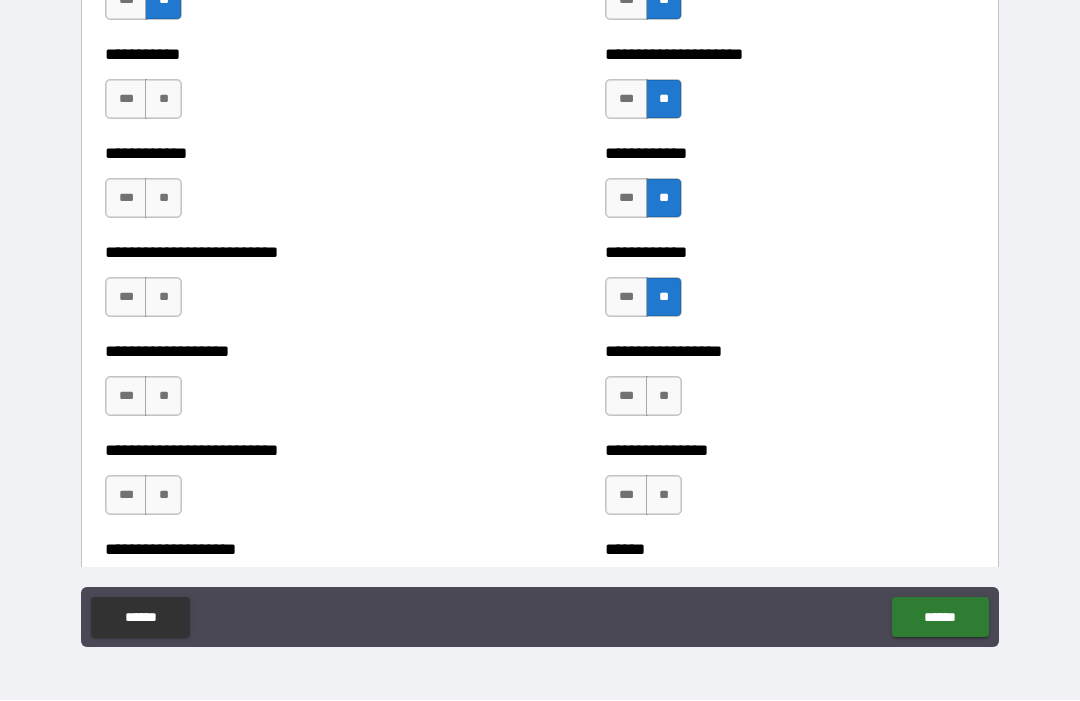 click on "**" at bounding box center (664, 397) 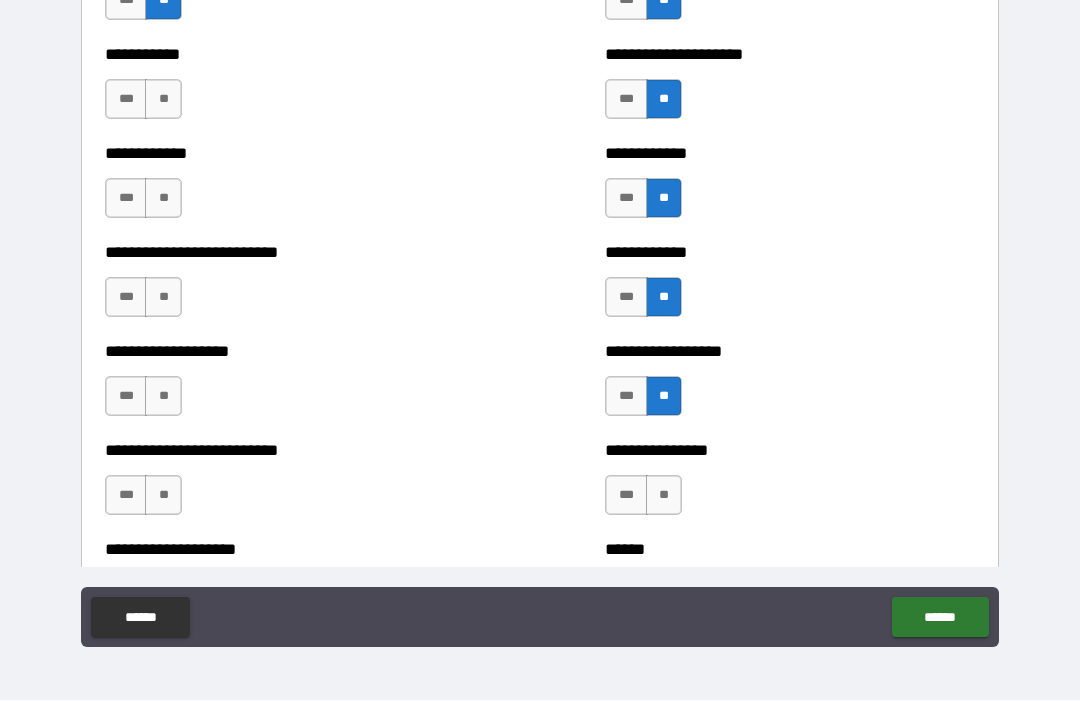click on "**" at bounding box center (664, 496) 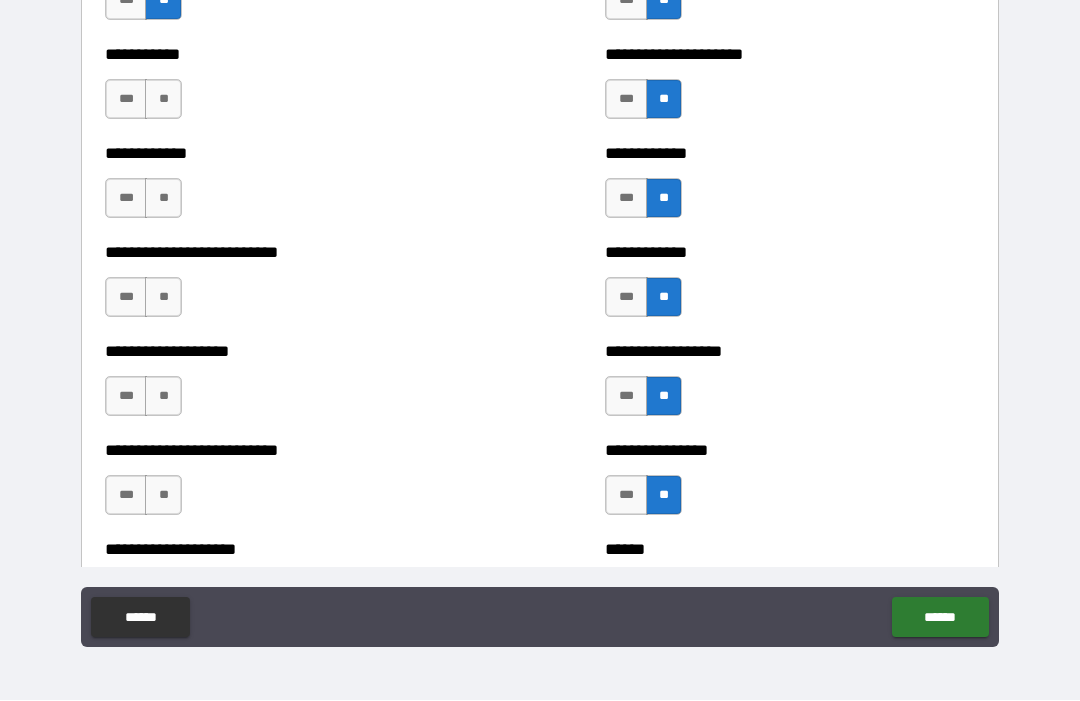 click on "**" at bounding box center (163, 100) 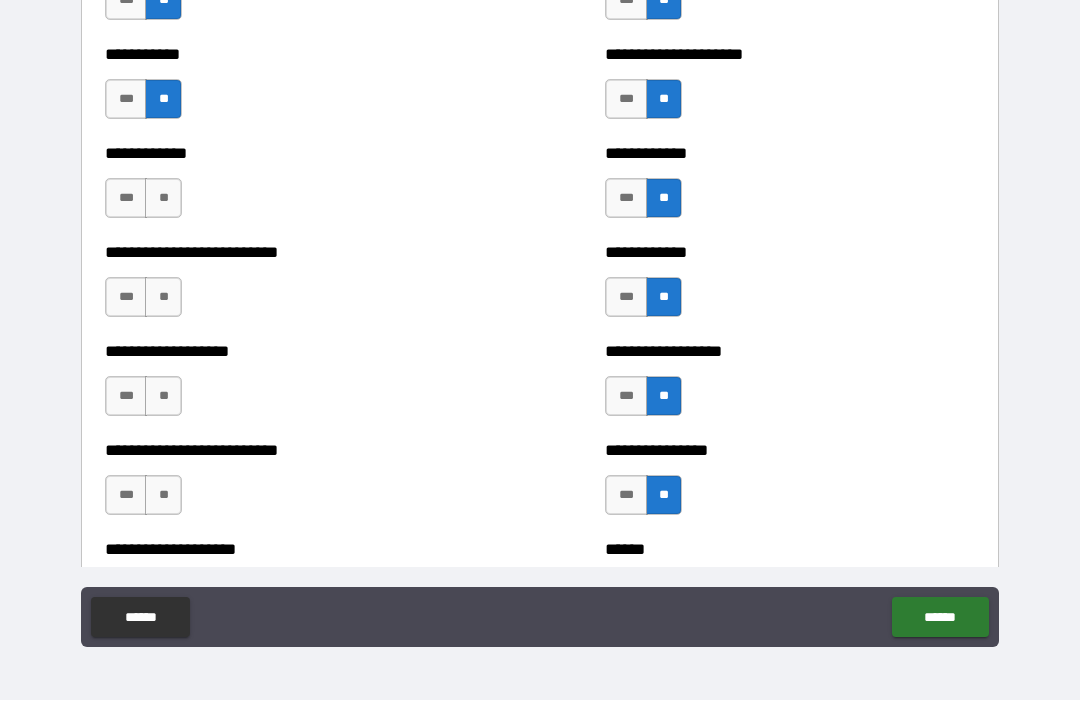 click on "**" at bounding box center (163, 199) 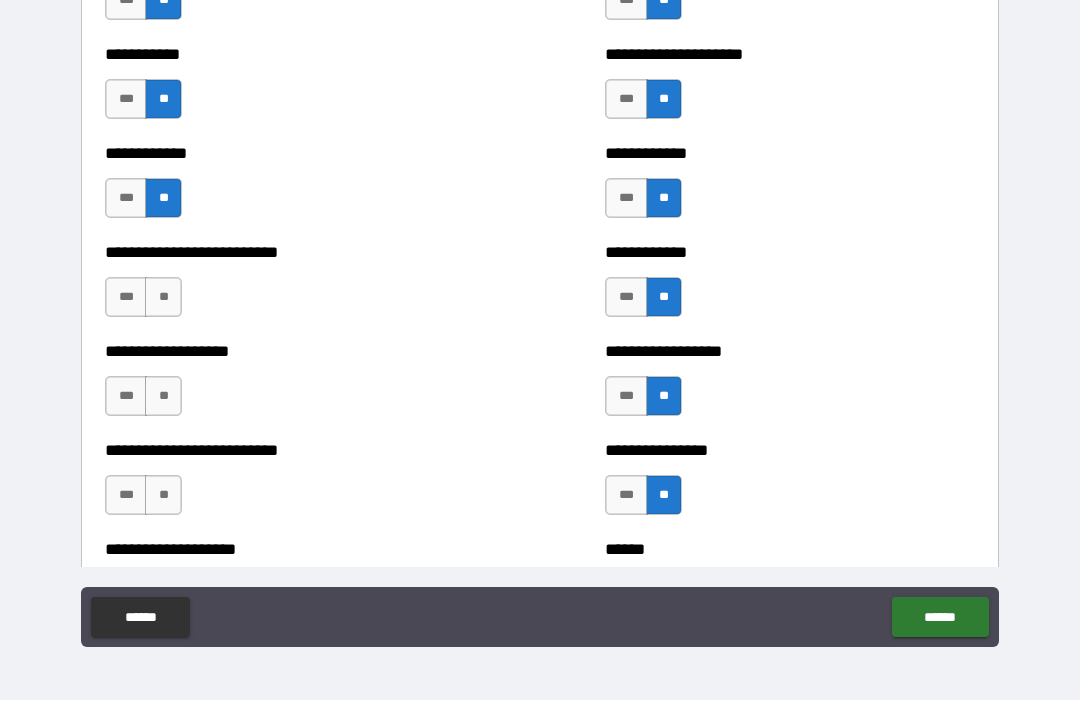 click on "**" at bounding box center (163, 298) 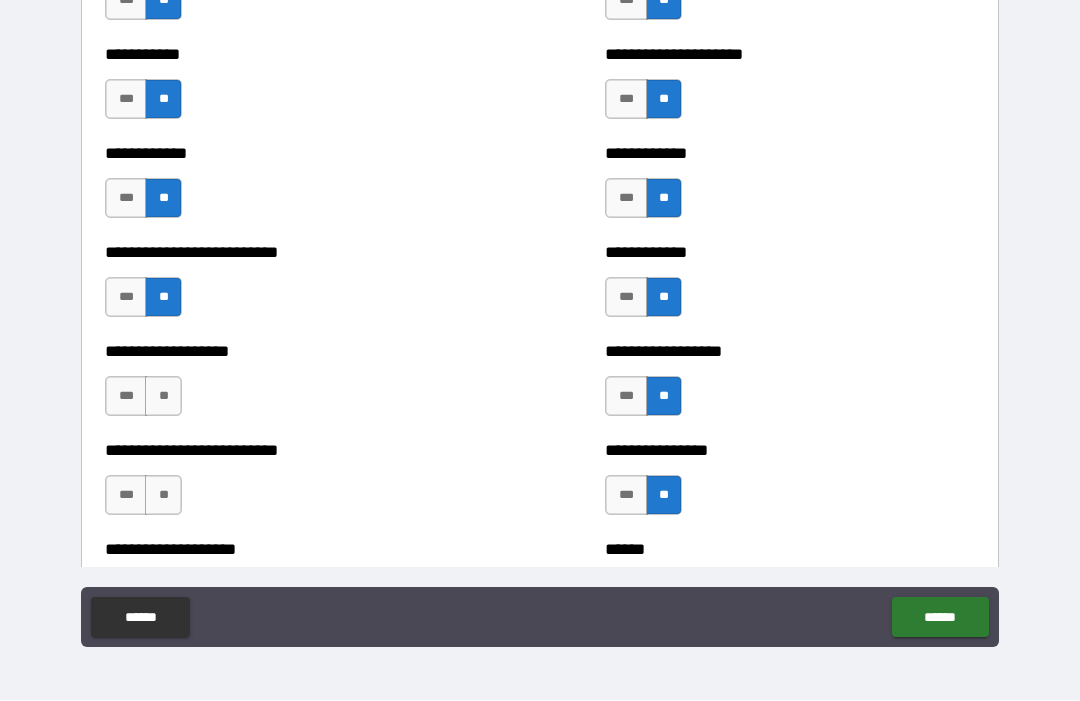click on "**" at bounding box center [163, 397] 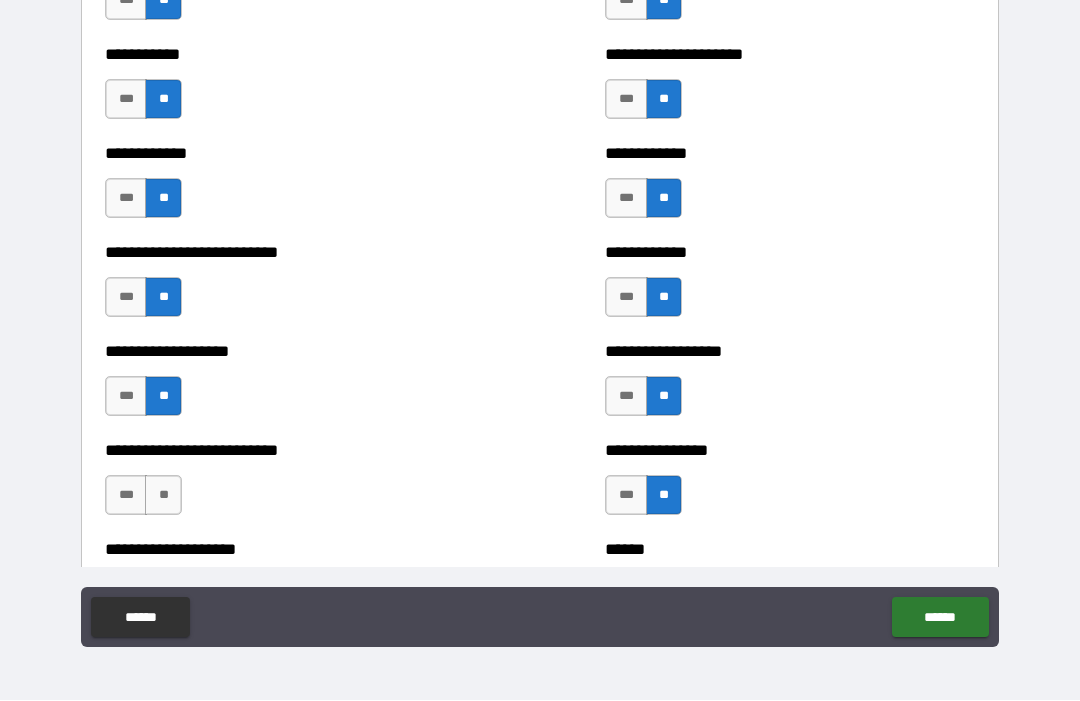 click on "**" at bounding box center (163, 496) 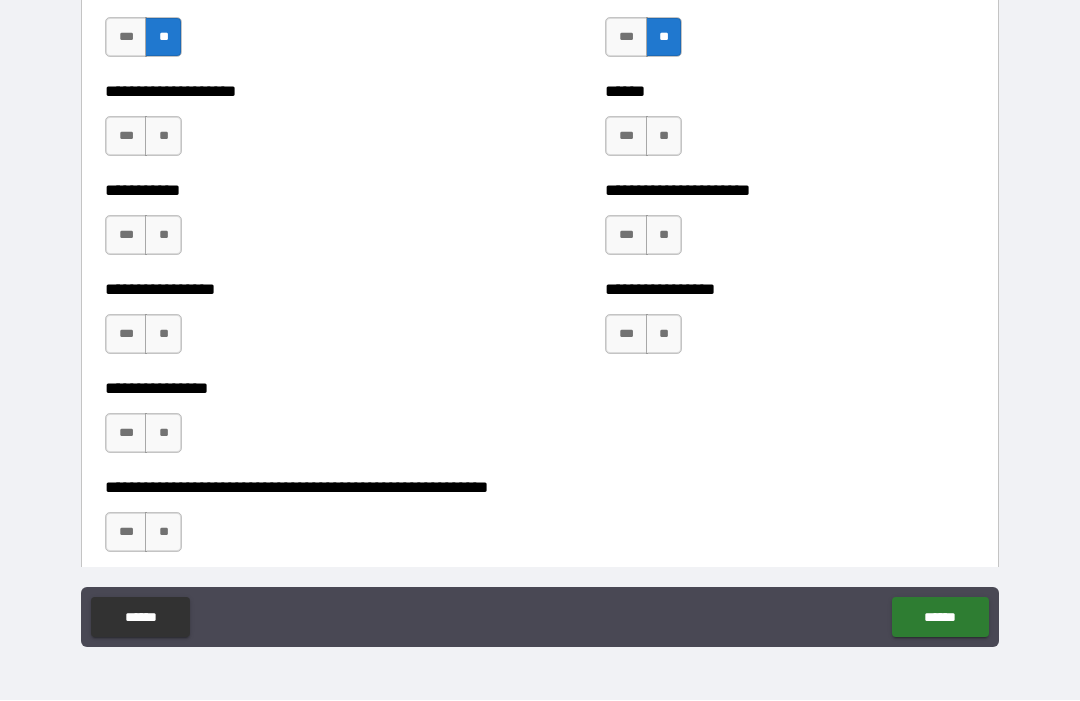 scroll, scrollTop: 5791, scrollLeft: 0, axis: vertical 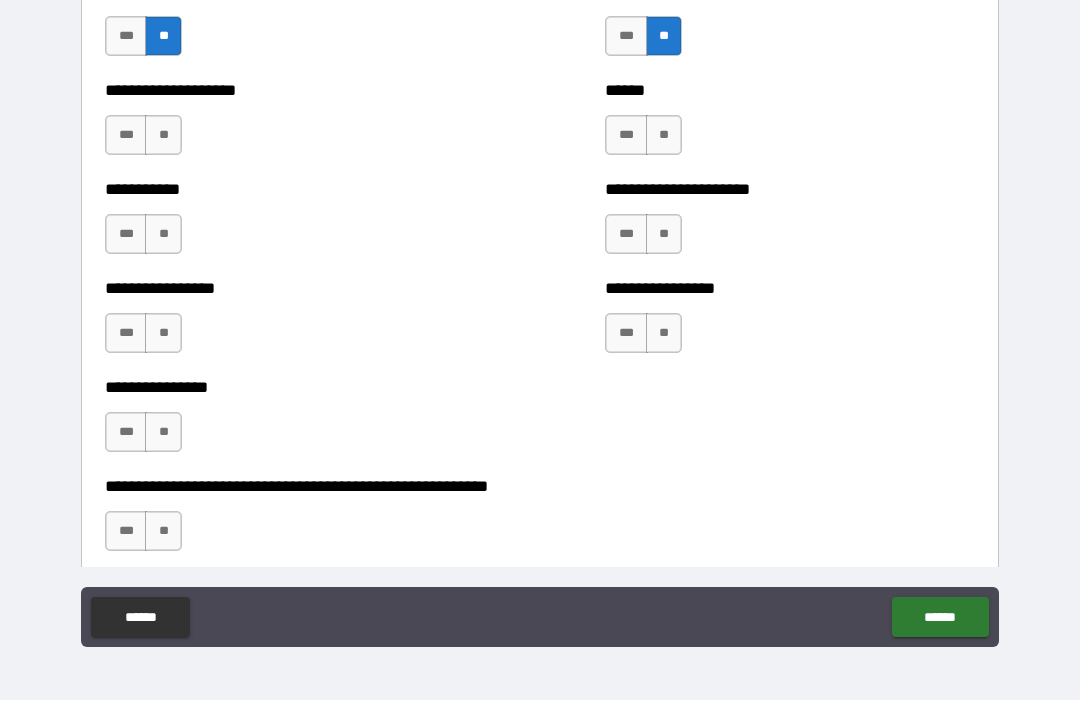 click on "**" at bounding box center [163, 136] 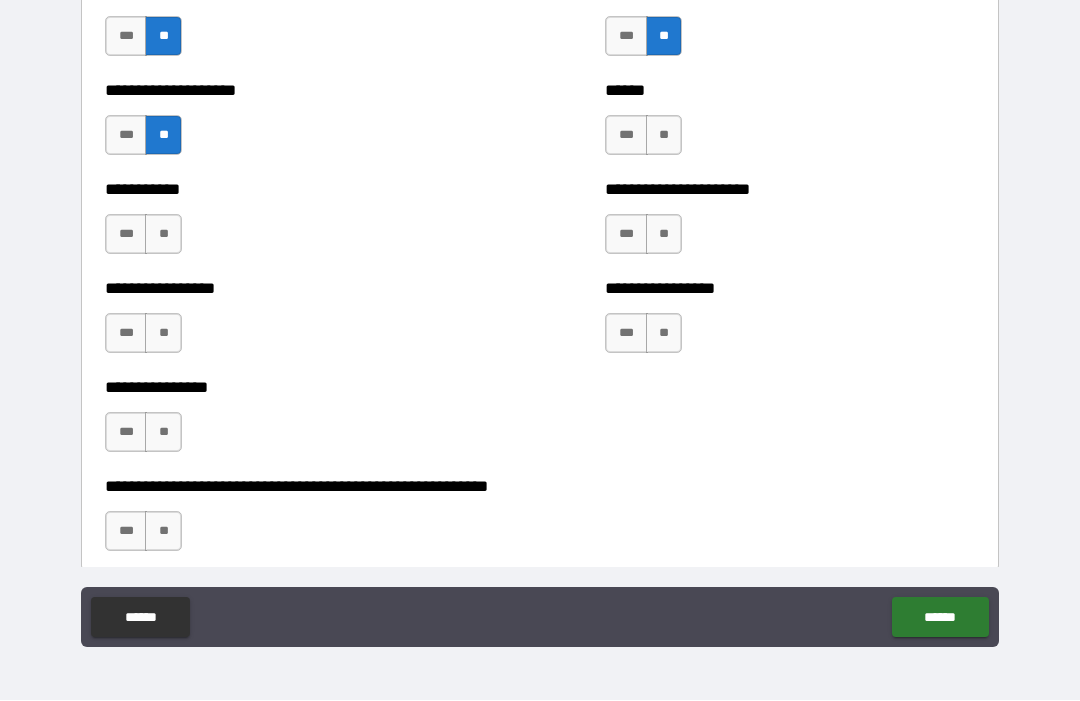 click on "**" at bounding box center (163, 235) 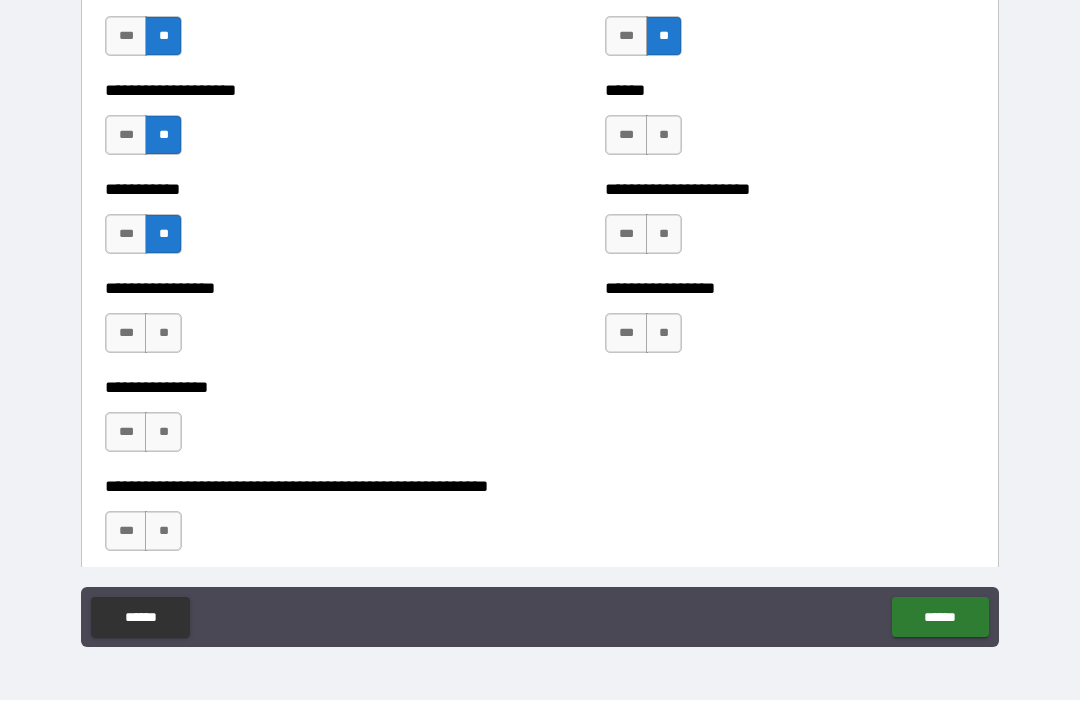 click on "**" at bounding box center [163, 334] 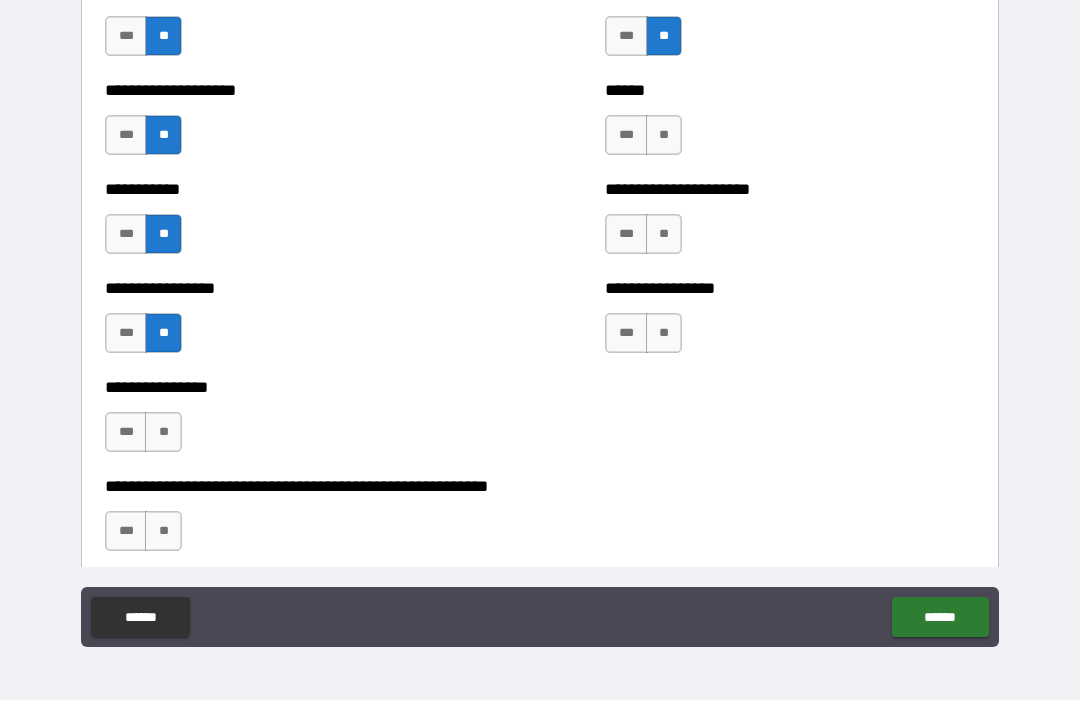 click on "**" at bounding box center (163, 433) 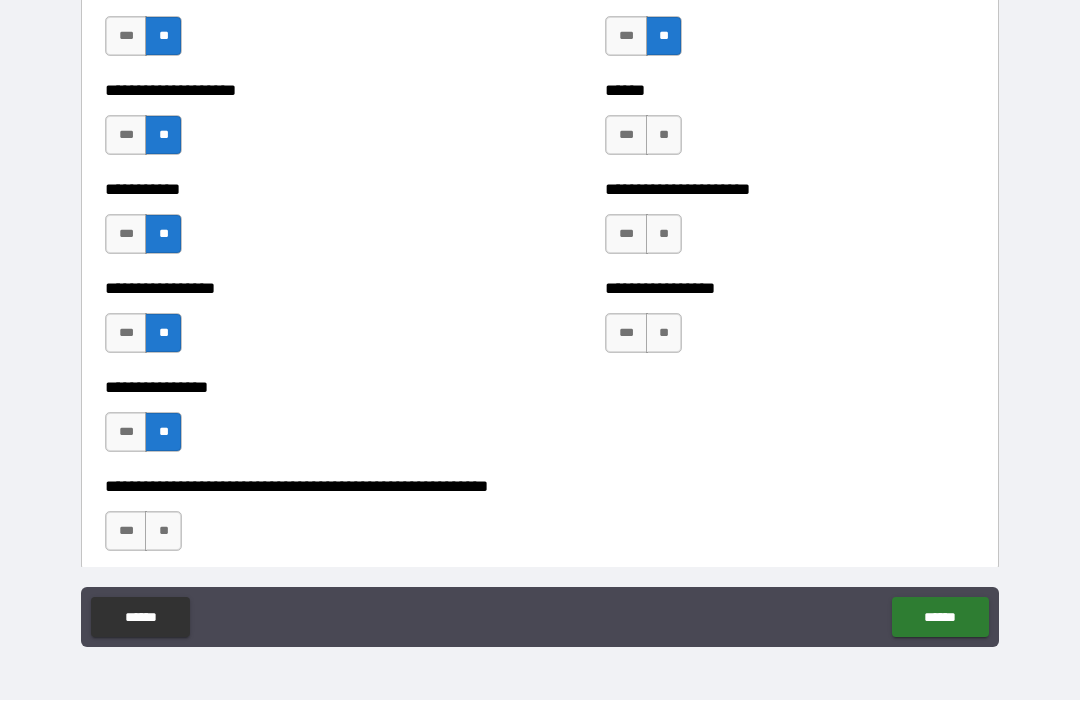 click on "**" at bounding box center (664, 136) 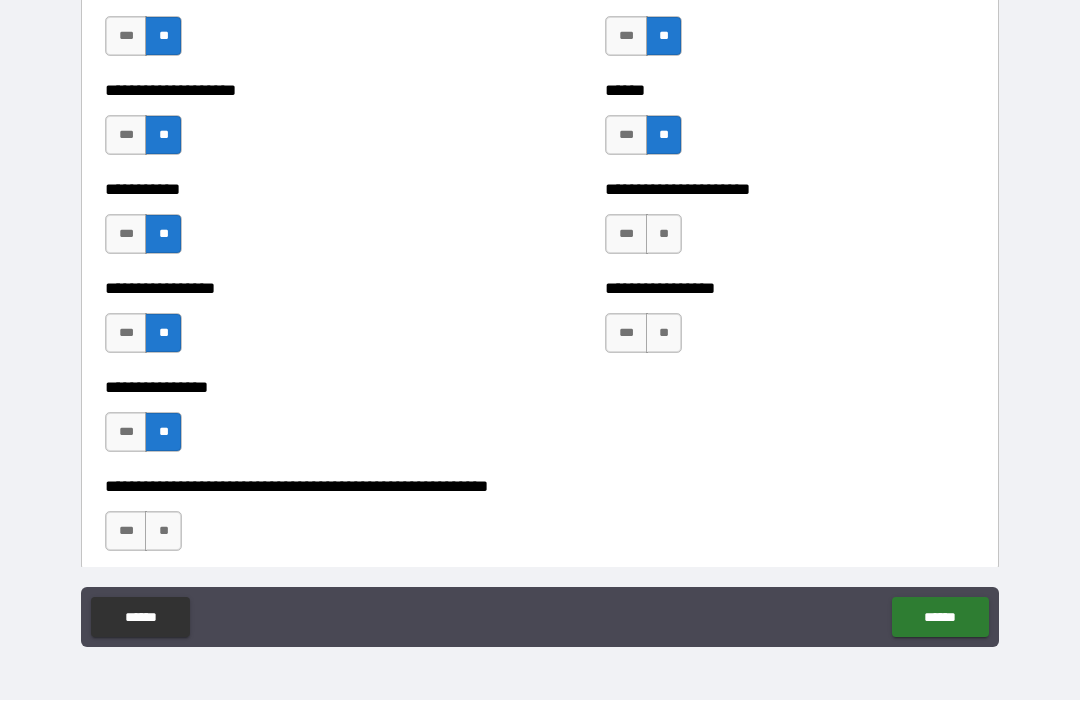 click on "**" at bounding box center [664, 235] 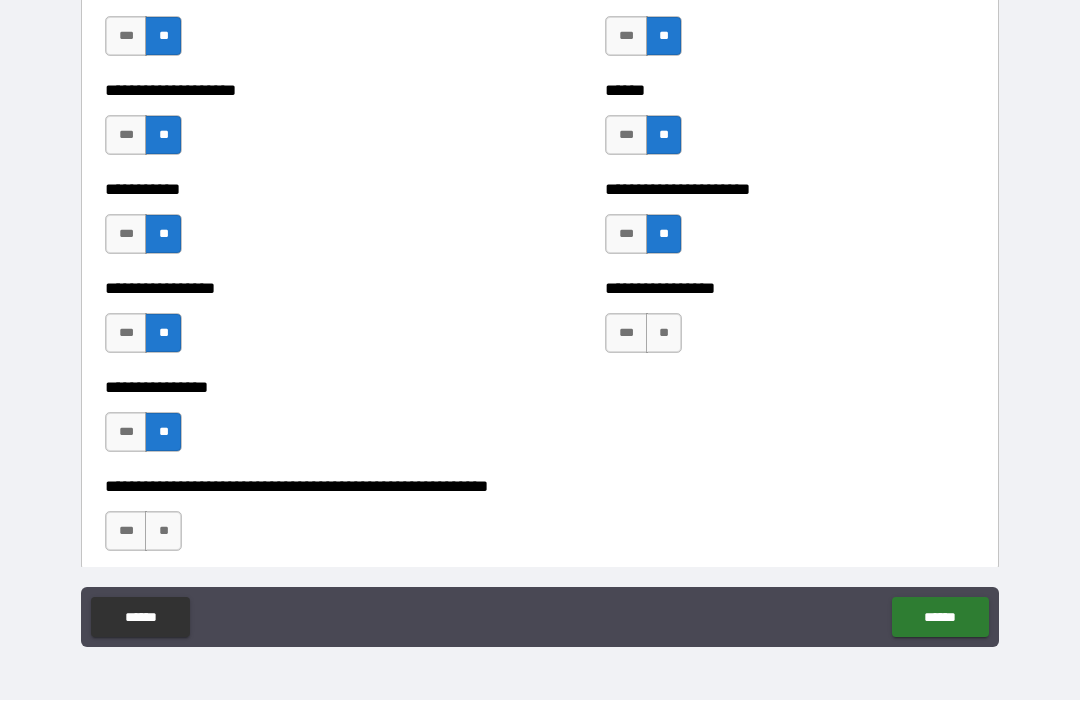 click on "**" at bounding box center (664, 334) 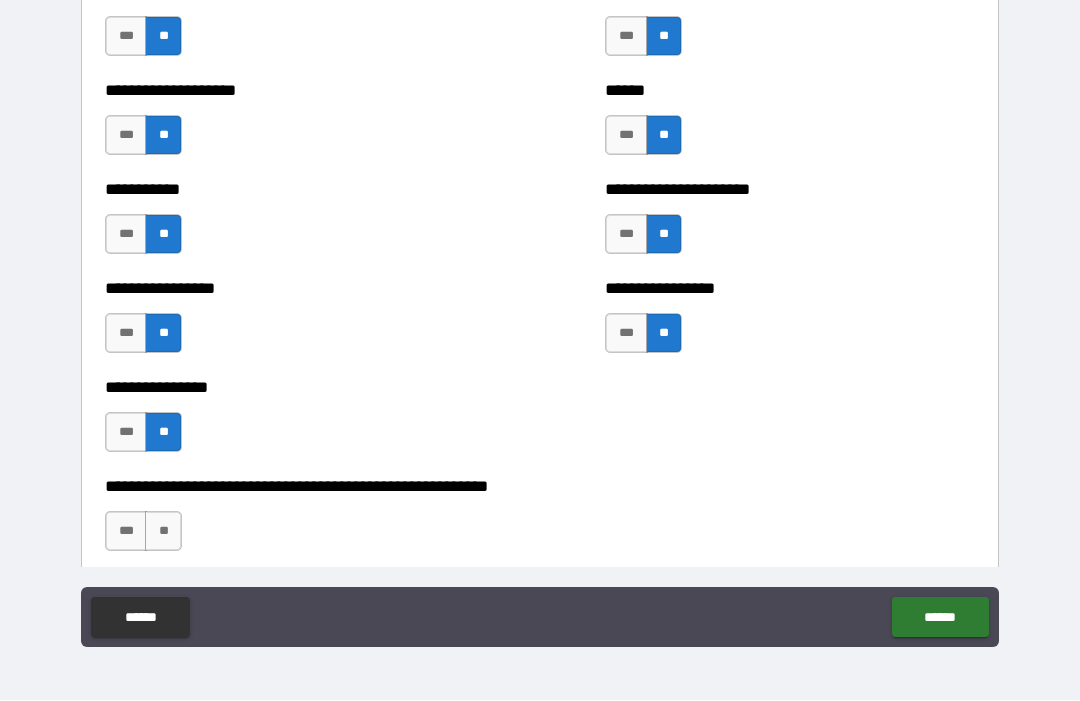 click on "**" at bounding box center [163, 532] 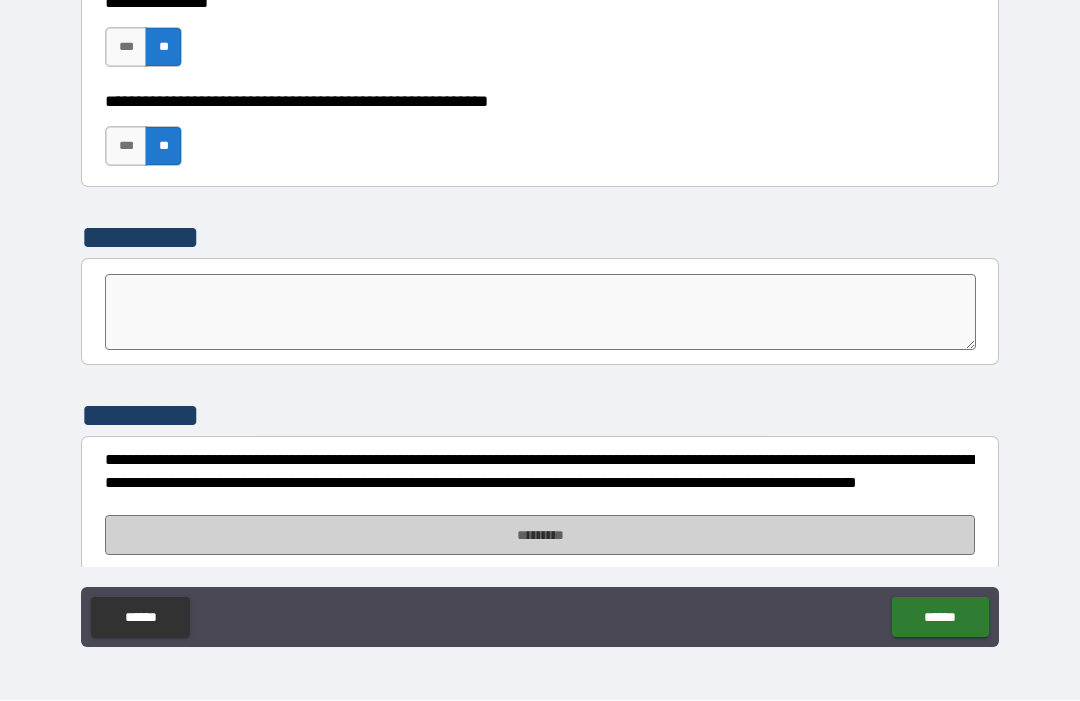scroll, scrollTop: 6173, scrollLeft: 0, axis: vertical 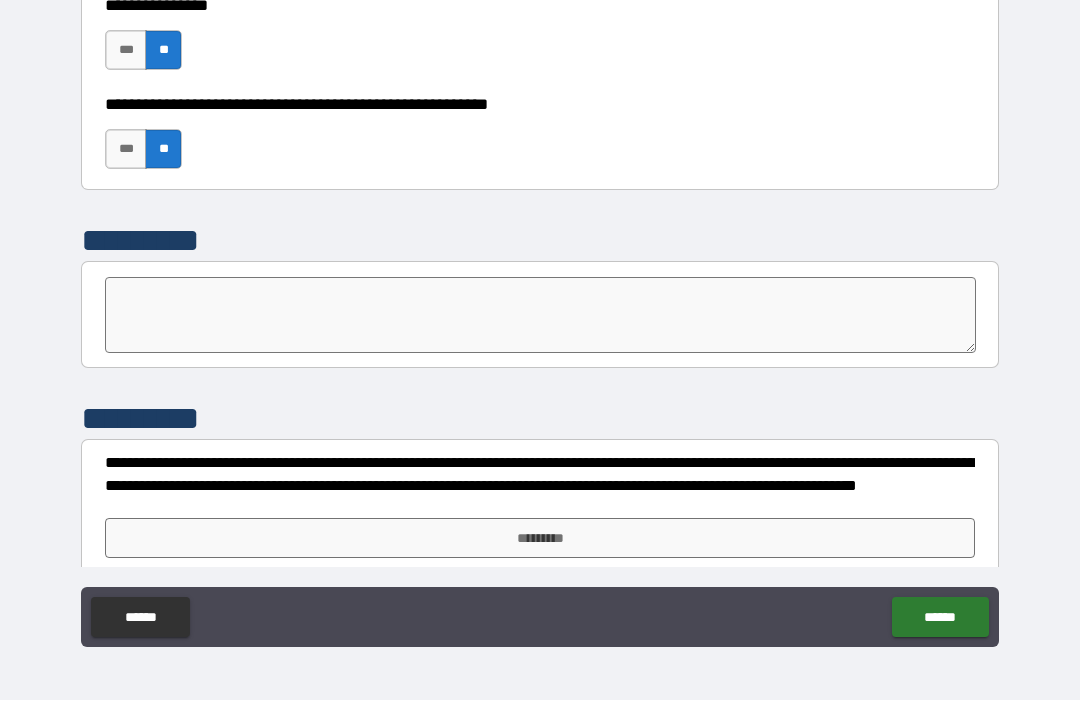 click on "*********" at bounding box center (540, 539) 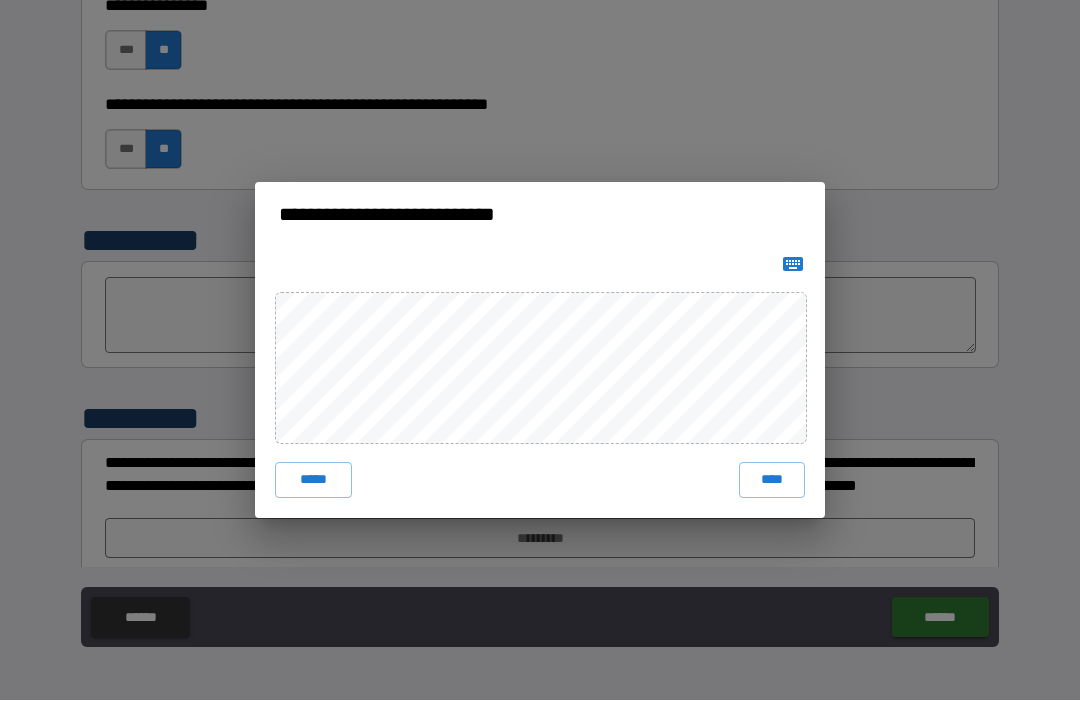 click on "****" at bounding box center [772, 481] 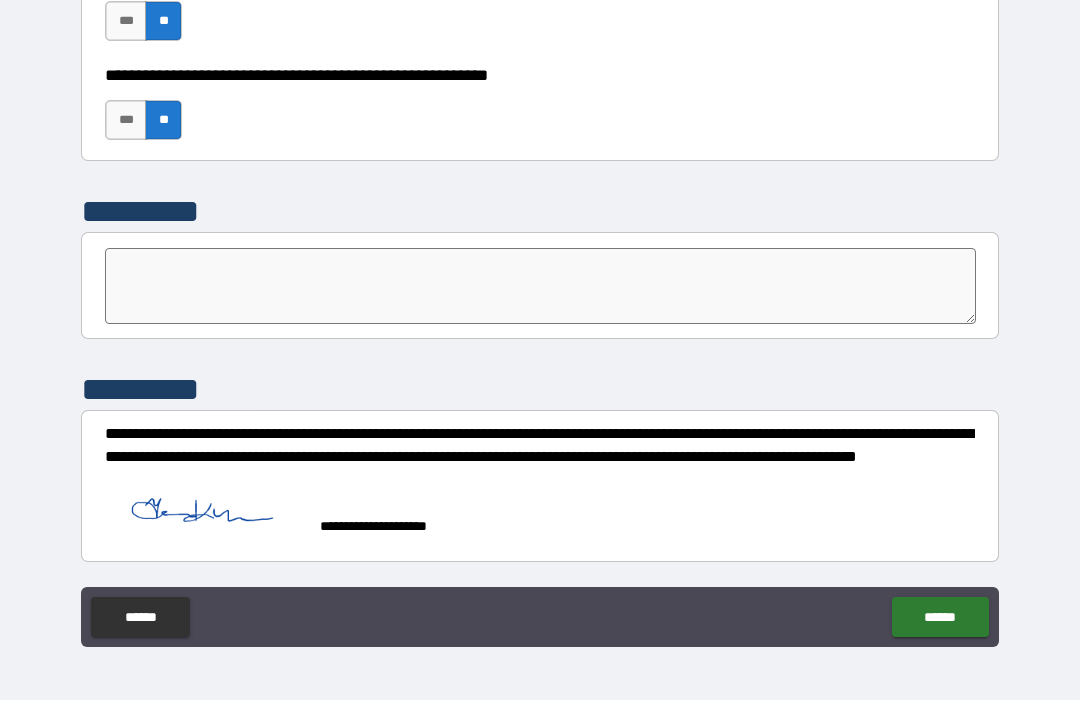 scroll, scrollTop: 6202, scrollLeft: 0, axis: vertical 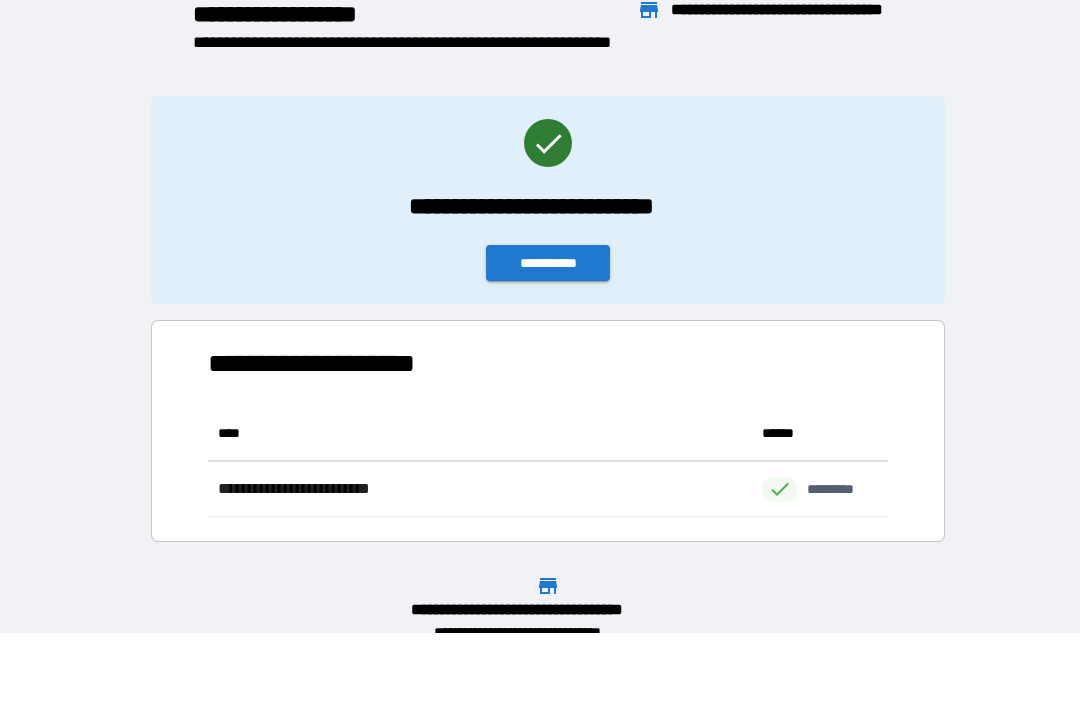 click on "**********" at bounding box center (548, 201) 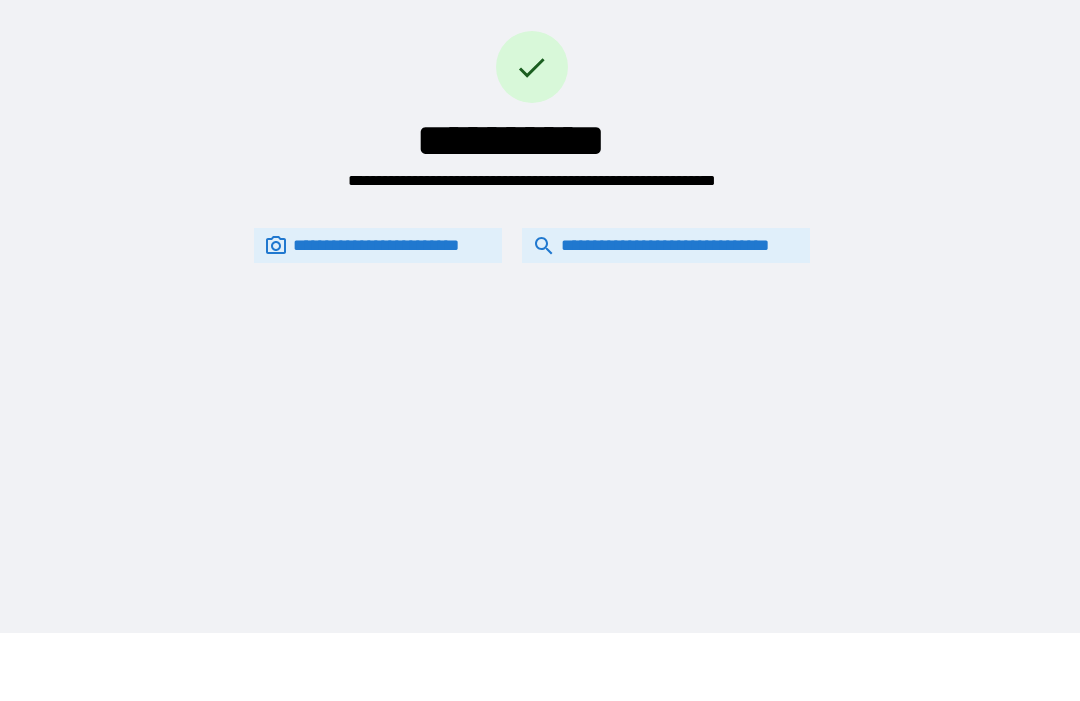 click on "**********" at bounding box center [666, 246] 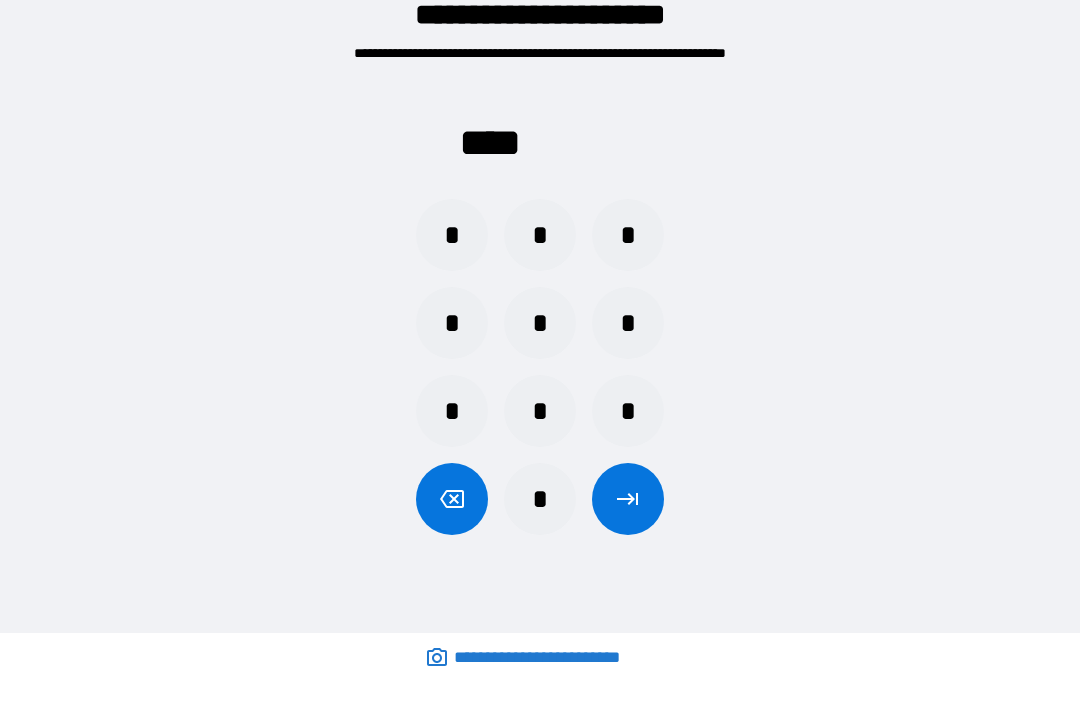 click on "*" at bounding box center [452, 236] 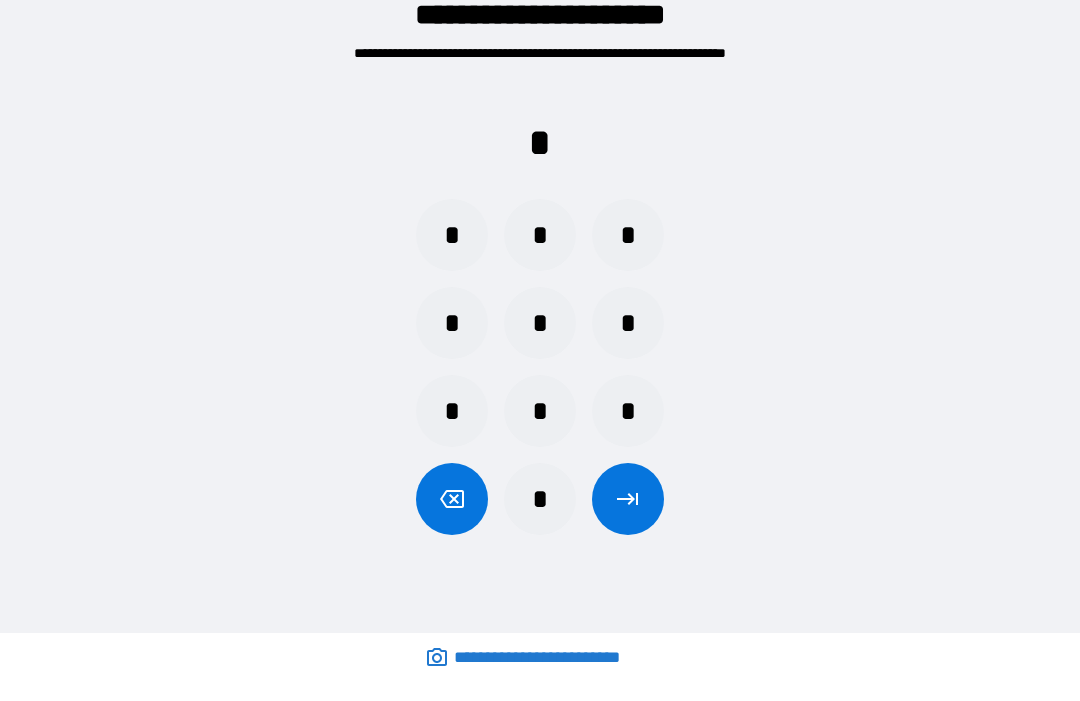 click on "*" at bounding box center [540, 236] 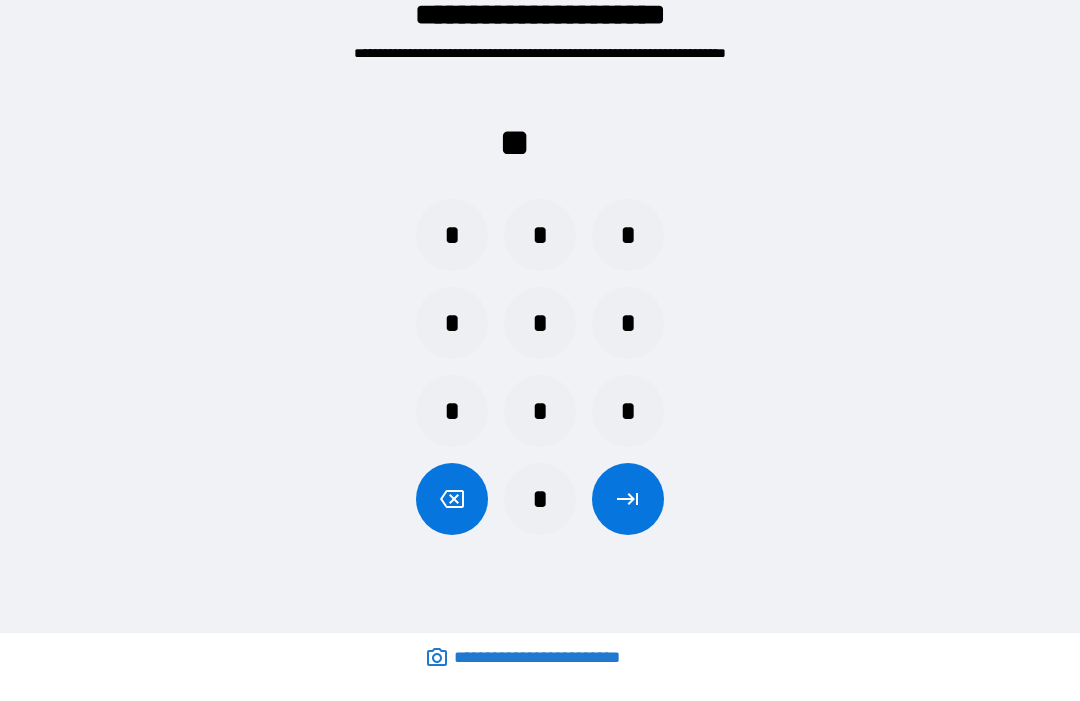 click on "*" at bounding box center (540, 500) 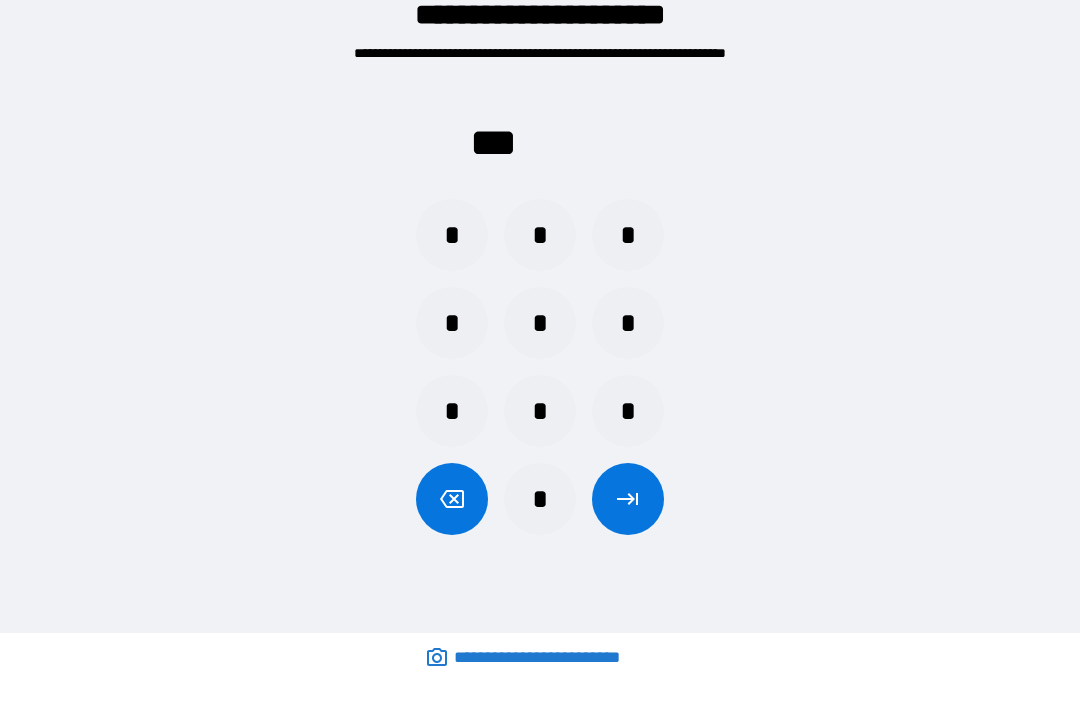 click on "*" at bounding box center (452, 412) 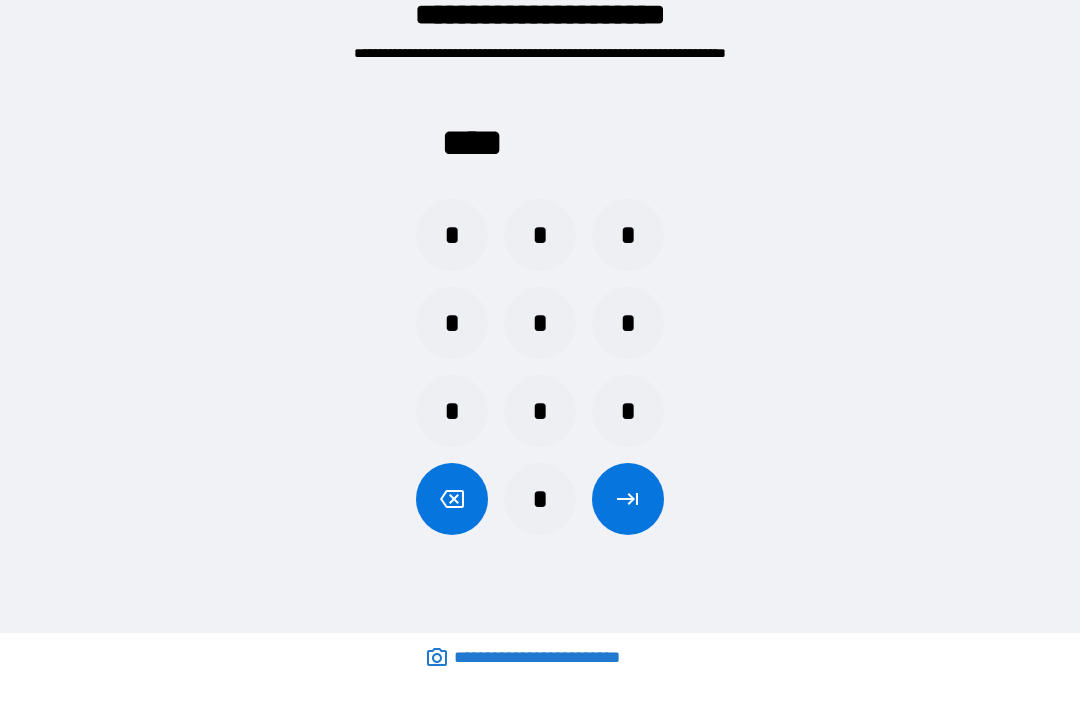 click 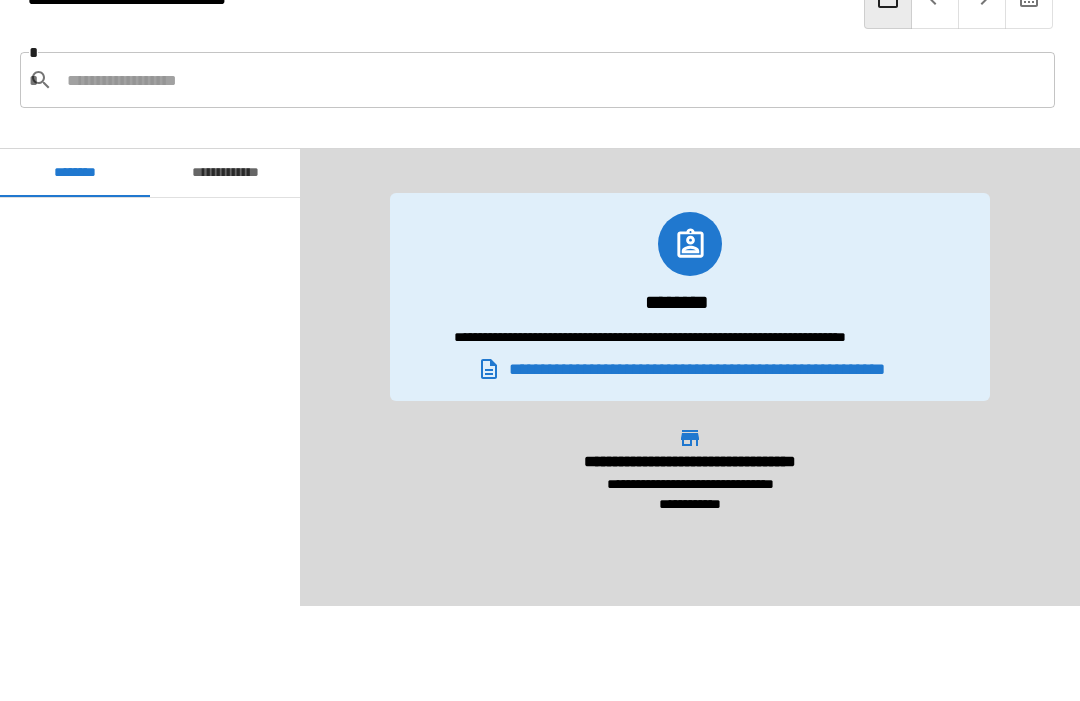 scroll, scrollTop: 420, scrollLeft: 0, axis: vertical 